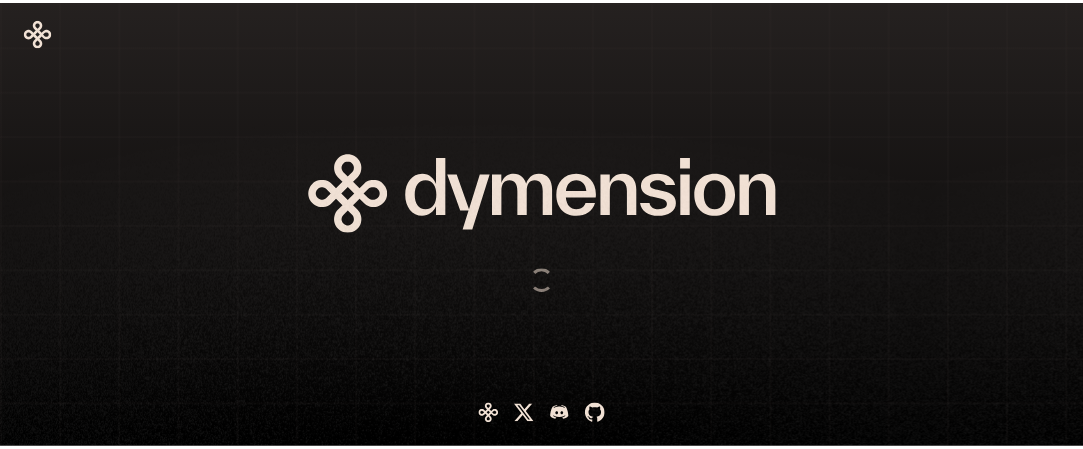 scroll, scrollTop: 0, scrollLeft: 0, axis: both 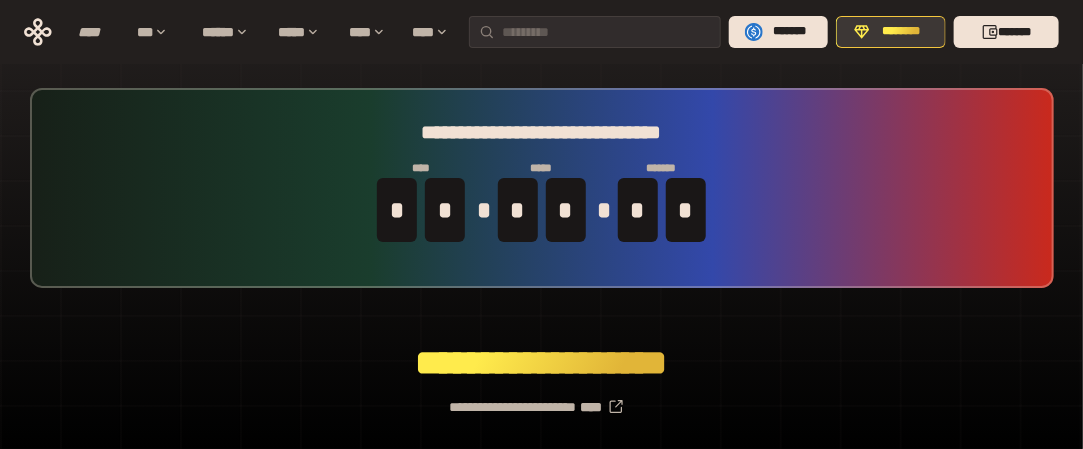 click on "********" at bounding box center (902, 32) 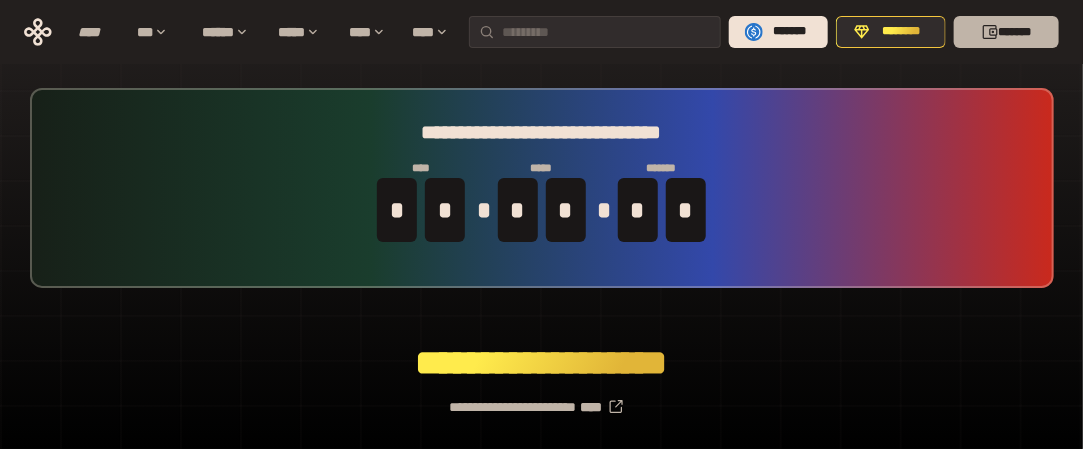click on "*******" at bounding box center (1006, 32) 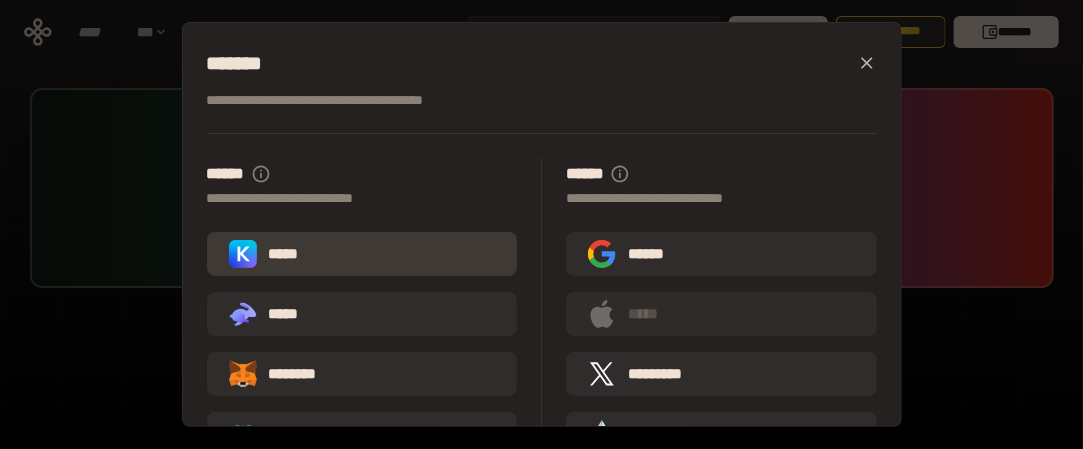click on "*****" at bounding box center [362, 254] 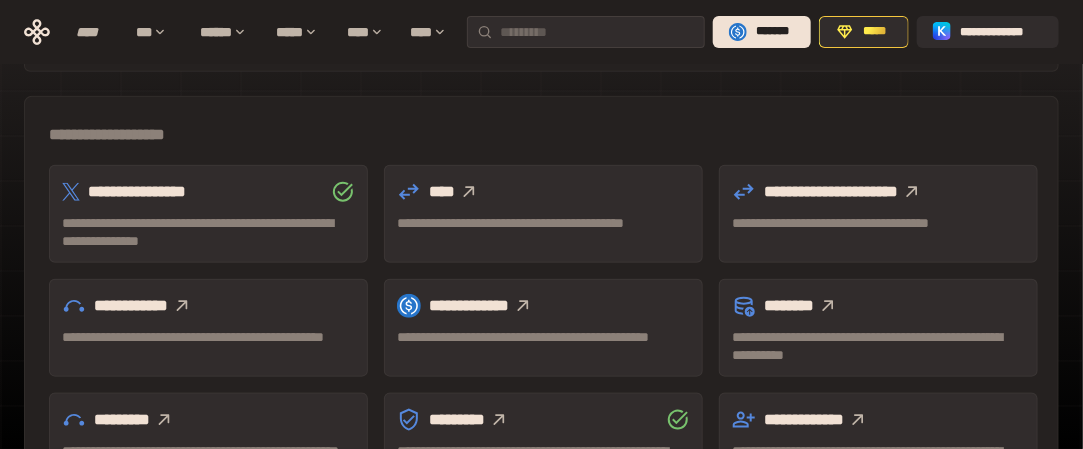 scroll, scrollTop: 470, scrollLeft: 0, axis: vertical 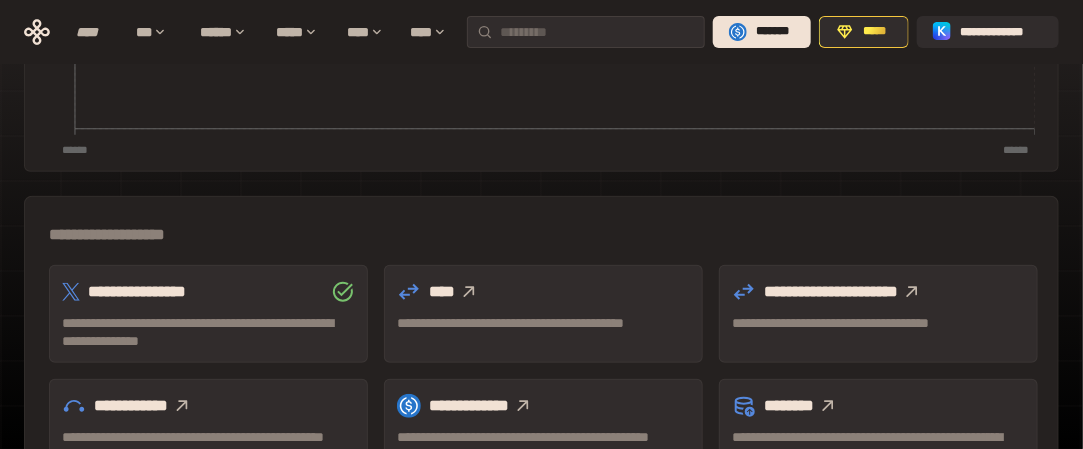 click 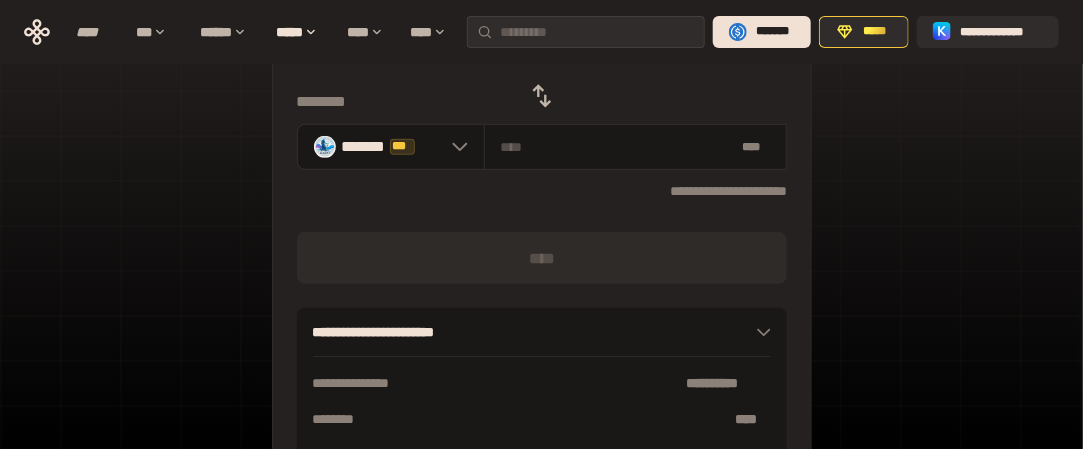 scroll, scrollTop: 21, scrollLeft: 0, axis: vertical 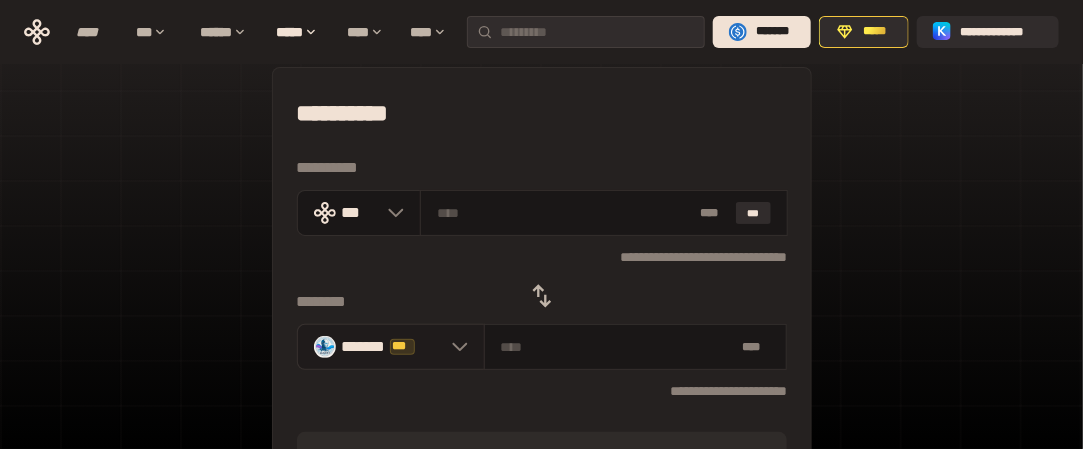 click on "*******   ***" at bounding box center (392, 346) 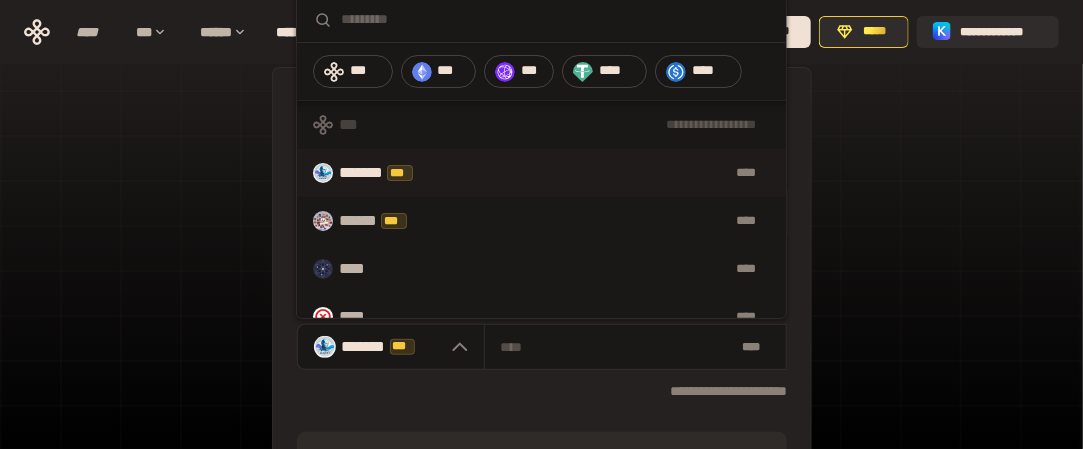 scroll, scrollTop: 0, scrollLeft: 0, axis: both 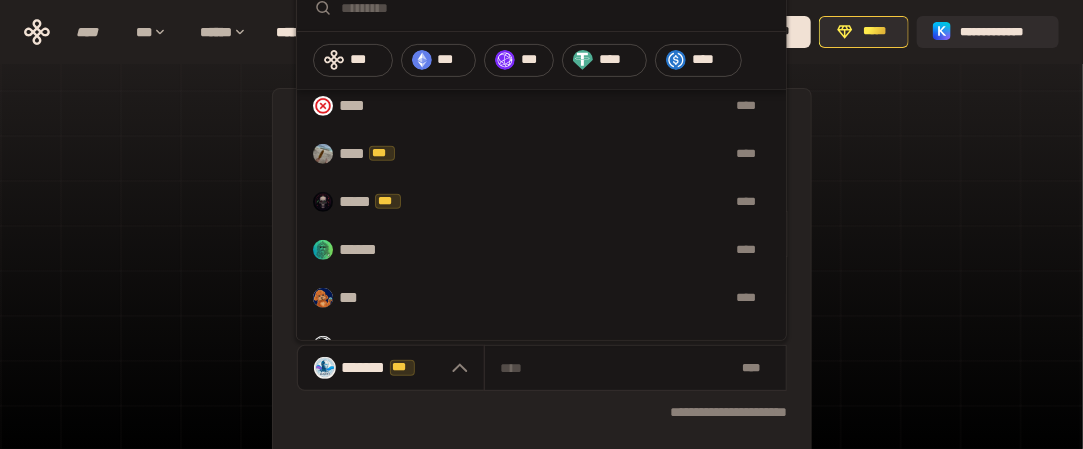click on "****" at bounding box center (712, 60) 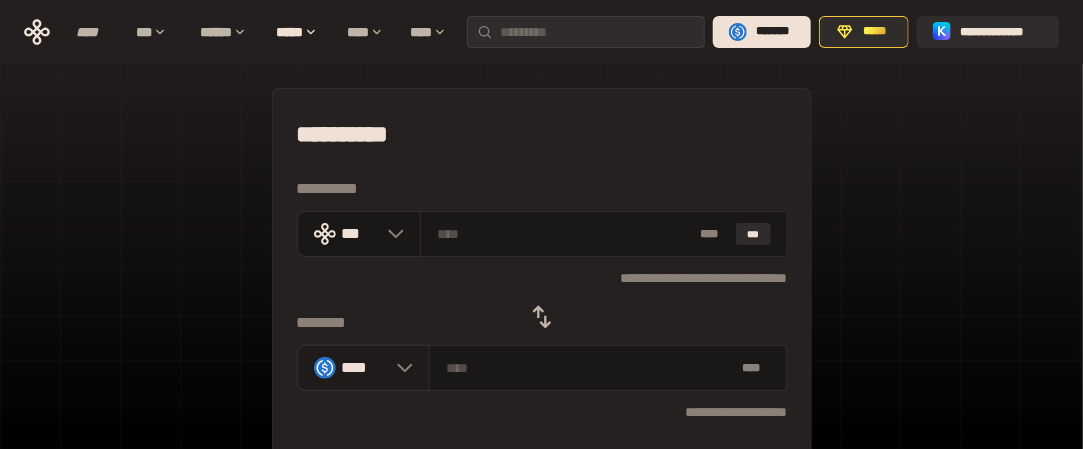 click at bounding box center [400, 368] 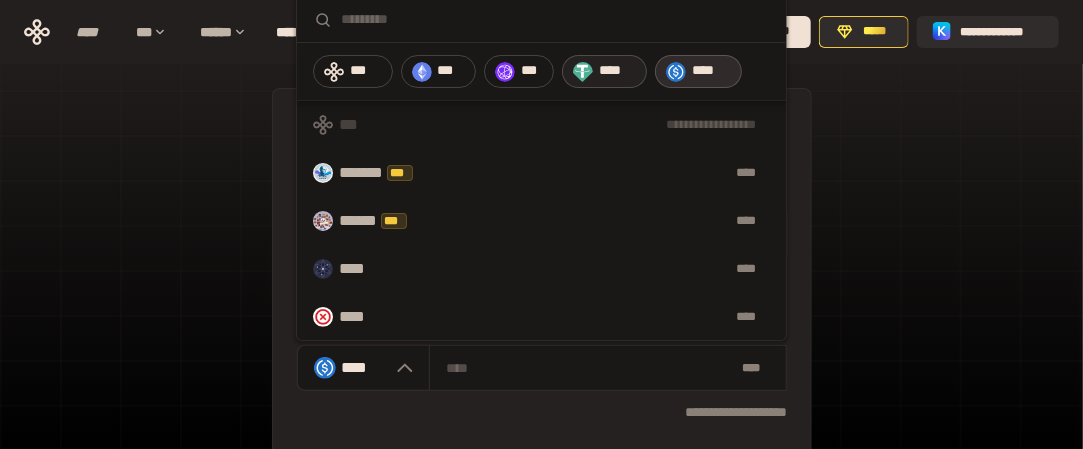 click on "****" at bounding box center (618, 71) 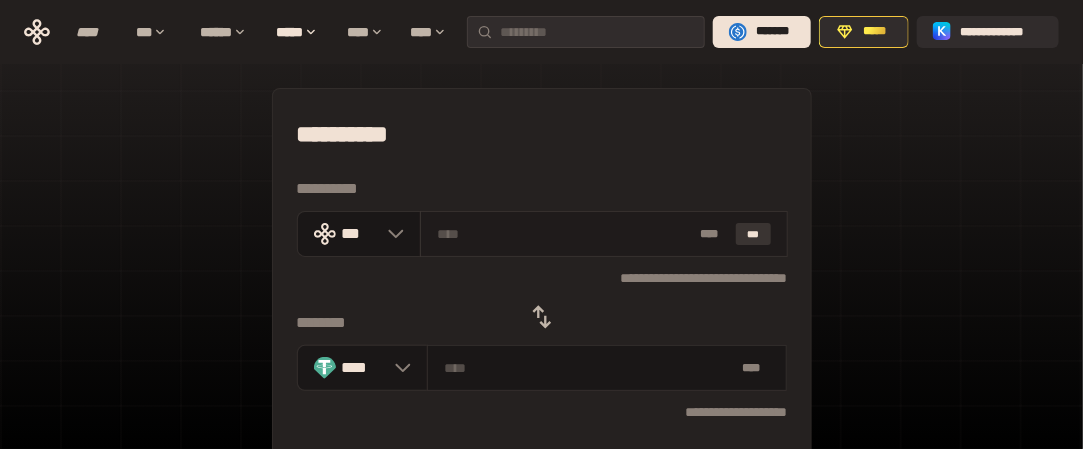 click on "***" at bounding box center (754, 234) 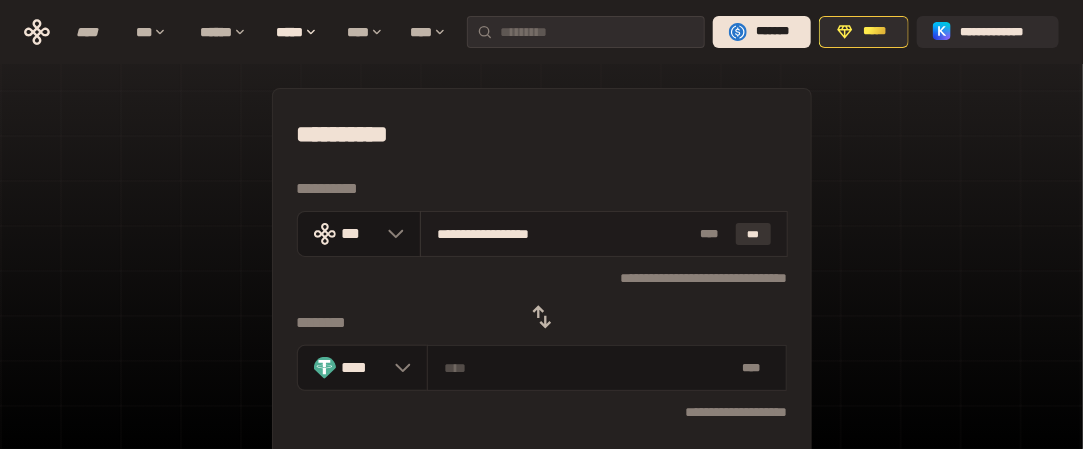 type on "********" 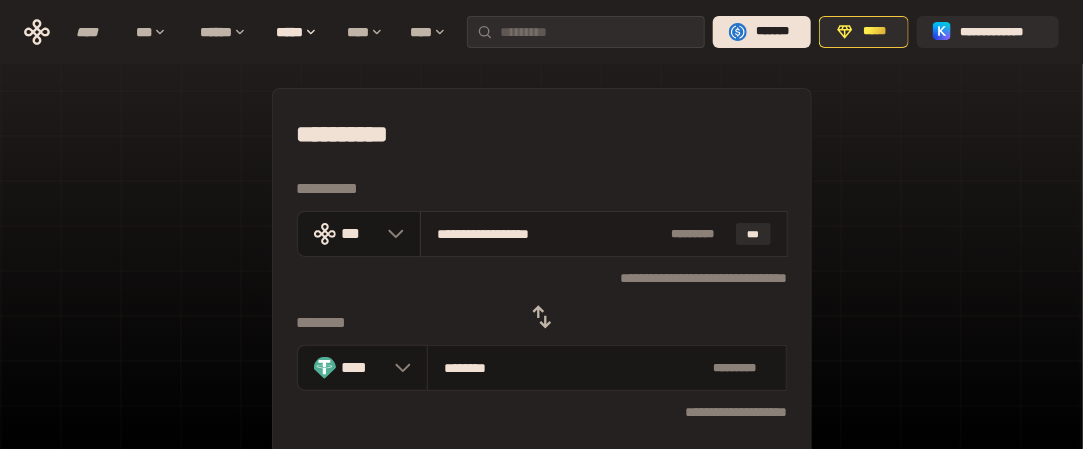 drag, startPoint x: 449, startPoint y: 234, endPoint x: 470, endPoint y: 231, distance: 21.213203 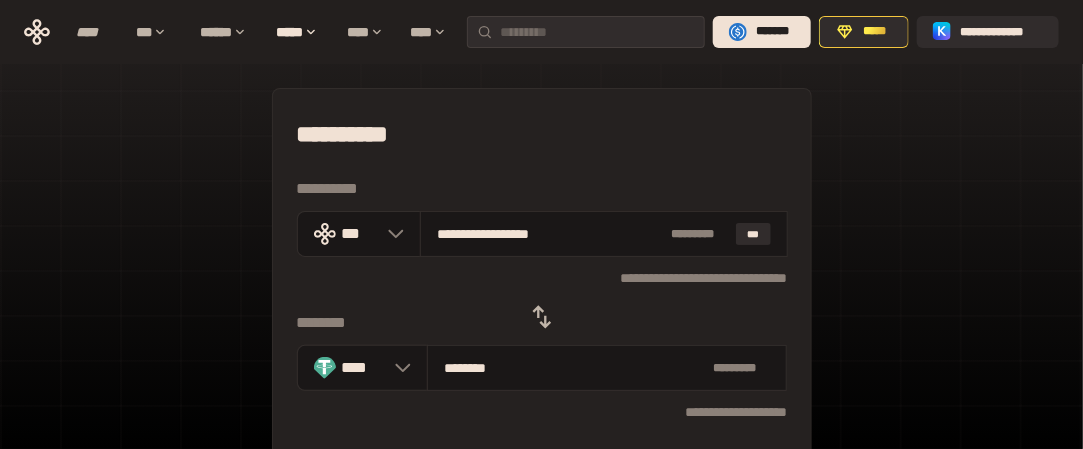 type on "**********" 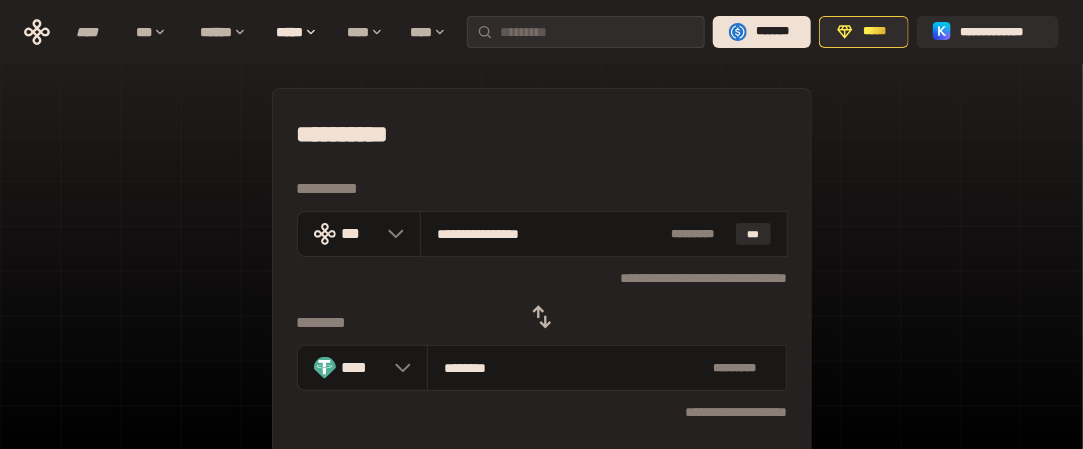 type on "********" 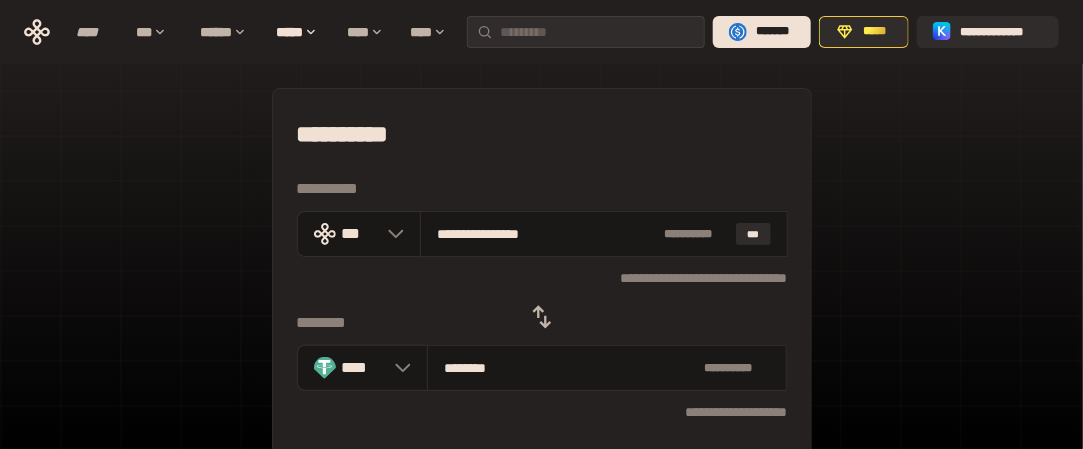 type on "**********" 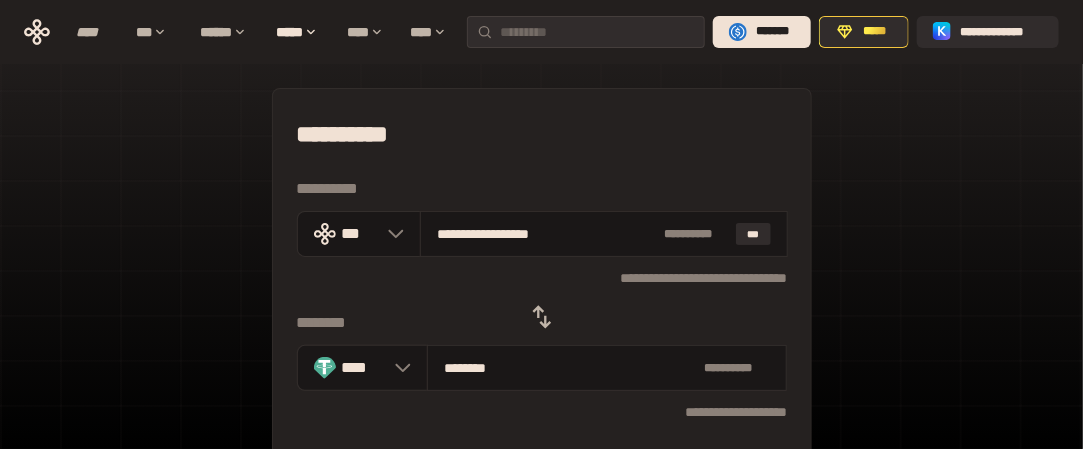 type on "********" 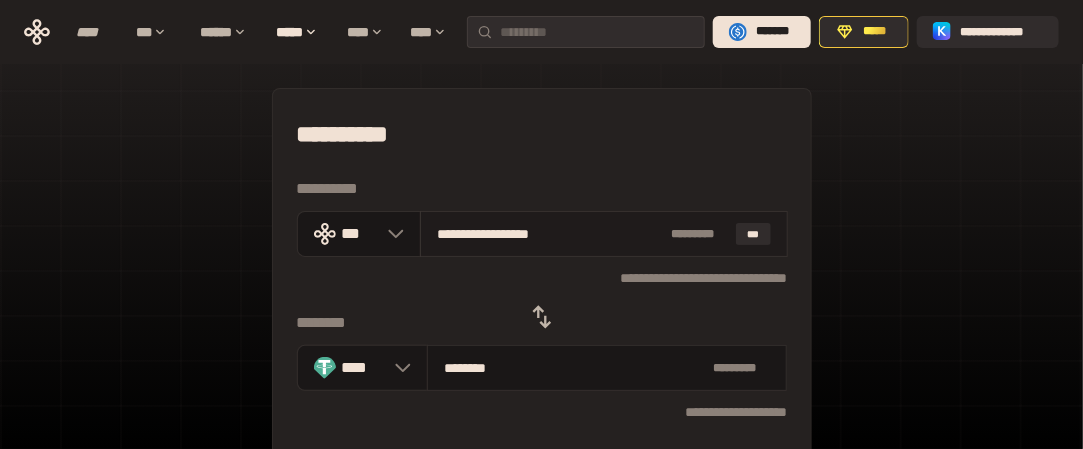 drag, startPoint x: 450, startPoint y: 228, endPoint x: 483, endPoint y: 235, distance: 33.734257 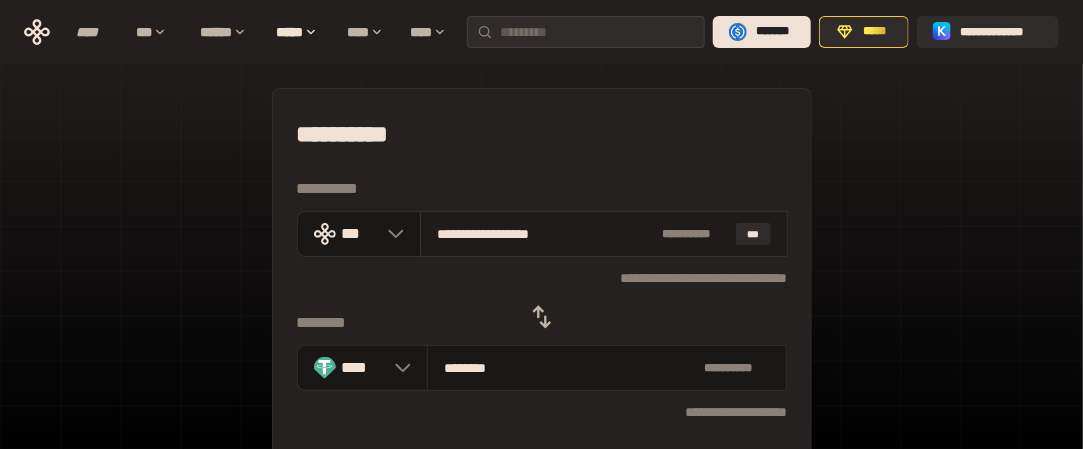 drag, startPoint x: 483, startPoint y: 235, endPoint x: 496, endPoint y: 236, distance: 13.038404 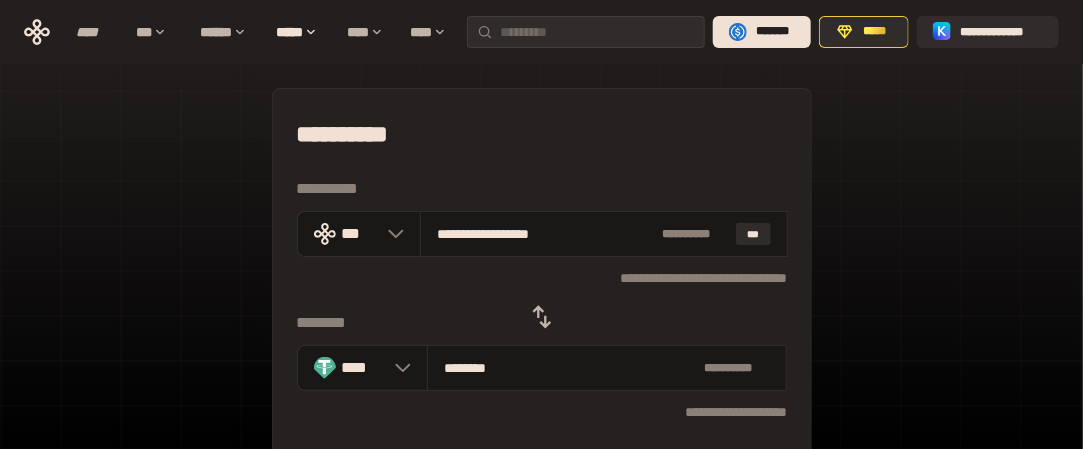 type on "**********" 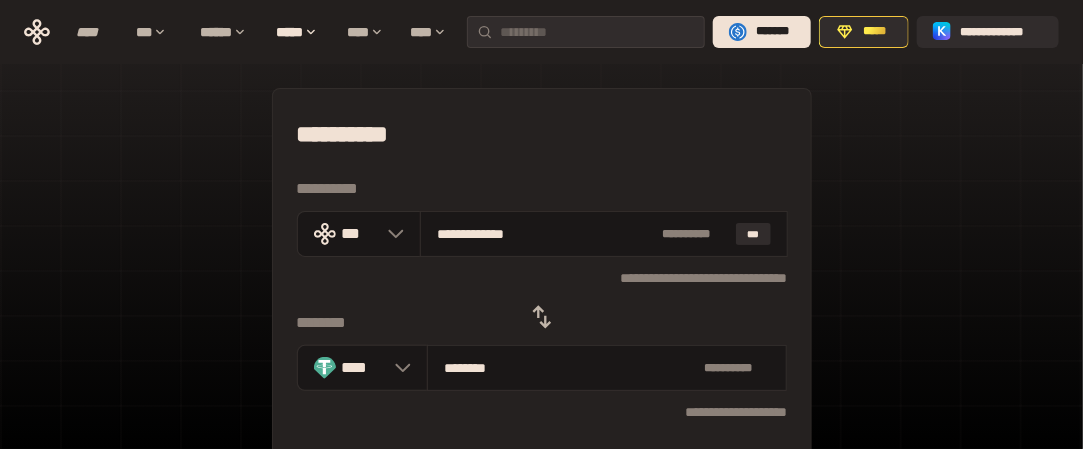 type on "********" 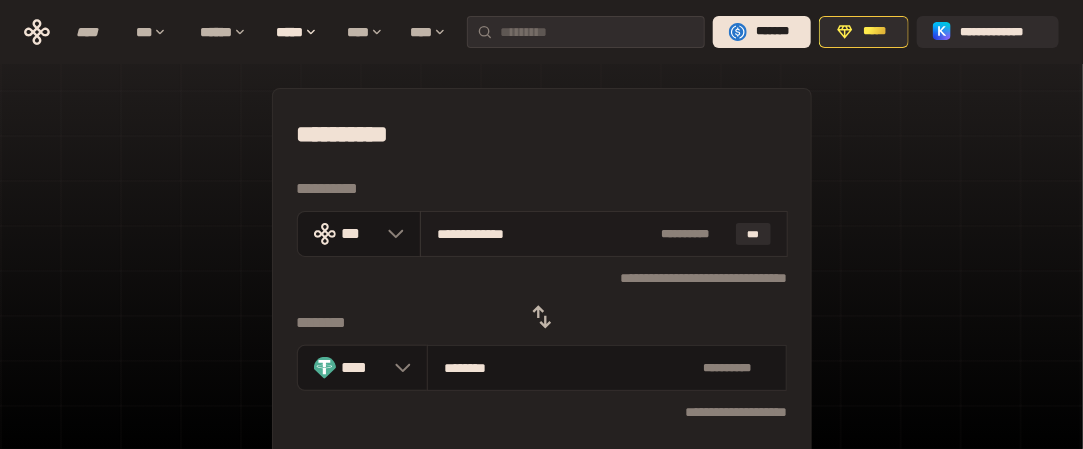 click on "**********" at bounding box center (545, 234) 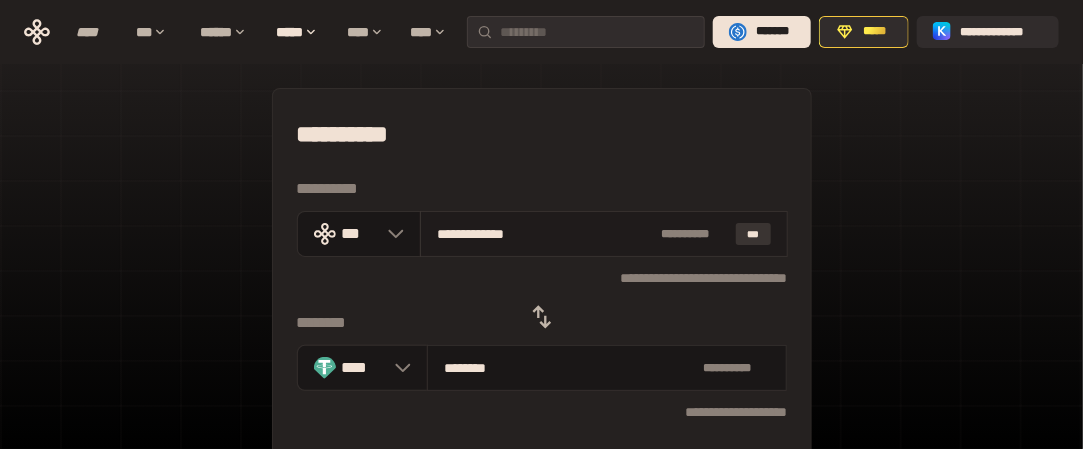 click on "***" at bounding box center (754, 234) 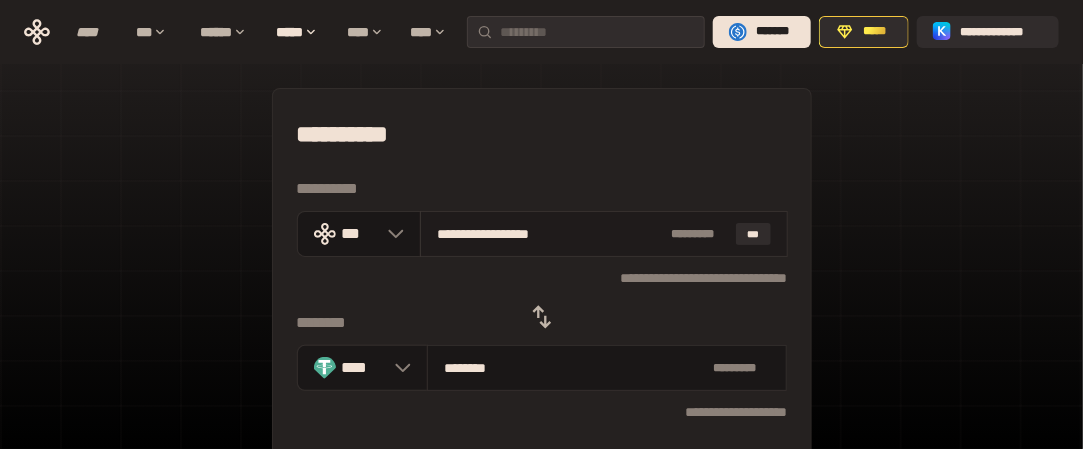 click on "**********" at bounding box center (550, 234) 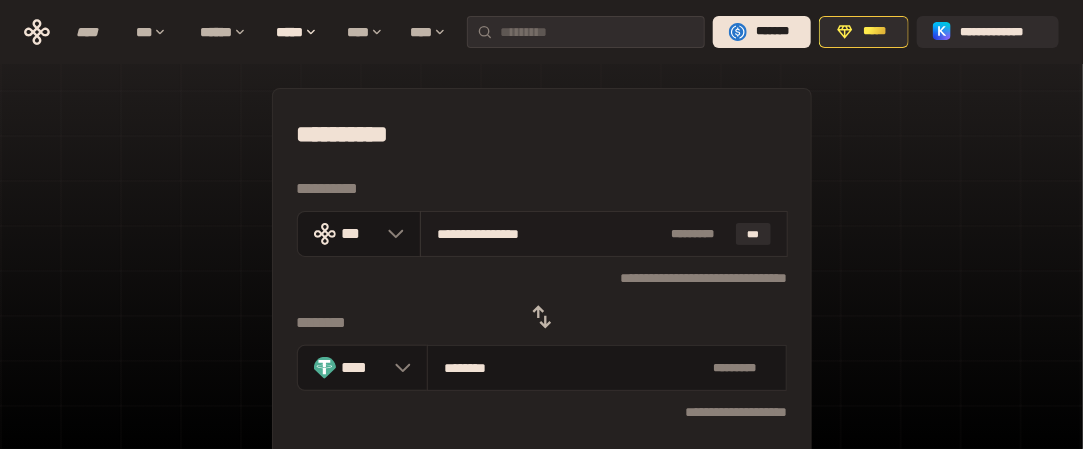 type on "********" 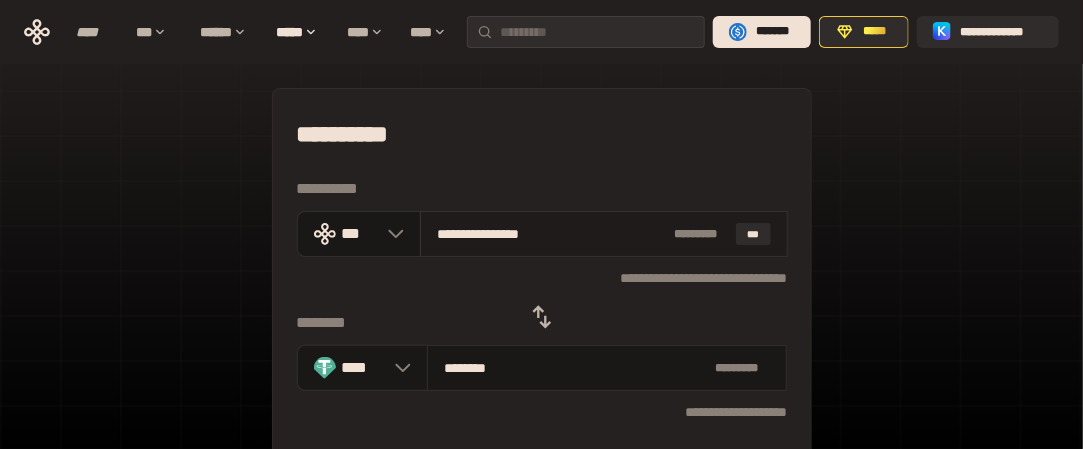 type on "**********" 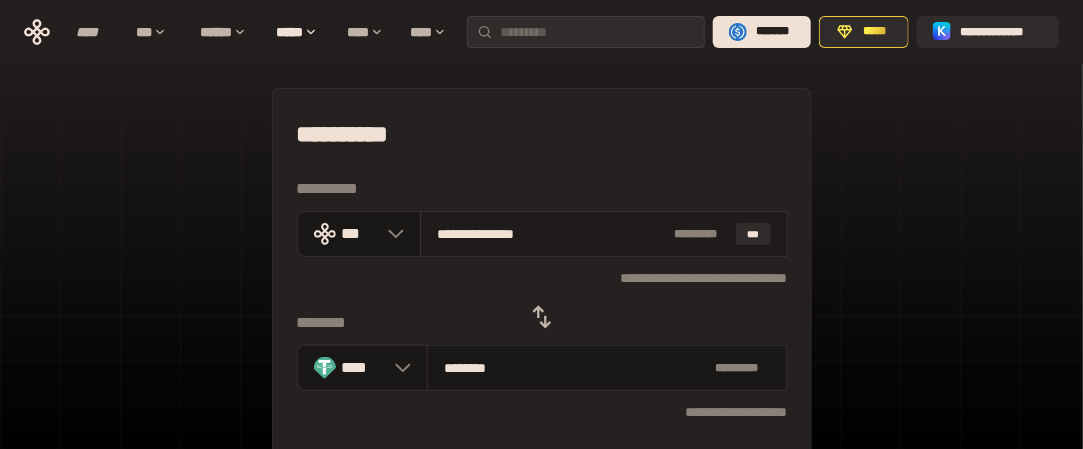 type on "********" 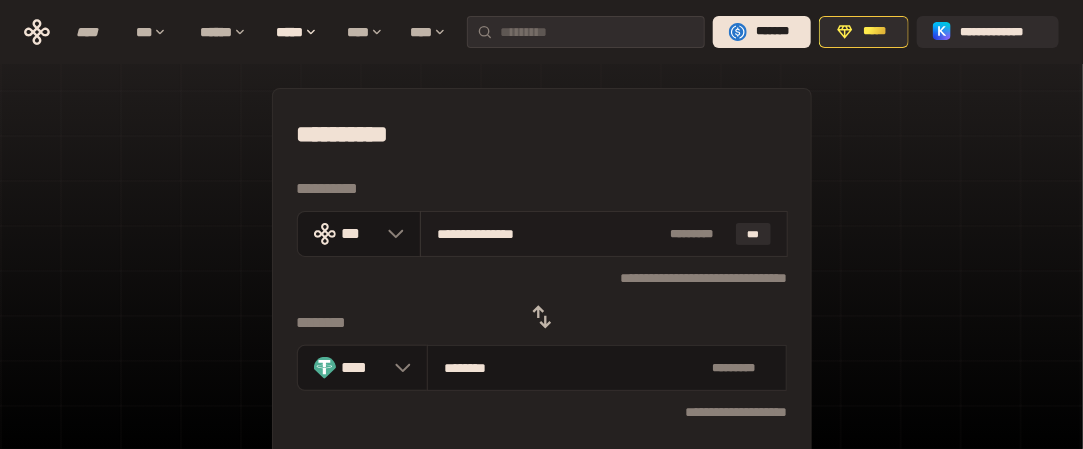 click on "**********" at bounding box center [549, 234] 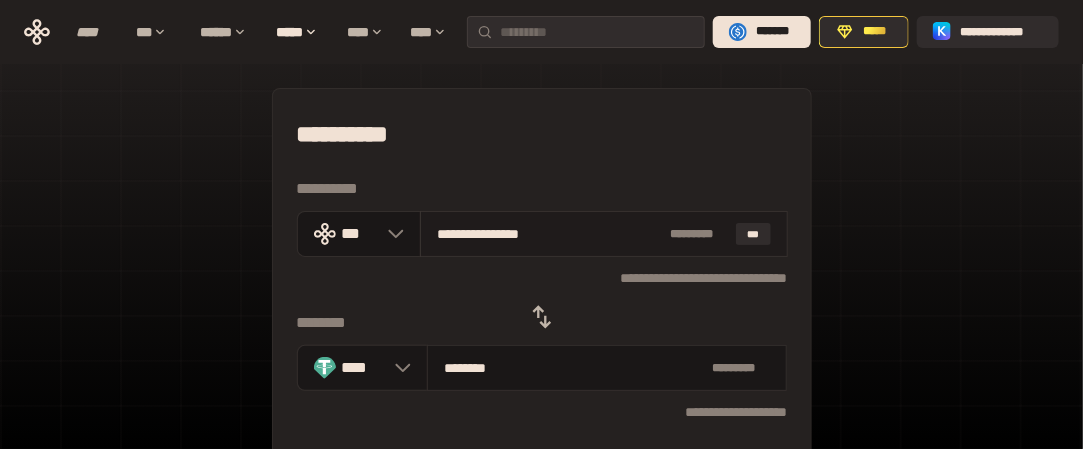 type on "********" 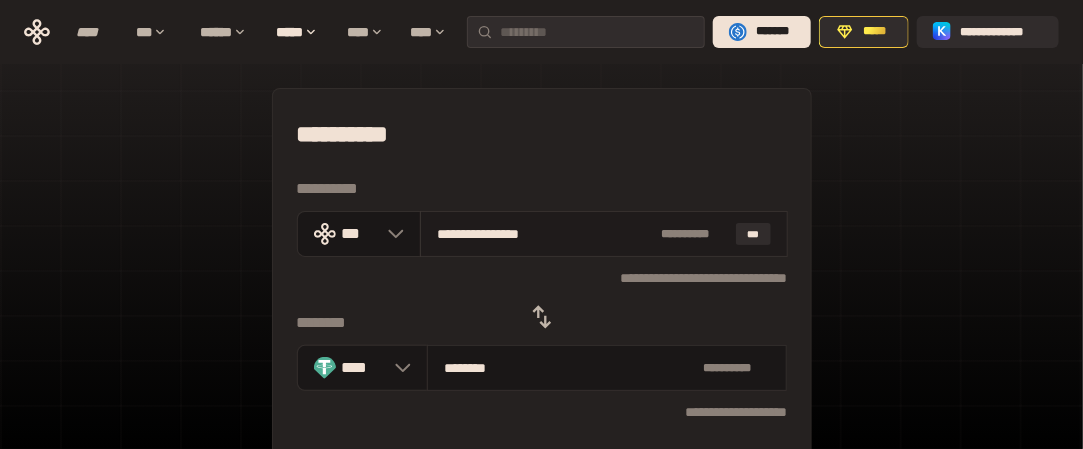 click on "**********" at bounding box center (545, 234) 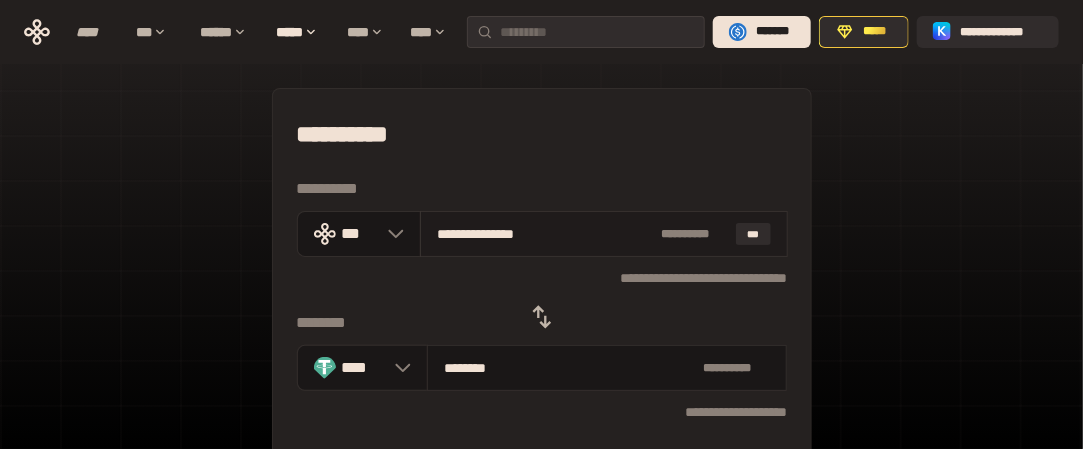 type on "********" 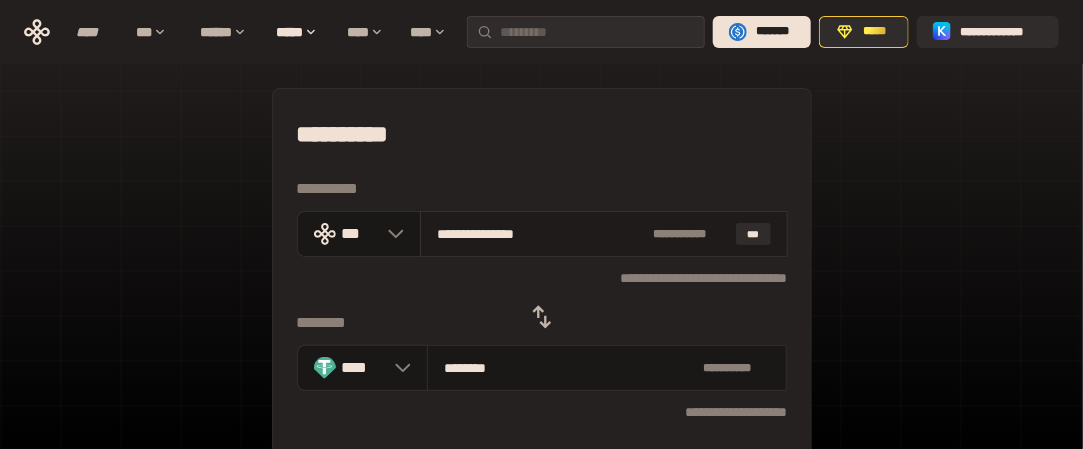 type on "**********" 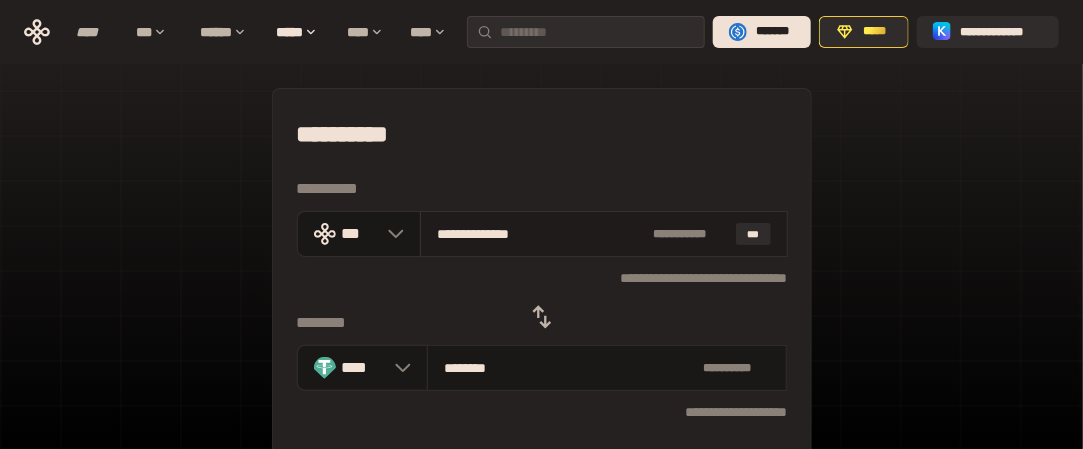 type on "********" 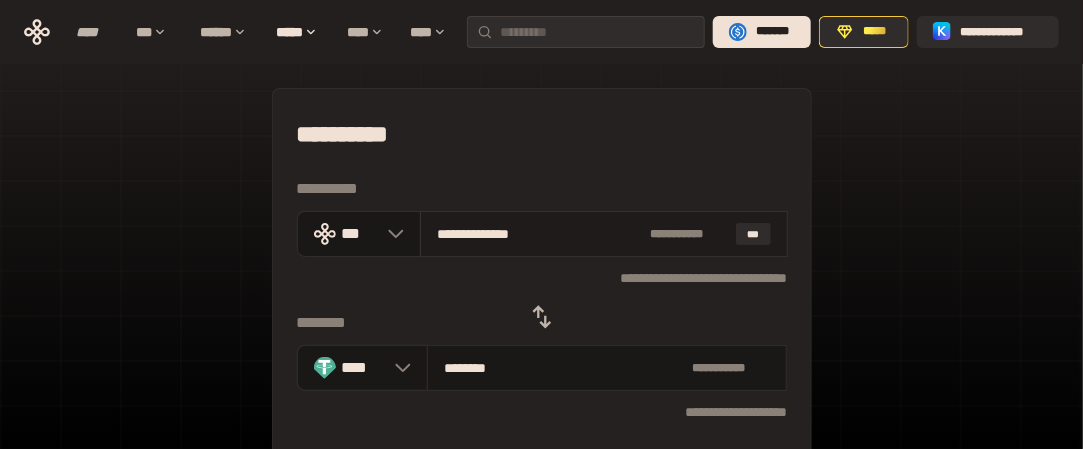 type on "**********" 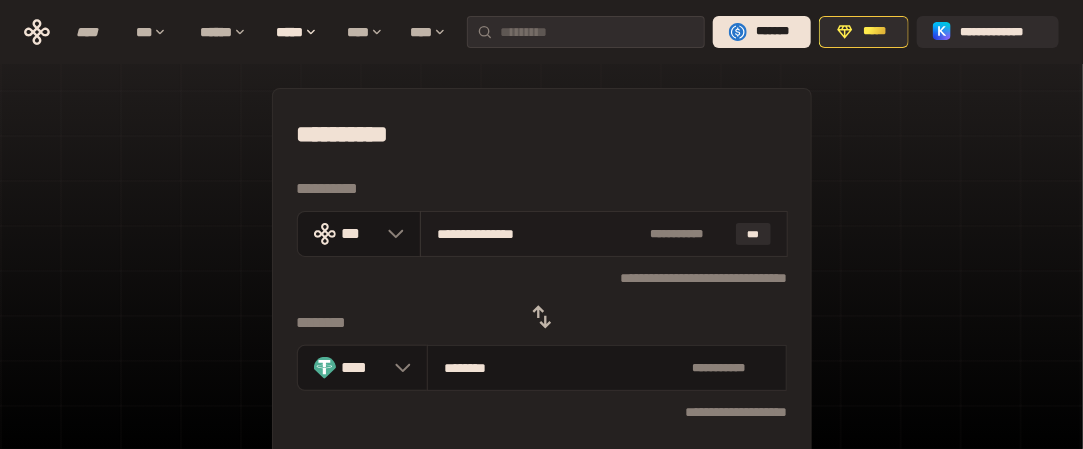 type on "********" 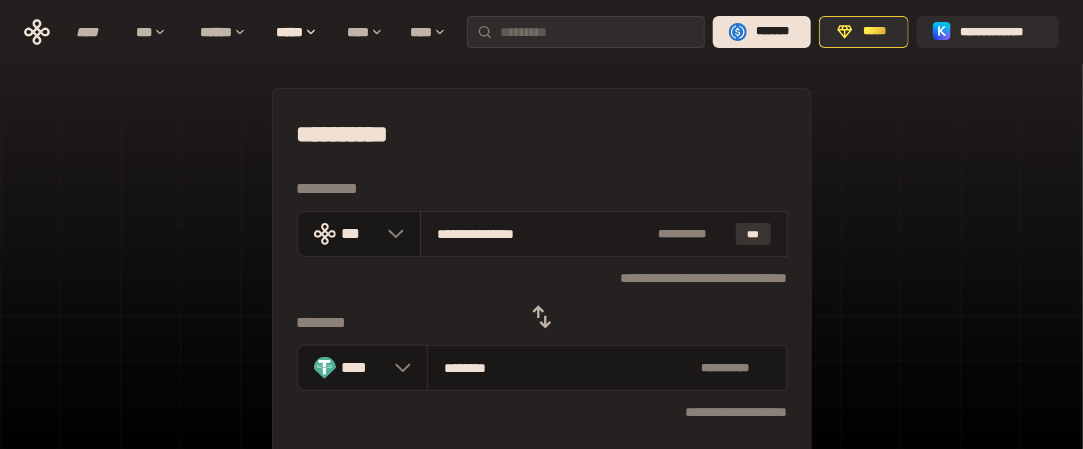 click on "***" at bounding box center [754, 234] 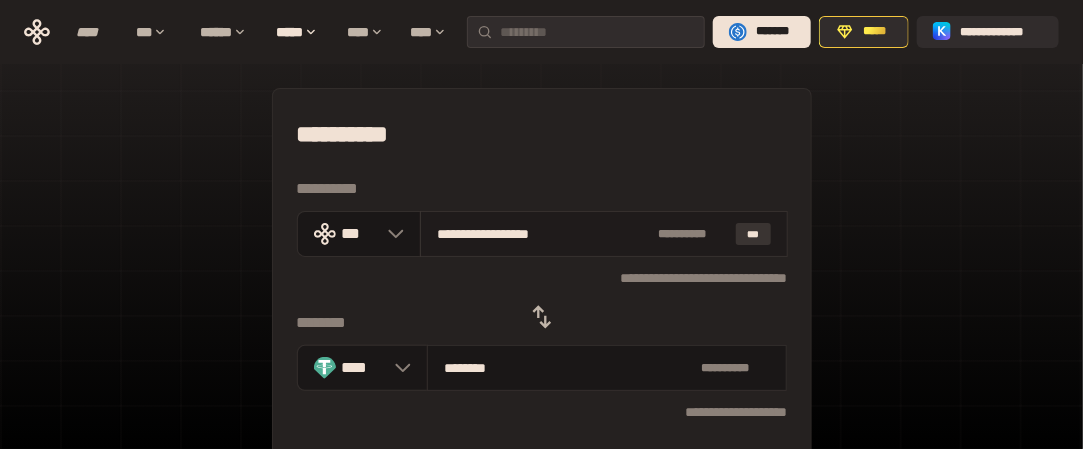 type on "********" 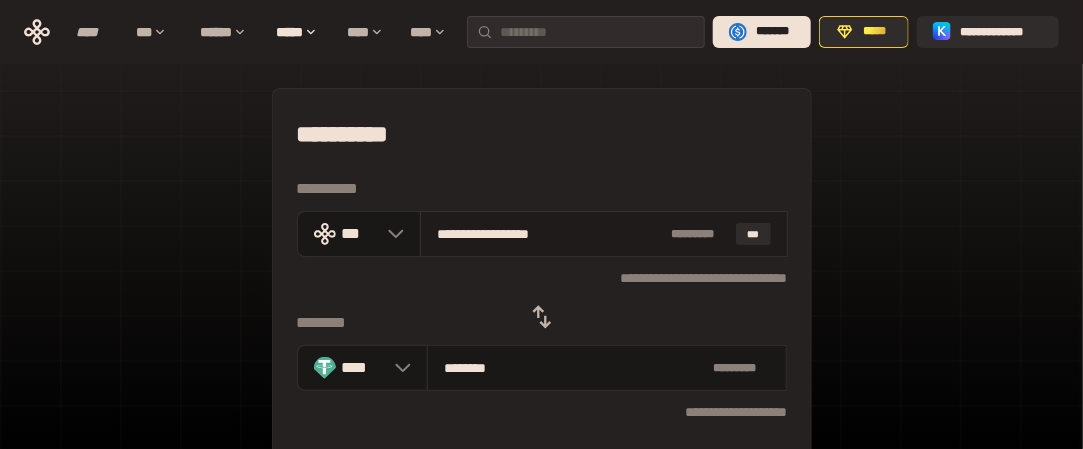 click on "**********" at bounding box center [550, 234] 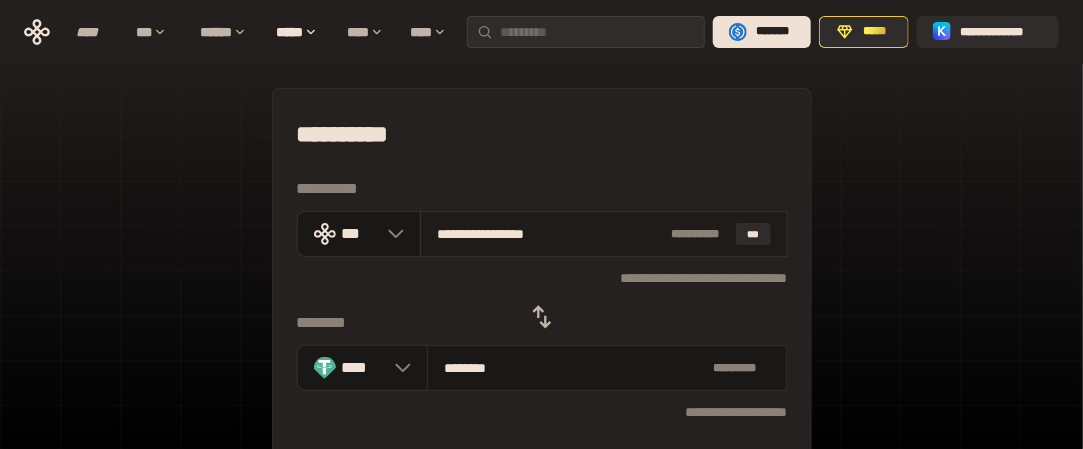 type on "********" 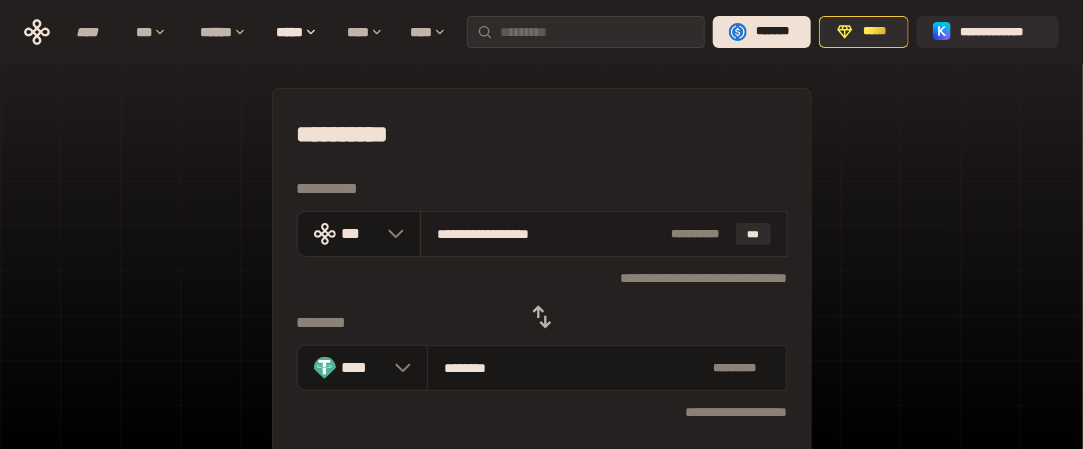 type on "********" 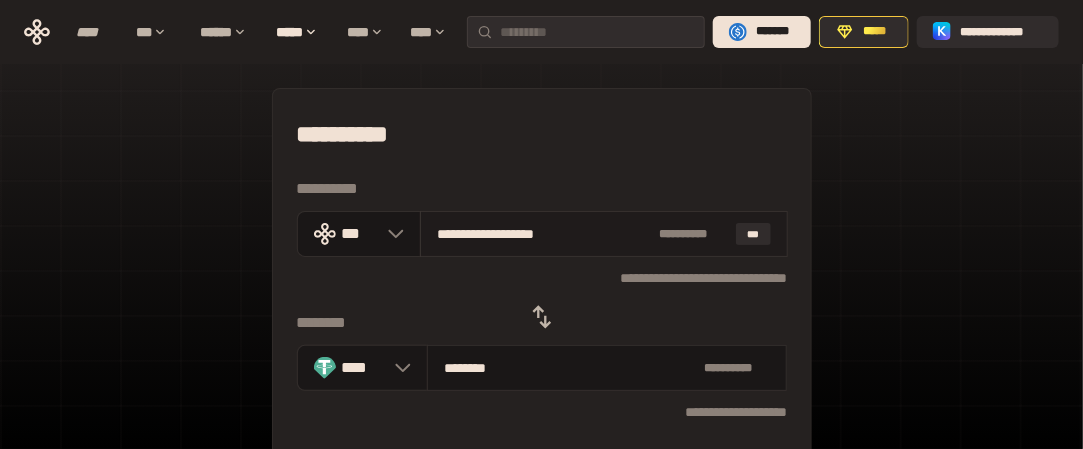 type on "**********" 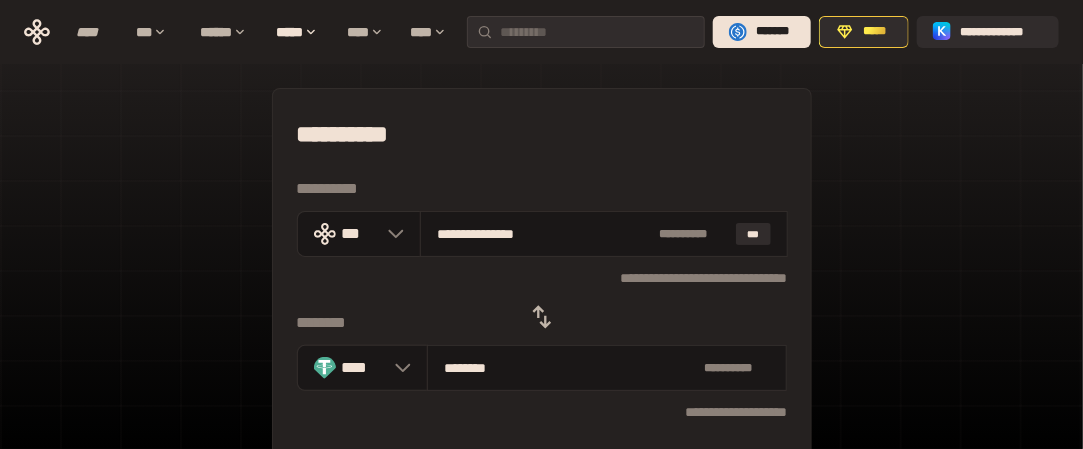 type on "**********" 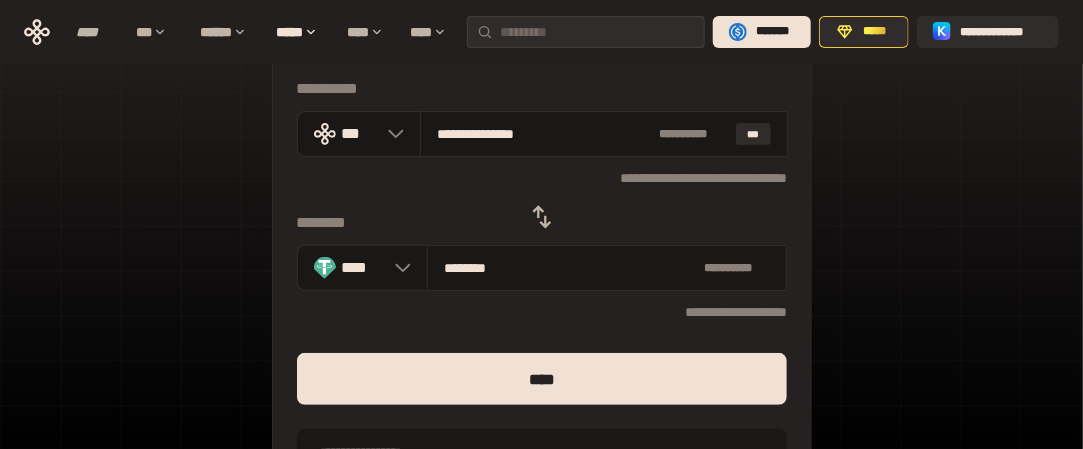 scroll, scrollTop: 200, scrollLeft: 0, axis: vertical 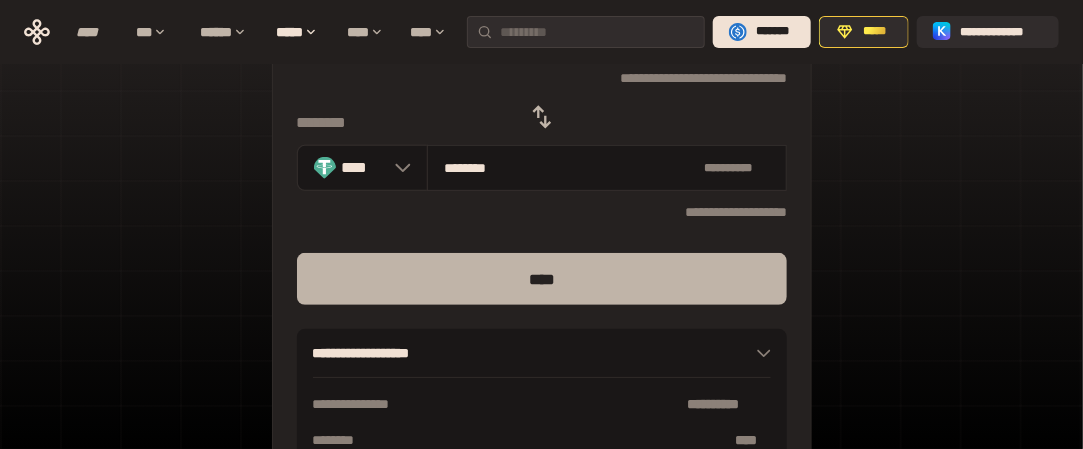 click on "****" at bounding box center [542, 279] 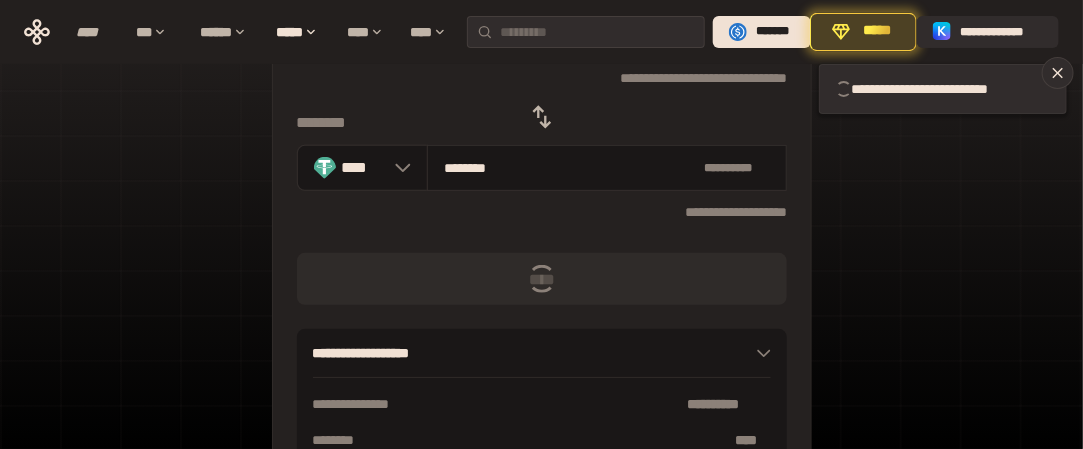type 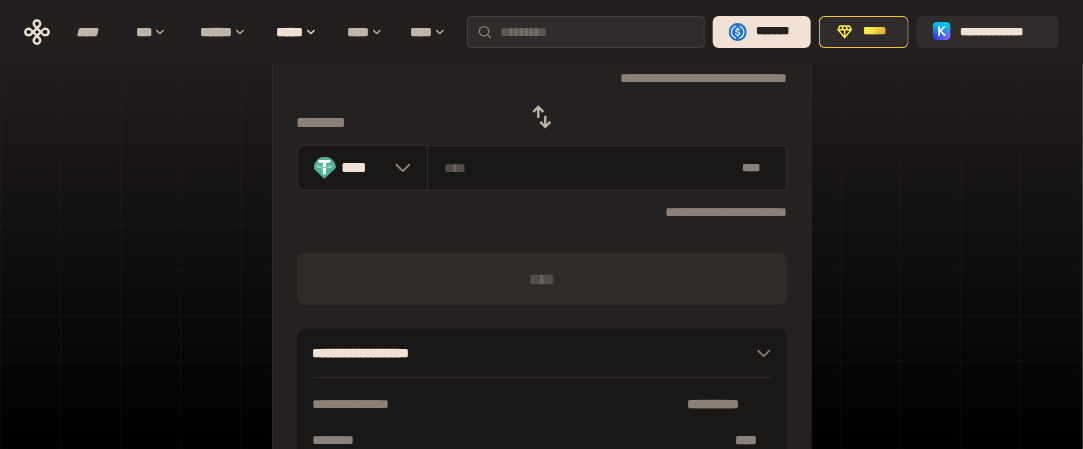 scroll, scrollTop: 100, scrollLeft: 0, axis: vertical 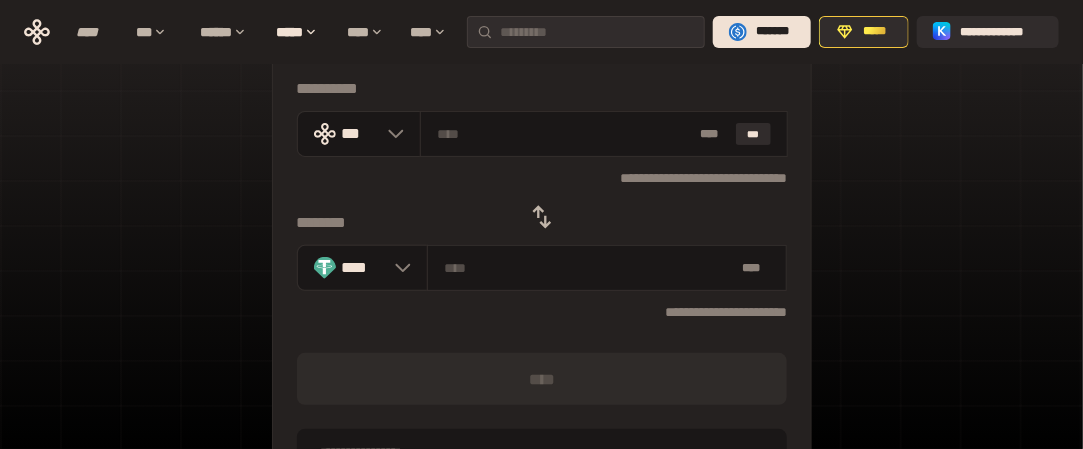 click 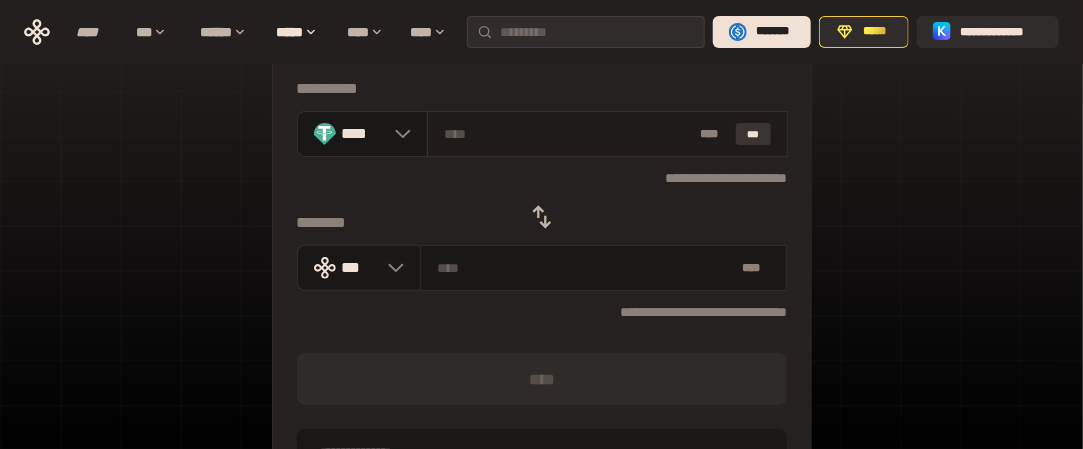 click on "***" at bounding box center (754, 134) 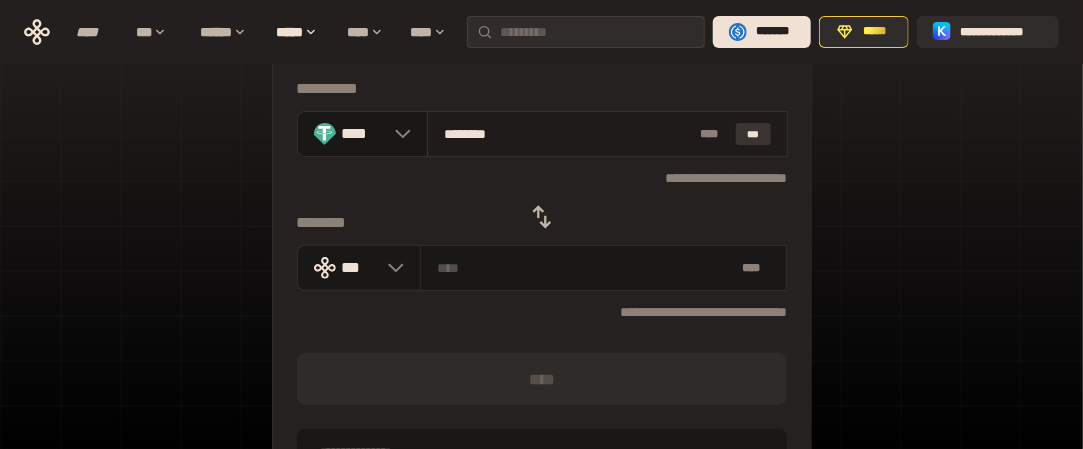 type on "**********" 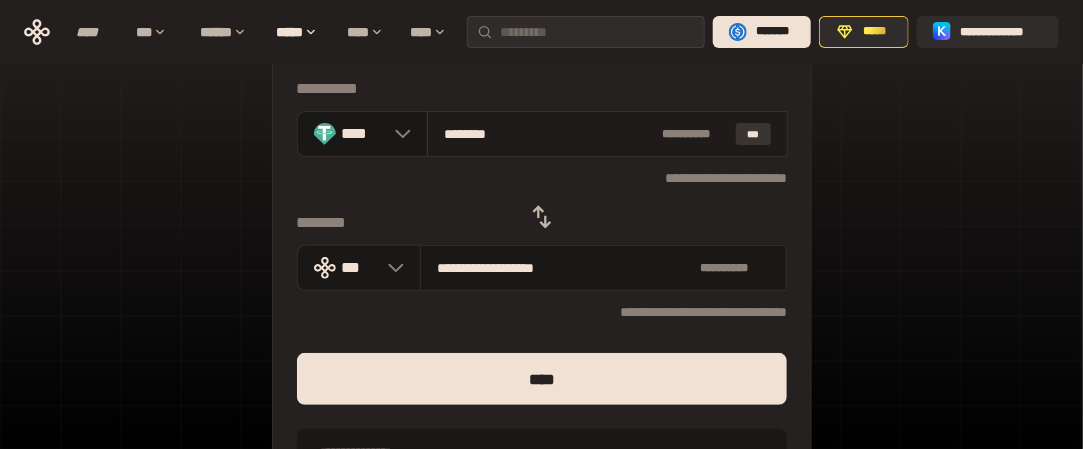 click on "***" at bounding box center (754, 134) 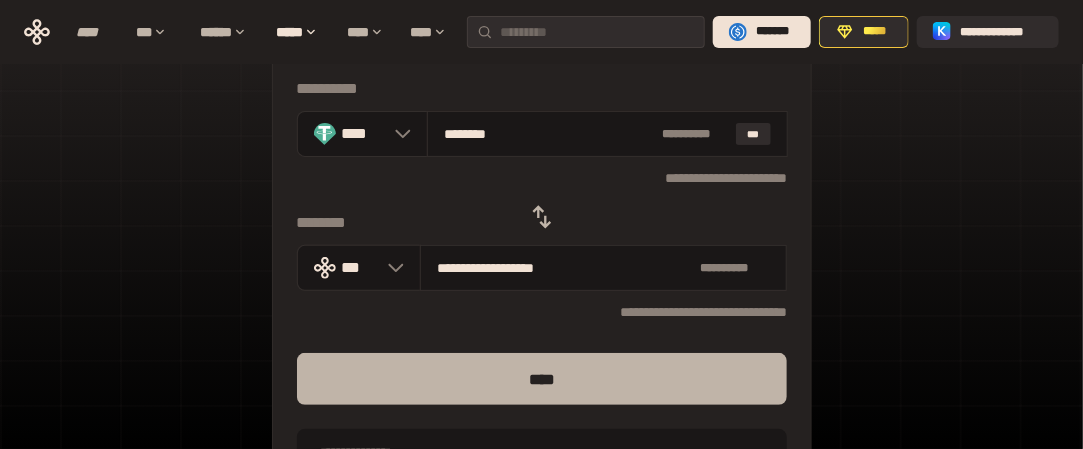 click on "****" at bounding box center (542, 379) 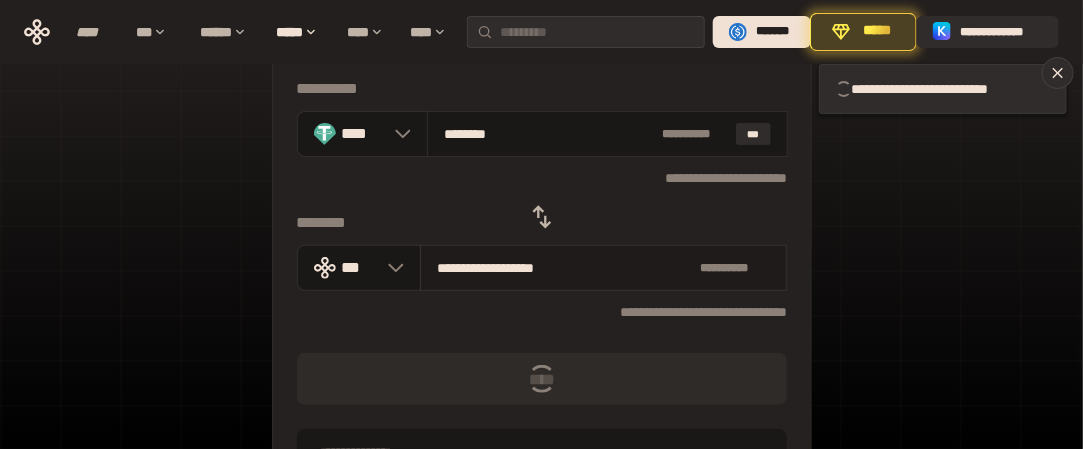type 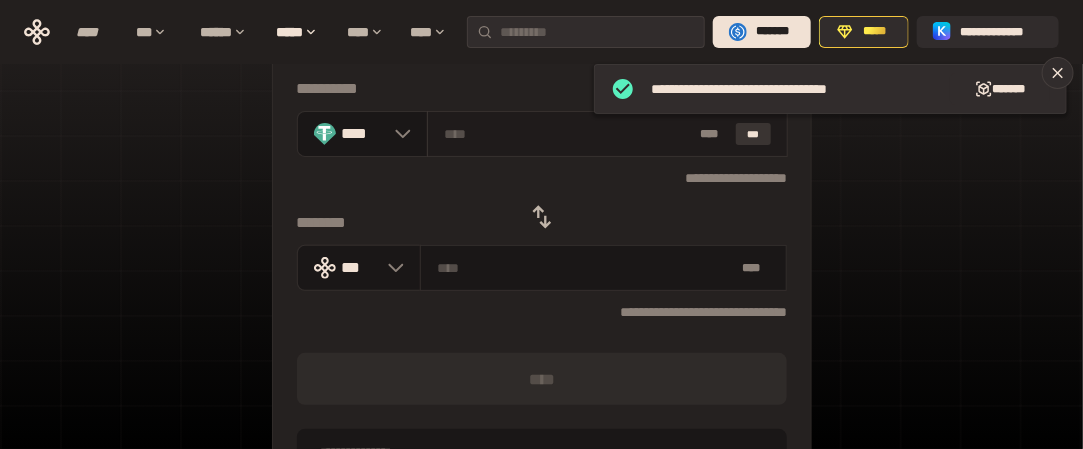 click on "***" at bounding box center (754, 134) 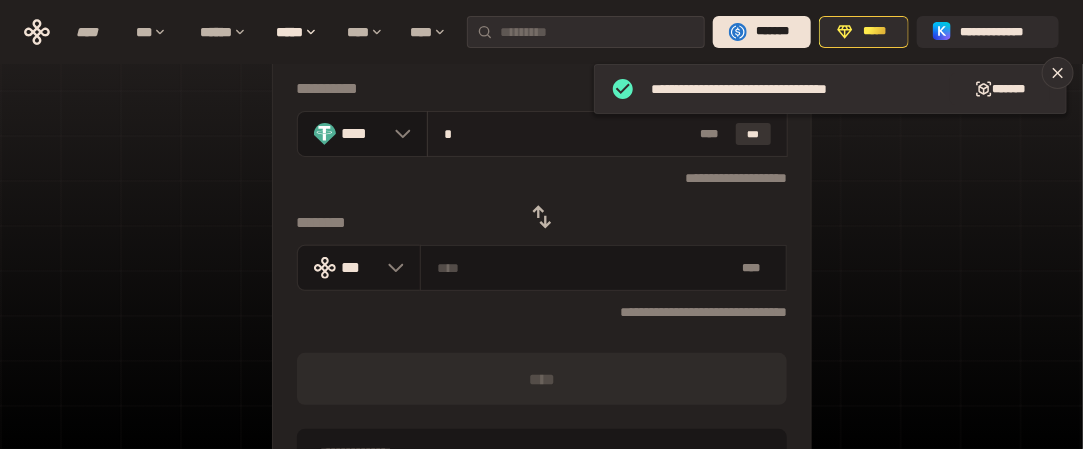 type 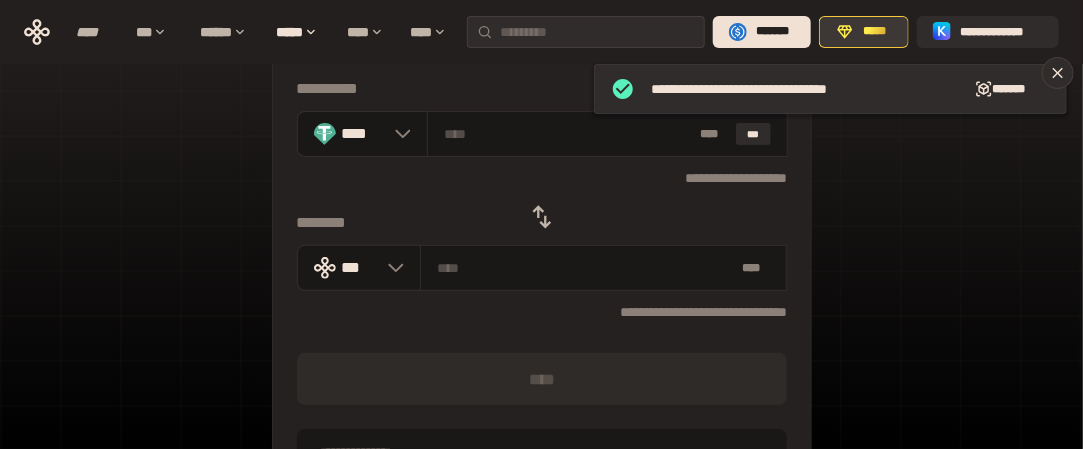 click on "*****" at bounding box center [863, 32] 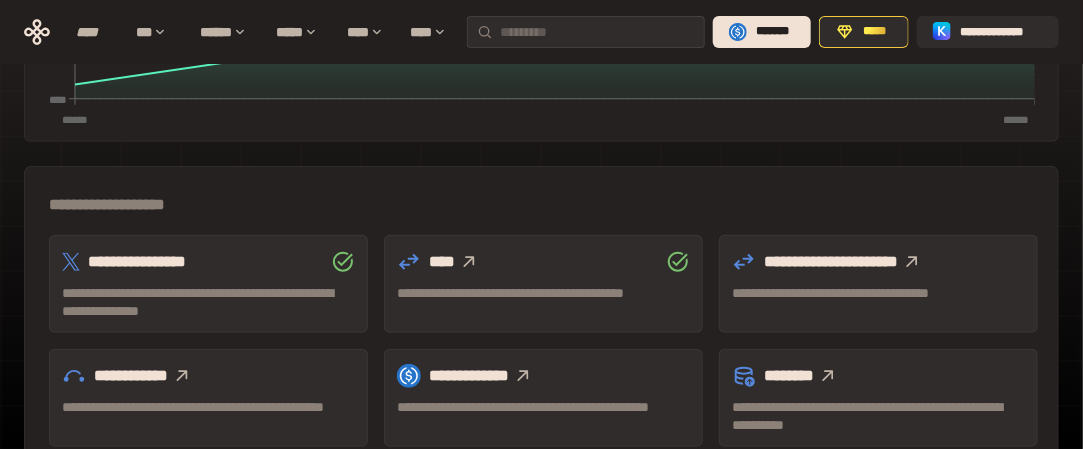 scroll, scrollTop: 600, scrollLeft: 0, axis: vertical 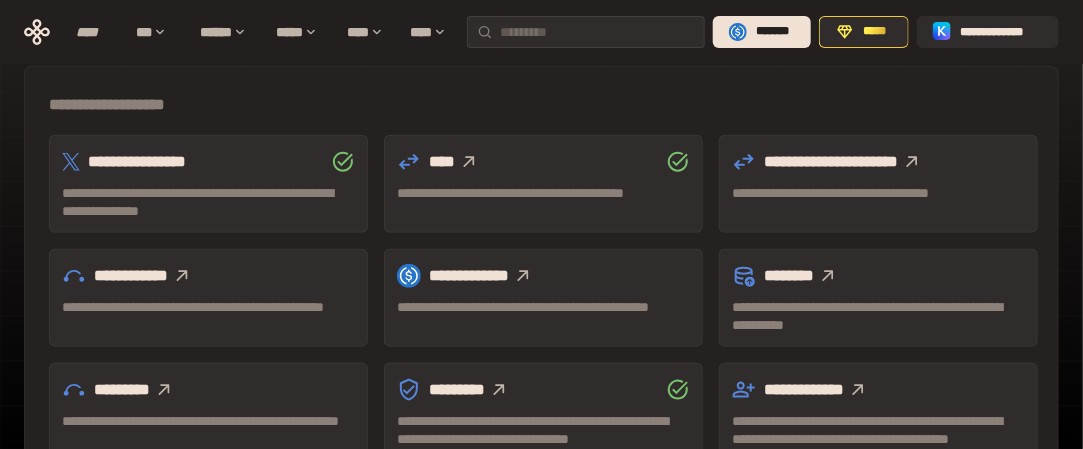 click 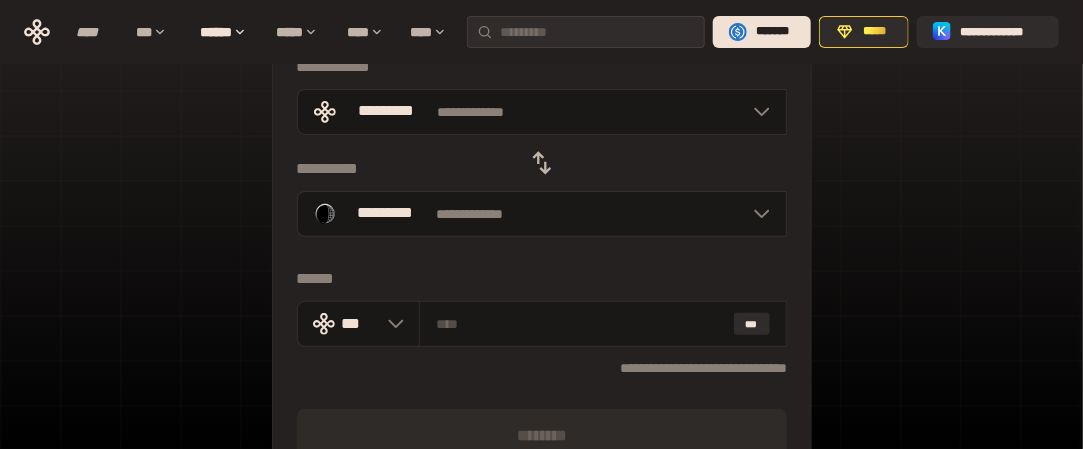 scroll, scrollTop: 22, scrollLeft: 0, axis: vertical 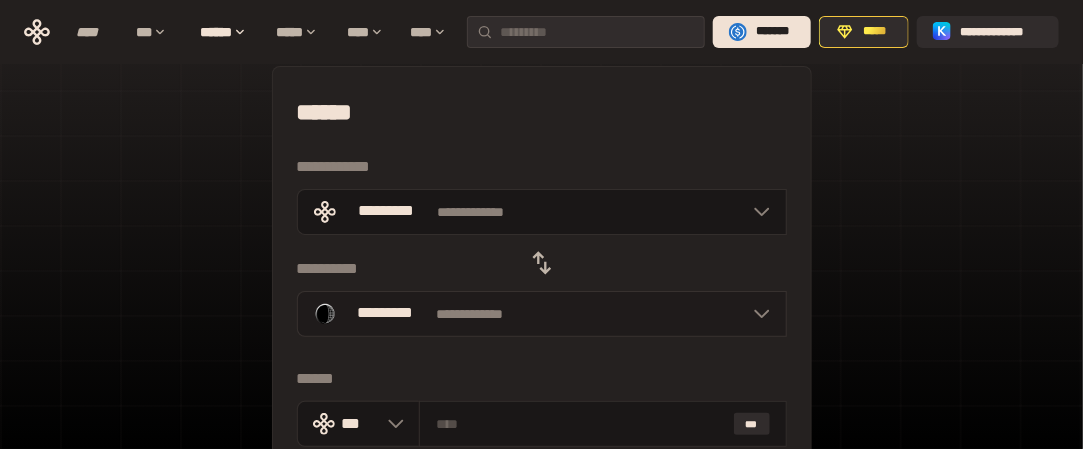 click 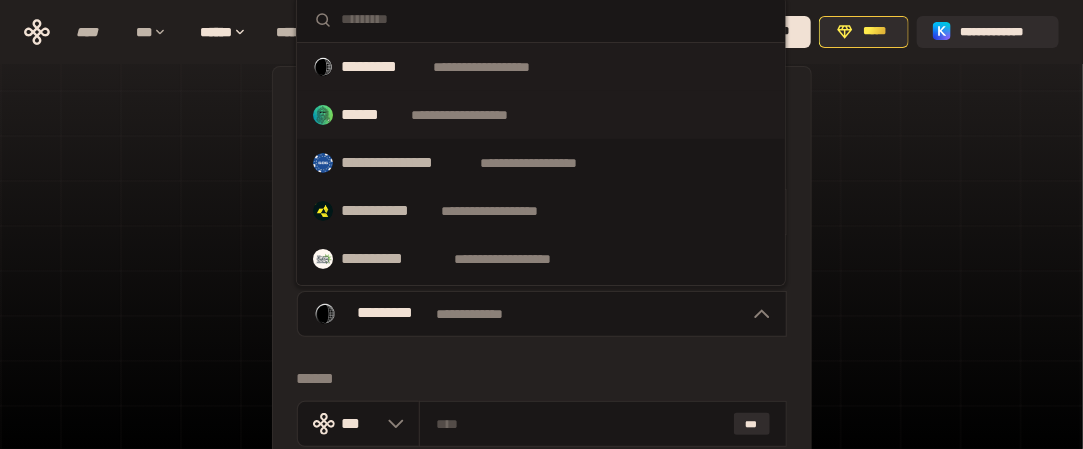 scroll, scrollTop: 0, scrollLeft: 0, axis: both 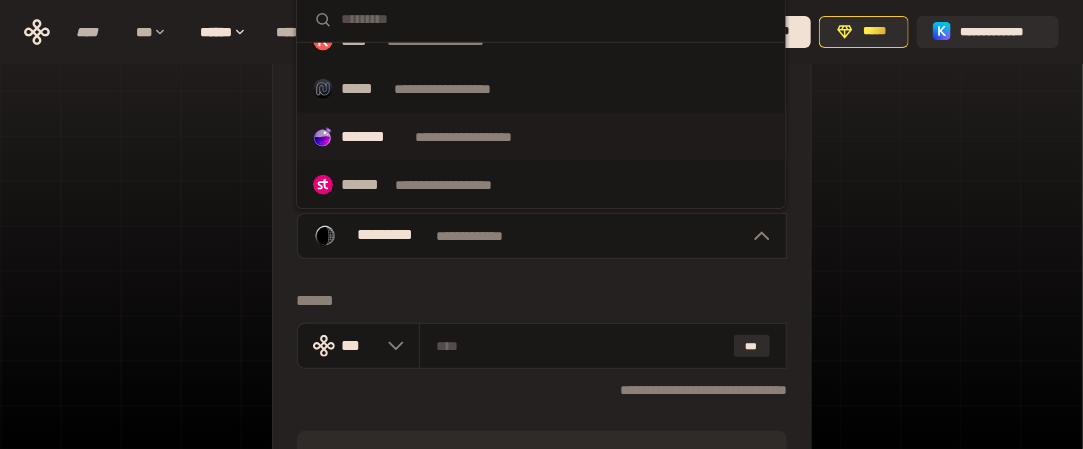 click on "**********" at bounding box center (482, 137) 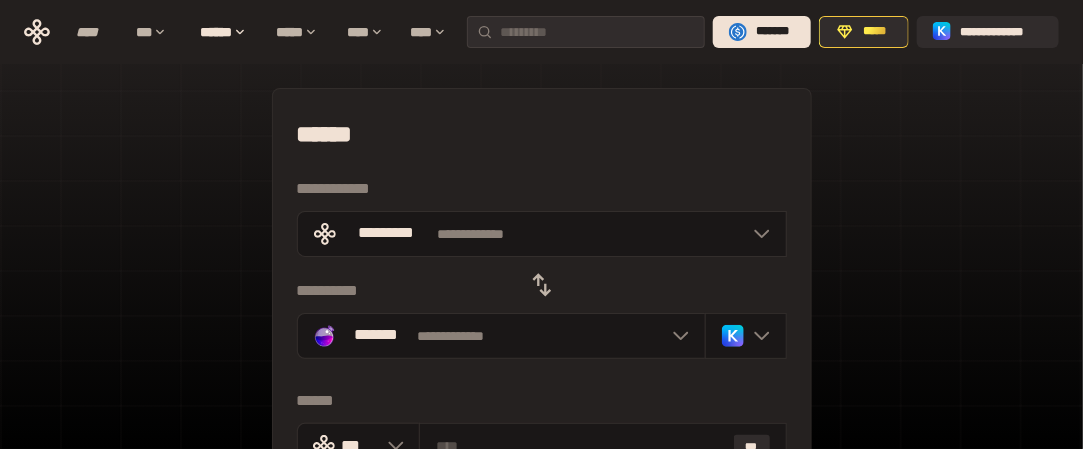 scroll, scrollTop: 100, scrollLeft: 0, axis: vertical 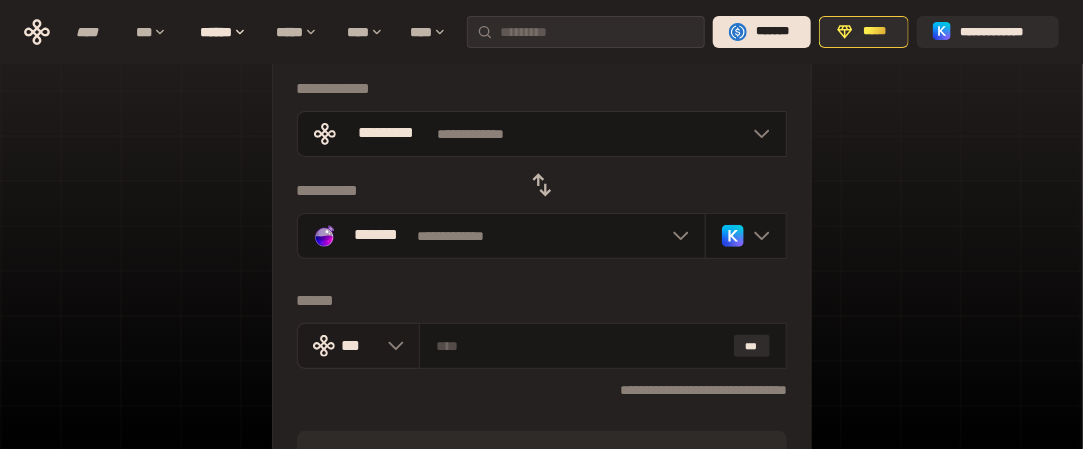 click at bounding box center (391, 346) 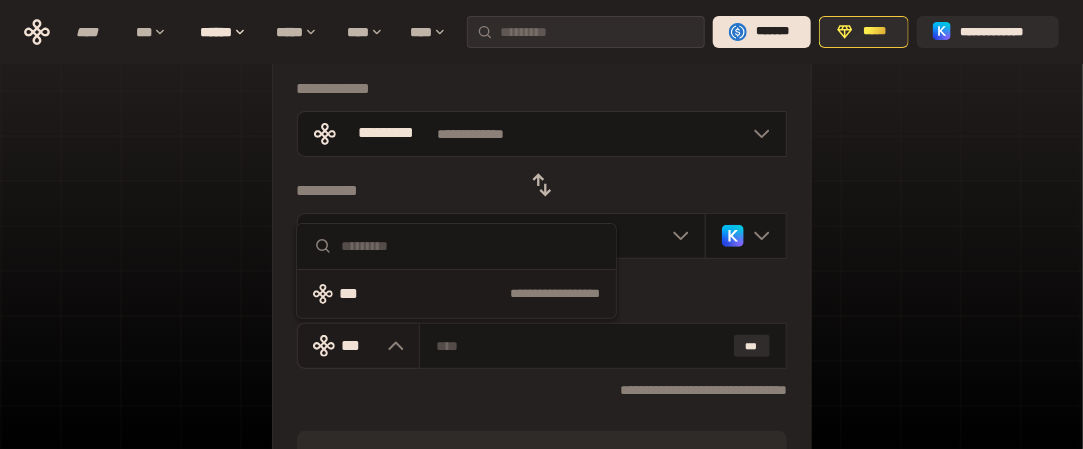 click at bounding box center (391, 346) 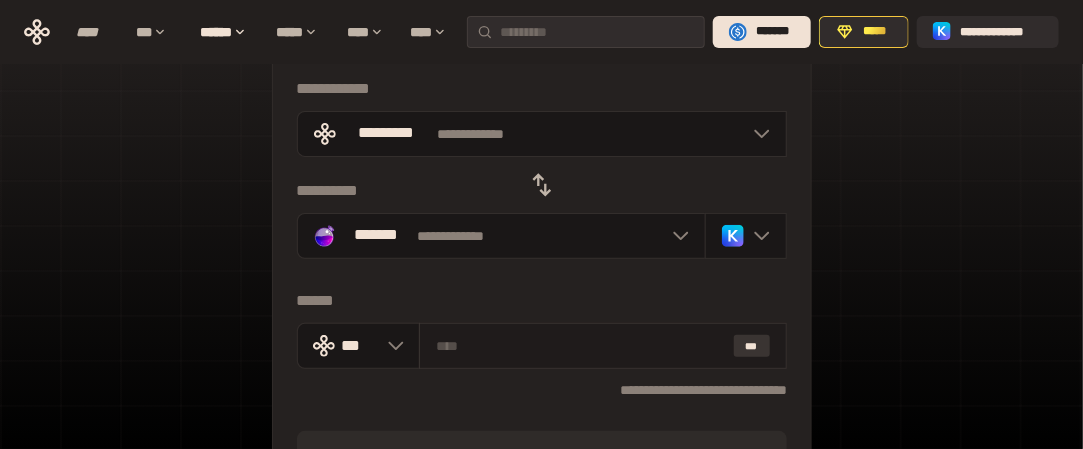 click on "***" at bounding box center (752, 346) 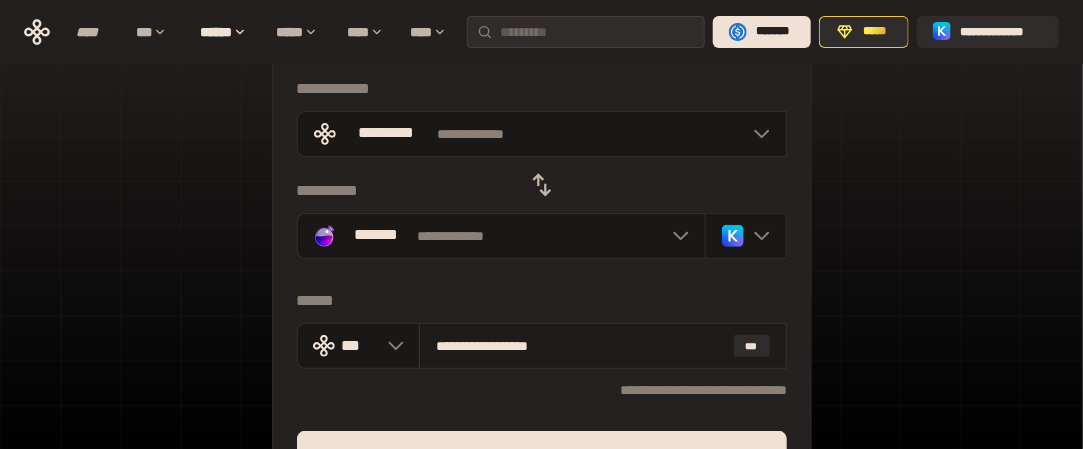 click on "**********" at bounding box center (580, 346) 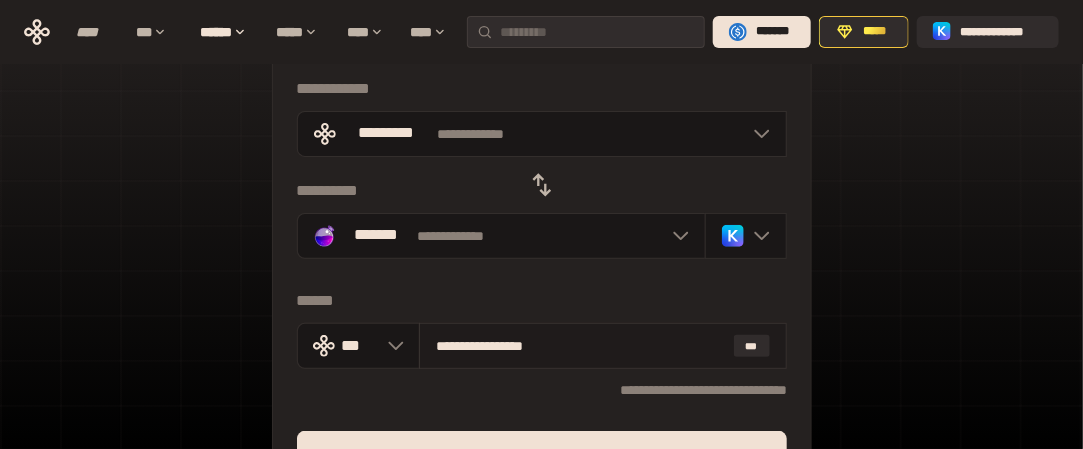 drag, startPoint x: 452, startPoint y: 339, endPoint x: 517, endPoint y: 345, distance: 65.27634 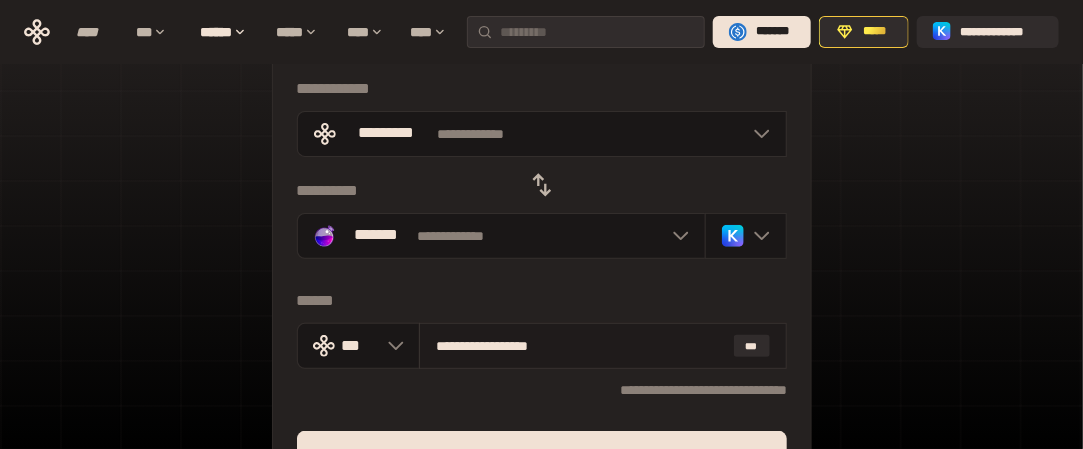 click on "**********" at bounding box center (580, 346) 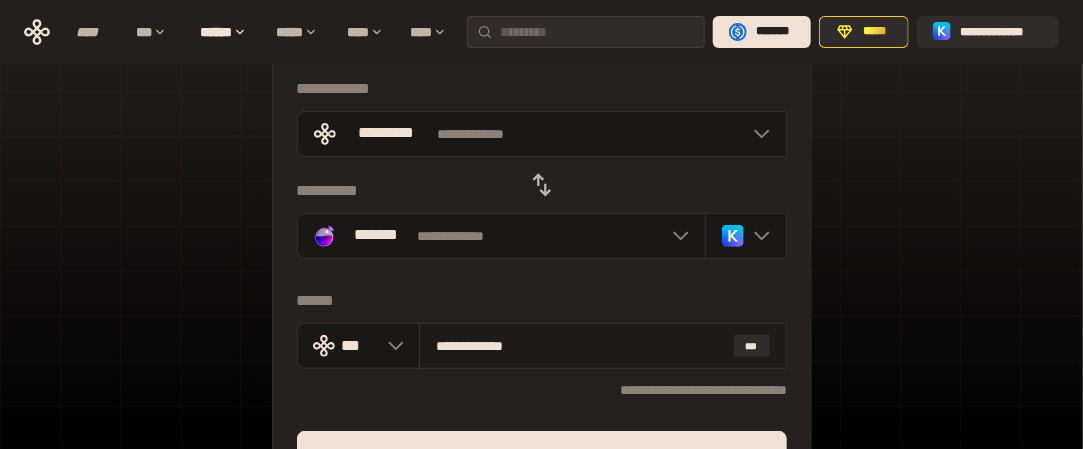 click on "**********" at bounding box center [580, 346] 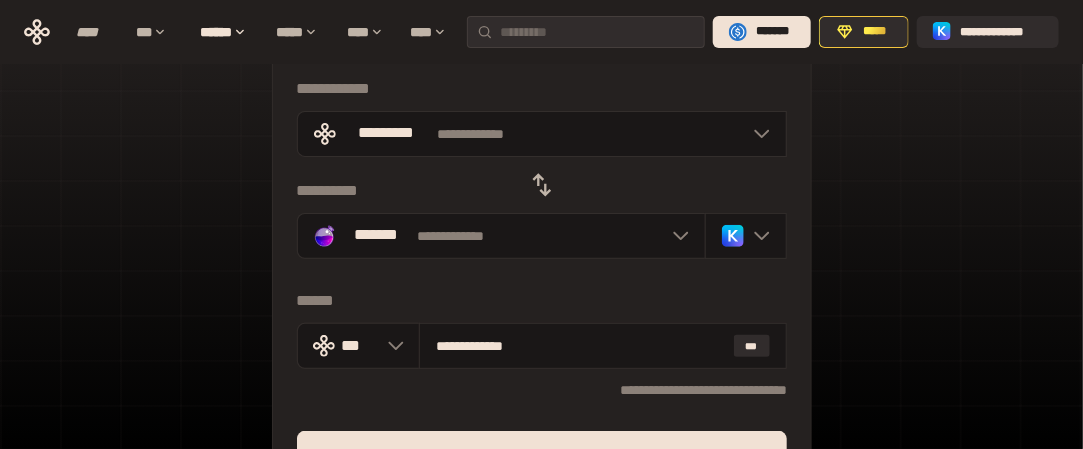 scroll, scrollTop: 200, scrollLeft: 0, axis: vertical 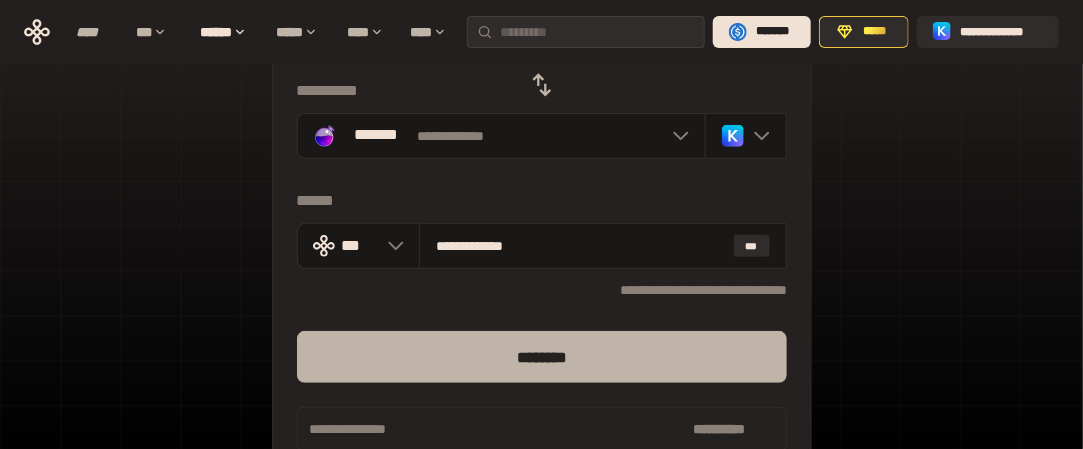 type on "**********" 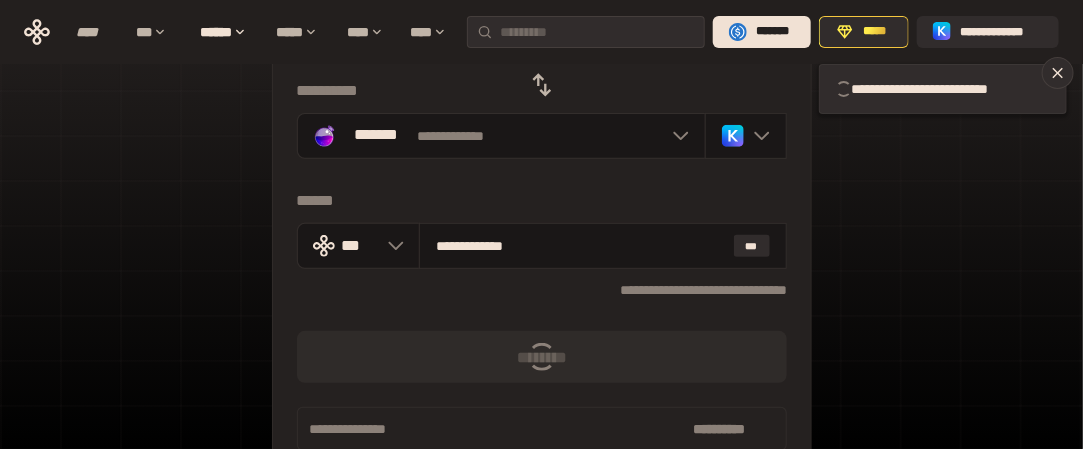 type 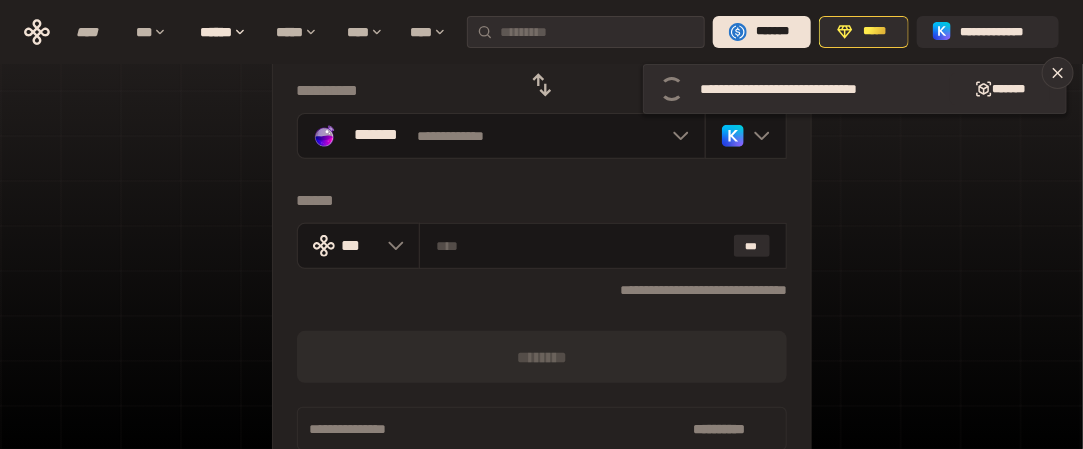 scroll, scrollTop: 100, scrollLeft: 0, axis: vertical 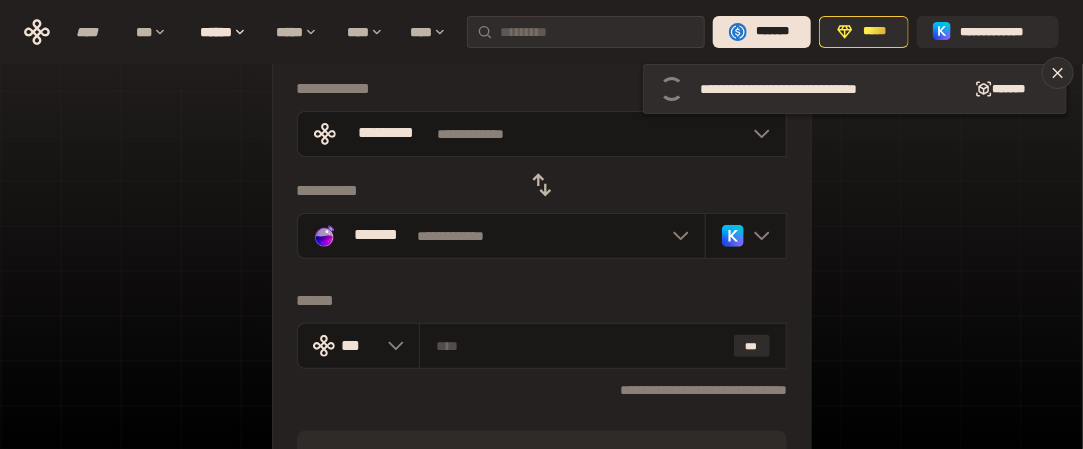 click 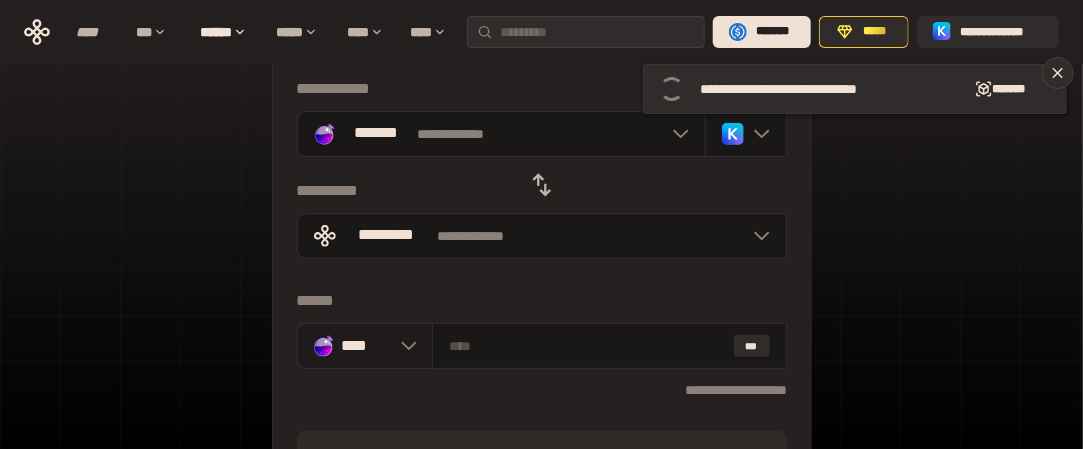 click on "****" at bounding box center [365, 346] 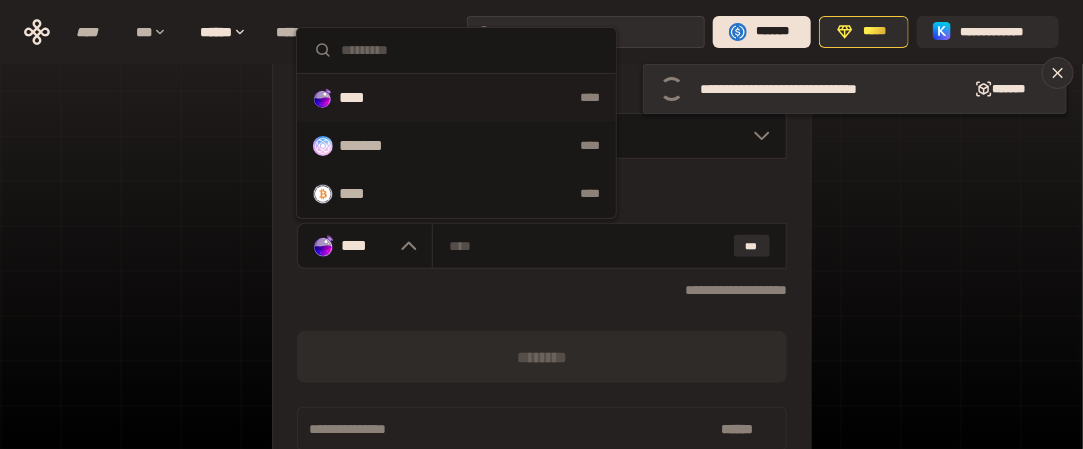 scroll, scrollTop: 100, scrollLeft: 0, axis: vertical 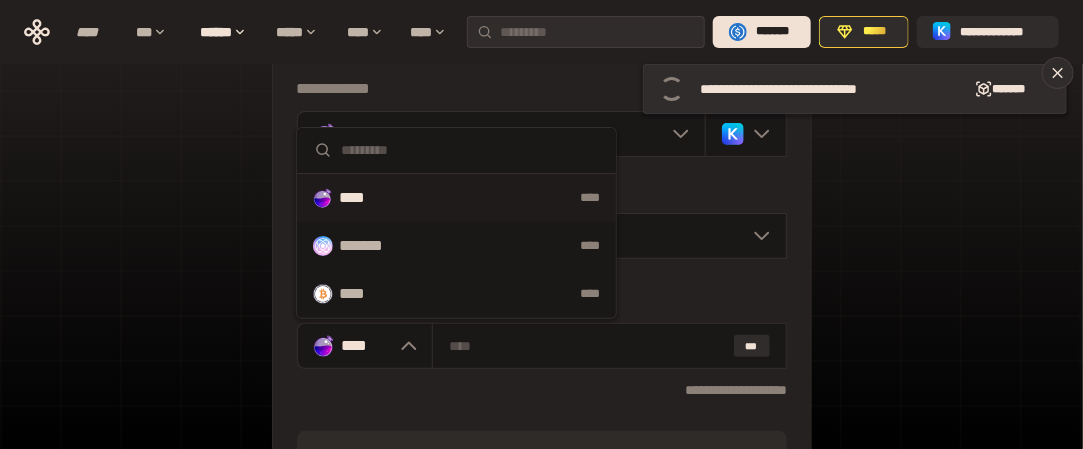 click on "**********" at bounding box center [541, 345] 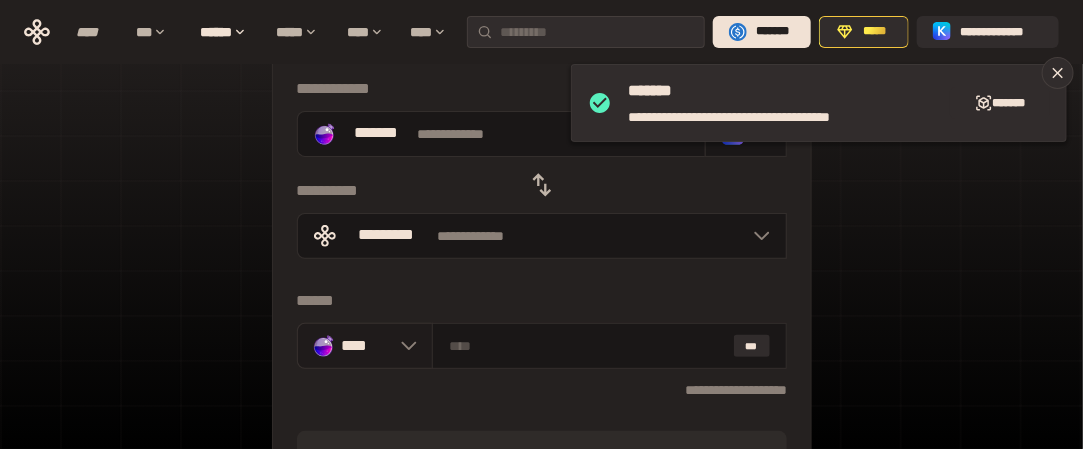 click on "****" at bounding box center (365, 345) 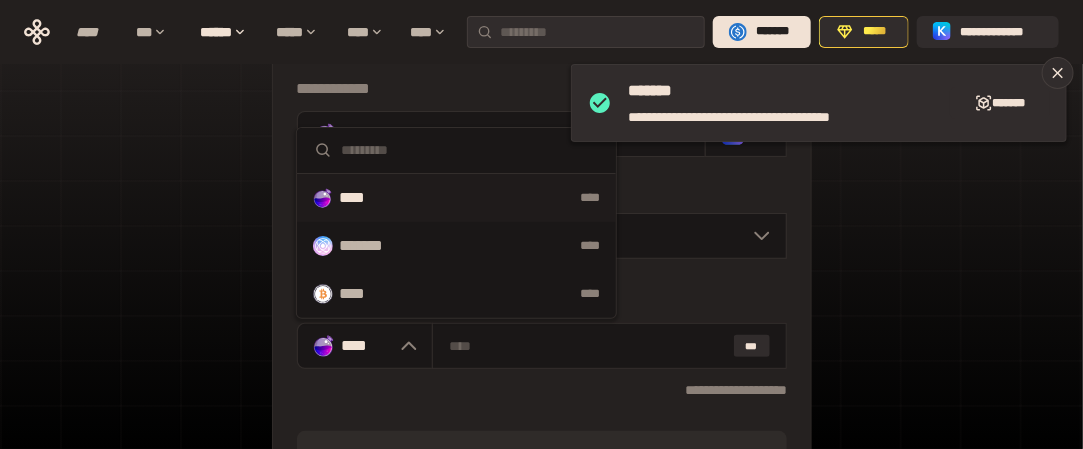 click on "**********" at bounding box center [541, 345] 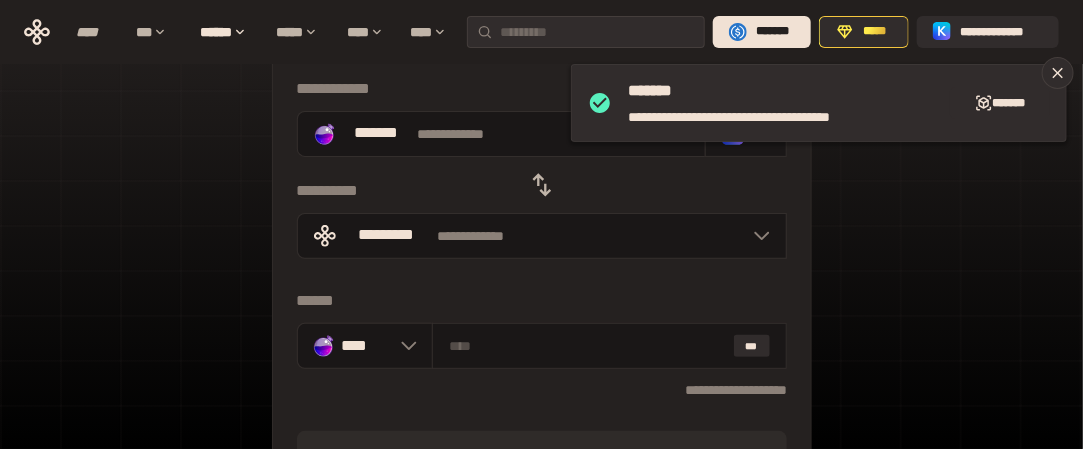 drag, startPoint x: 548, startPoint y: 178, endPoint x: 538, endPoint y: 185, distance: 12.206555 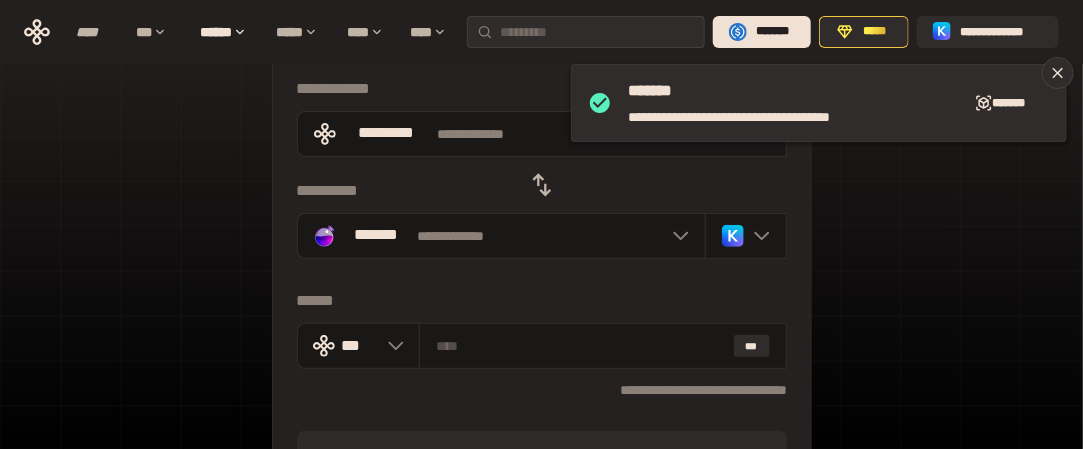 scroll, scrollTop: 0, scrollLeft: 0, axis: both 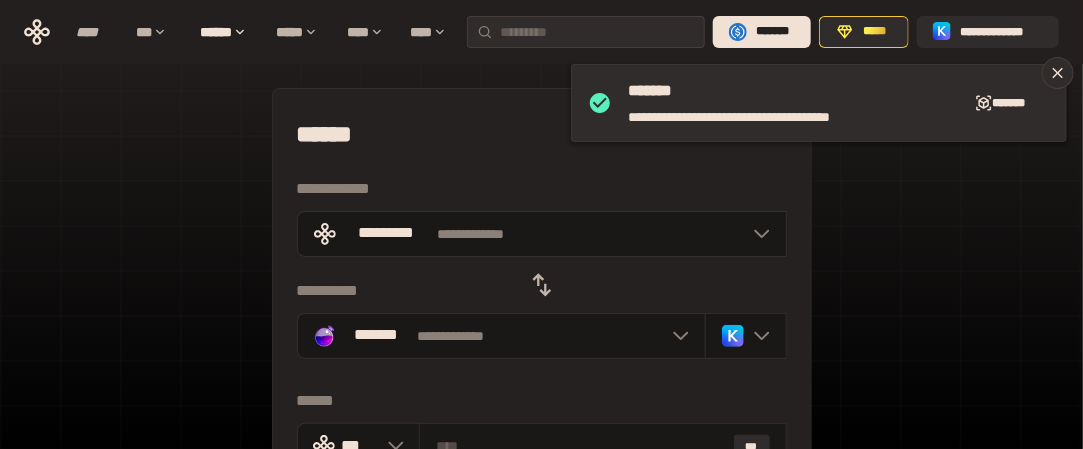 click 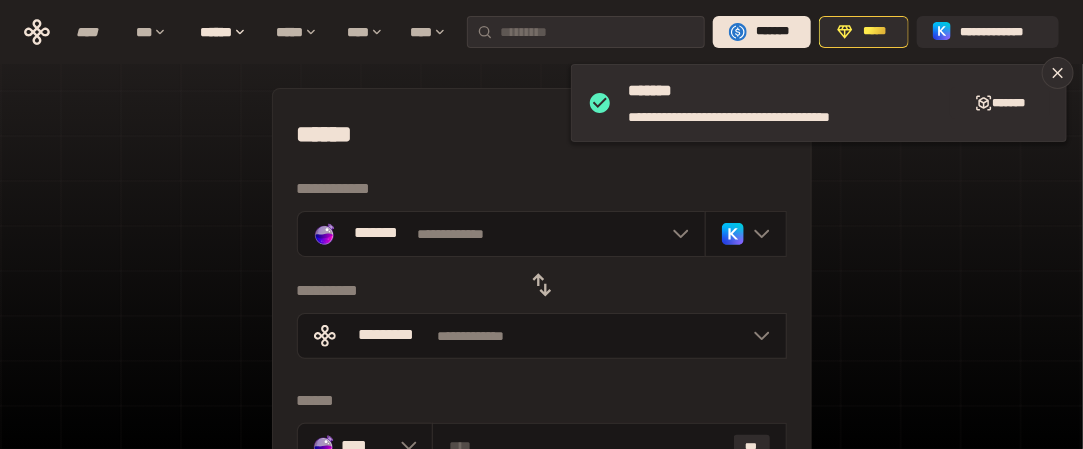 scroll, scrollTop: 100, scrollLeft: 0, axis: vertical 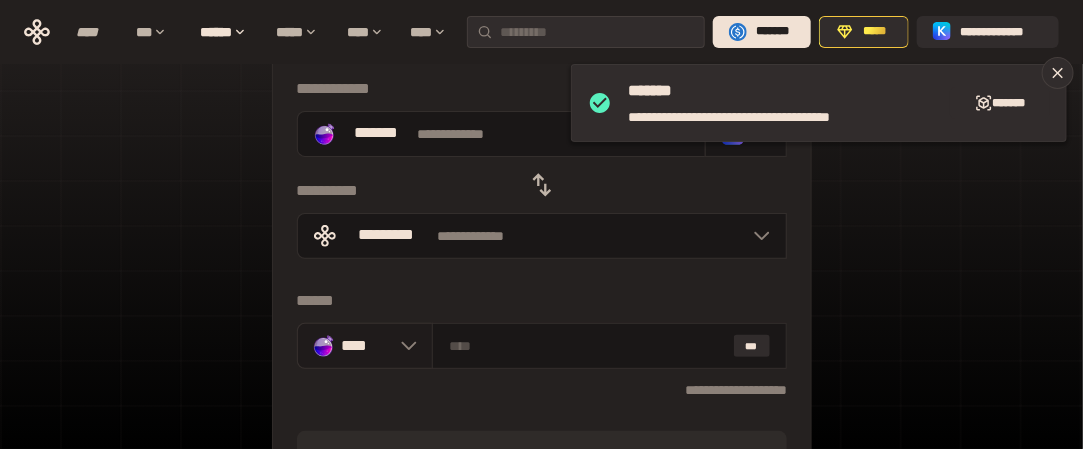 click on "****" at bounding box center (365, 346) 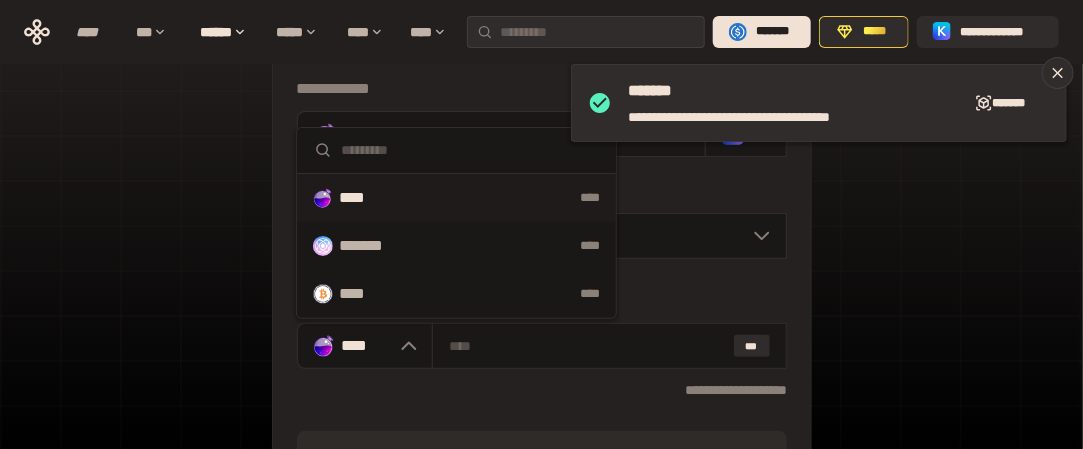 scroll, scrollTop: 200, scrollLeft: 0, axis: vertical 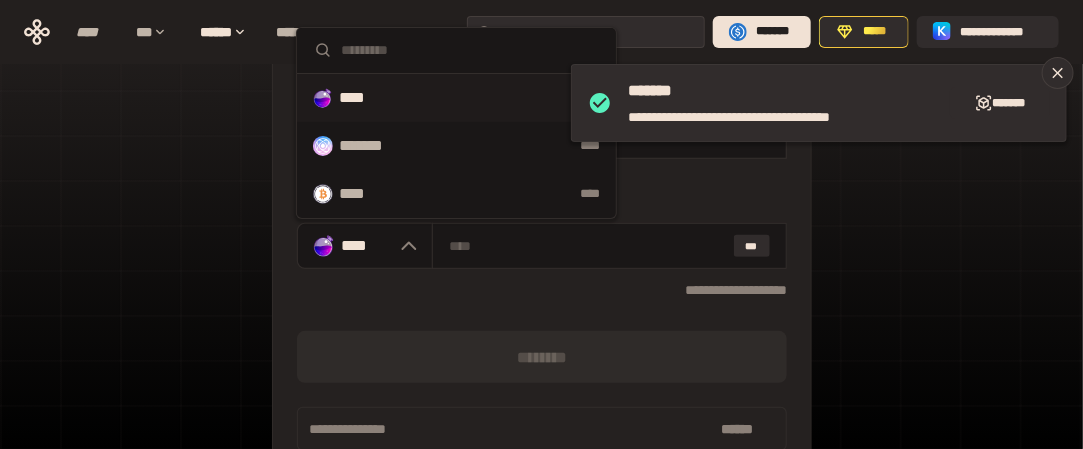 type 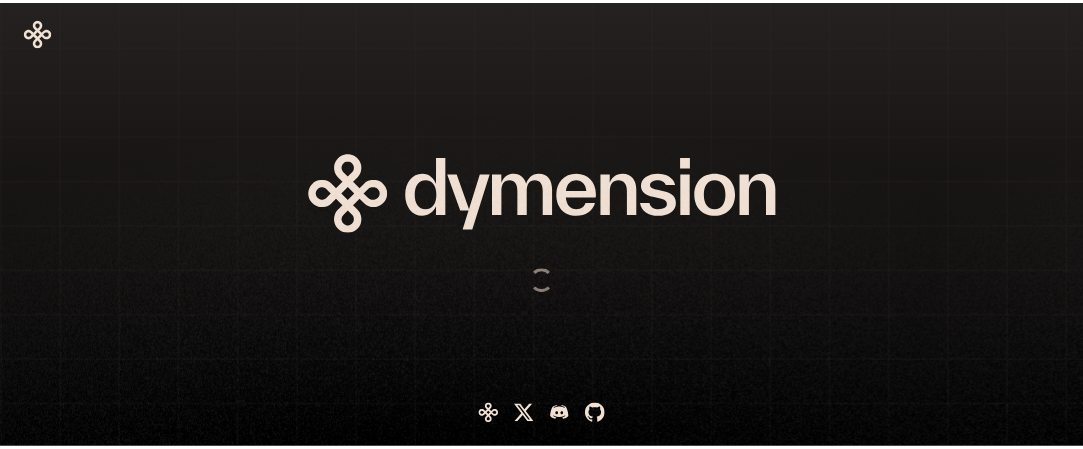 scroll, scrollTop: 0, scrollLeft: 0, axis: both 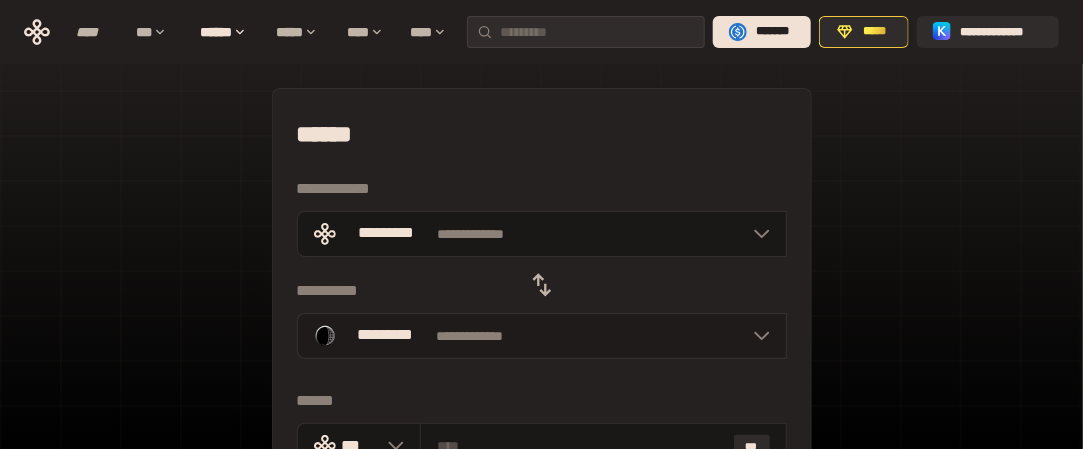 click on "**********" at bounding box center (542, 336) 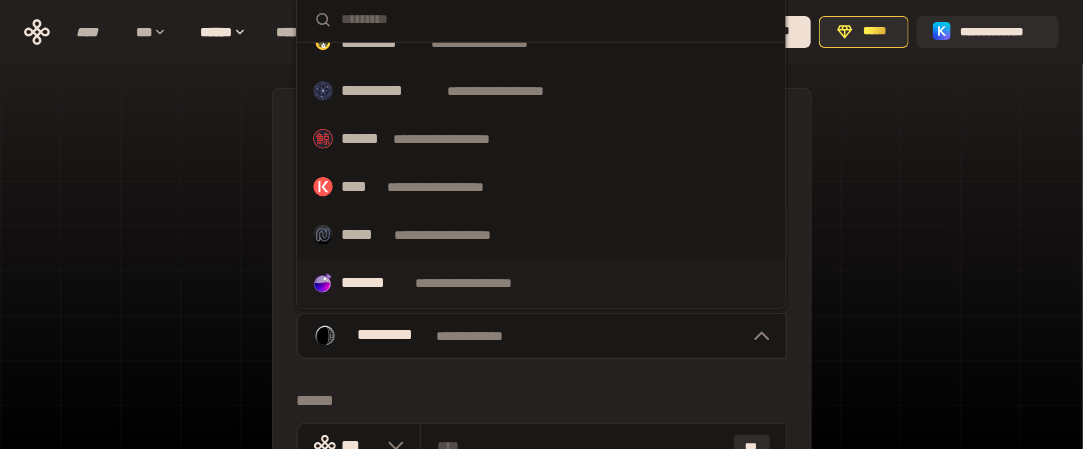 scroll, scrollTop: 646, scrollLeft: 0, axis: vertical 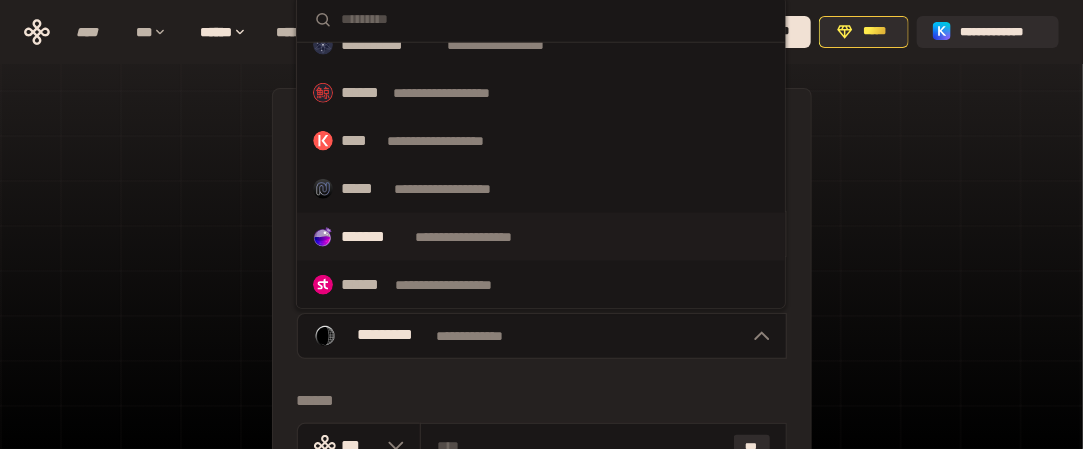 click on "*******" at bounding box center (374, 237) 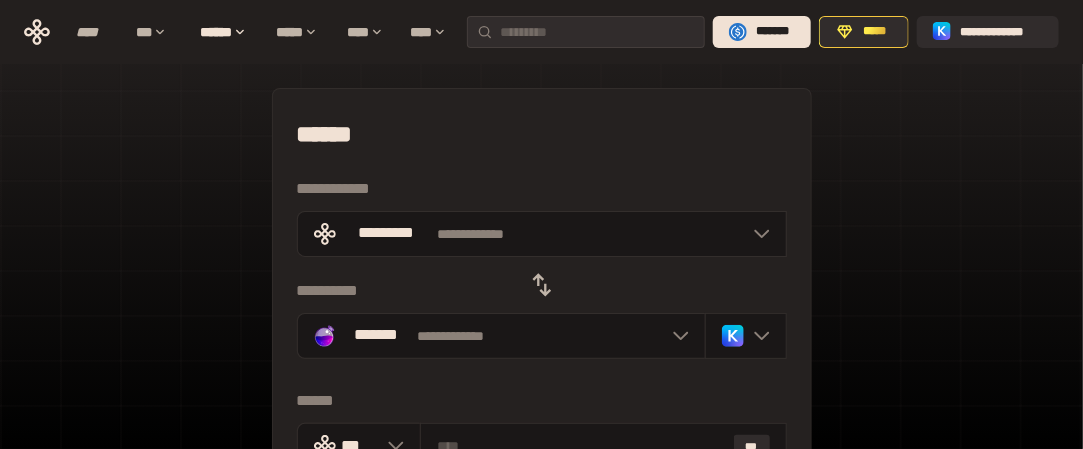 scroll, scrollTop: 100, scrollLeft: 0, axis: vertical 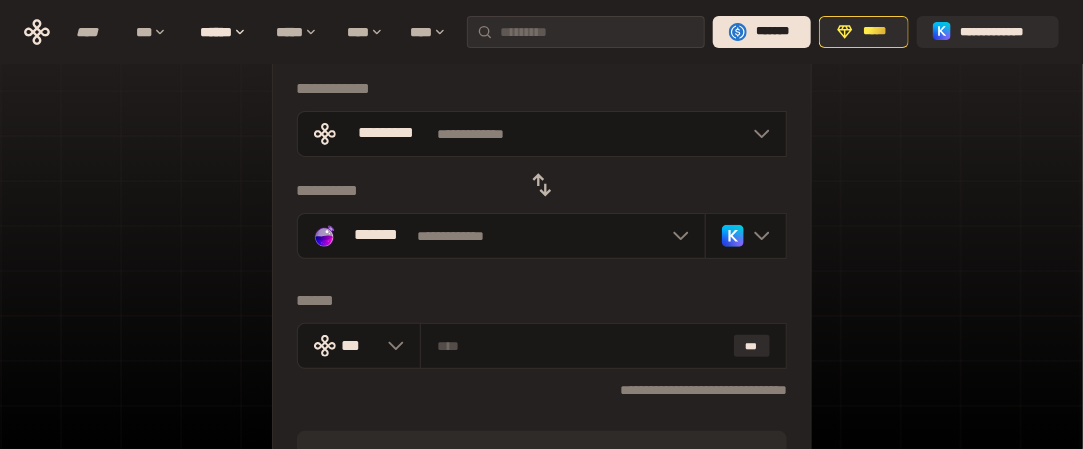click 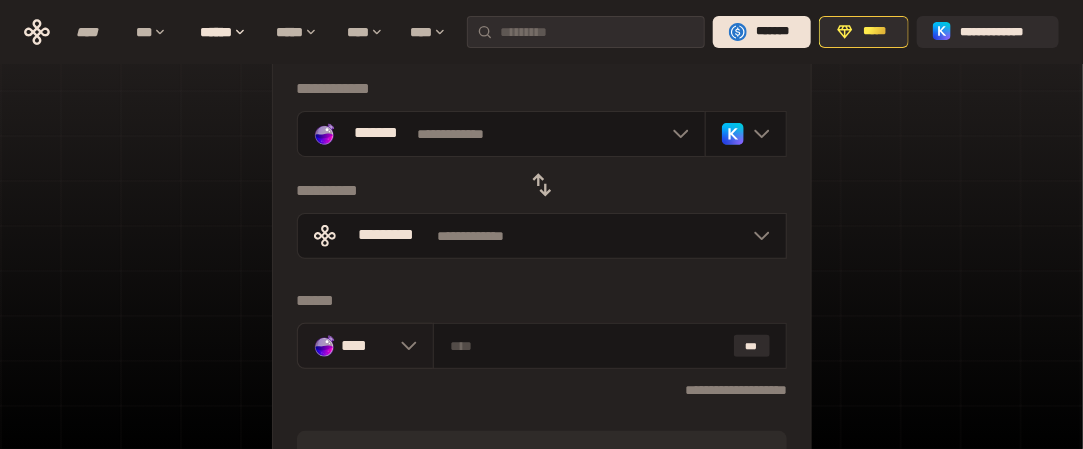 click on "****" at bounding box center (366, 345) 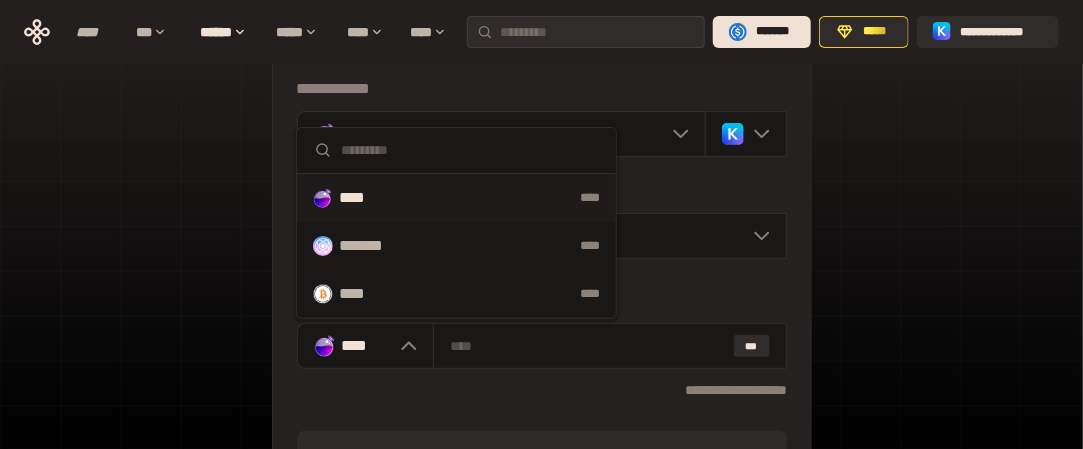 click at bounding box center [456, 151] 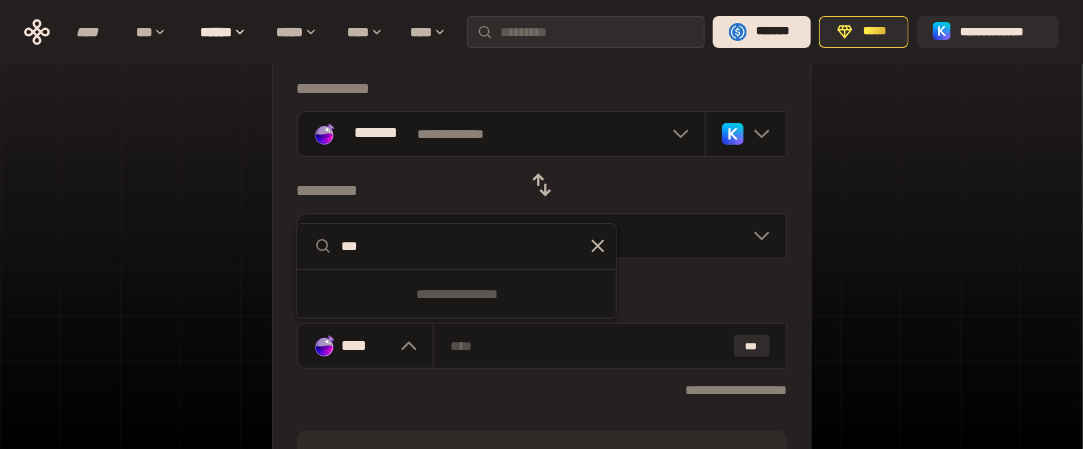 type on "***" 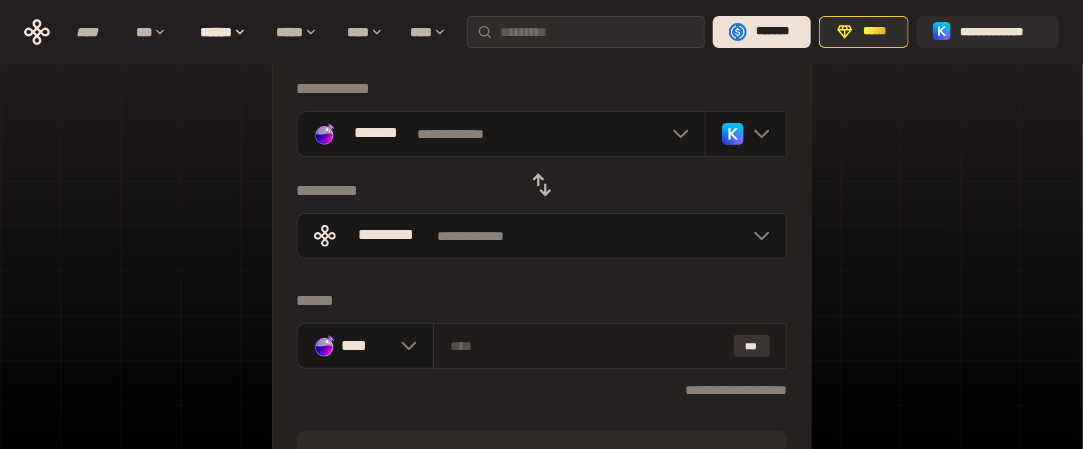 click on "***" at bounding box center (752, 346) 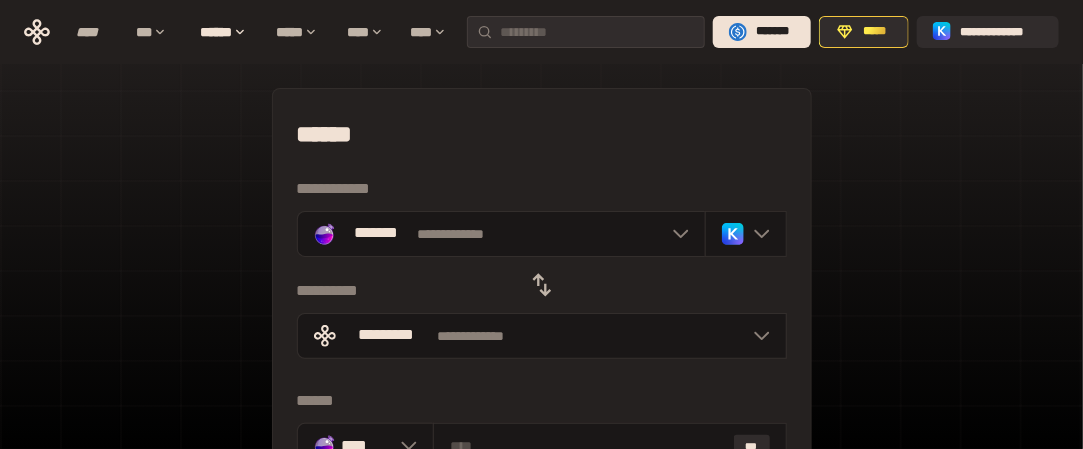 scroll, scrollTop: 100, scrollLeft: 0, axis: vertical 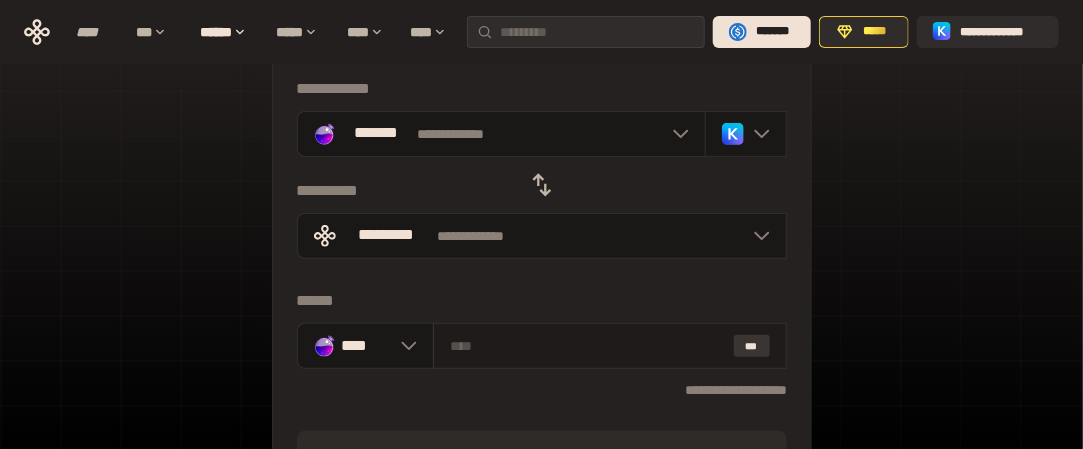 click on "***" at bounding box center (752, 346) 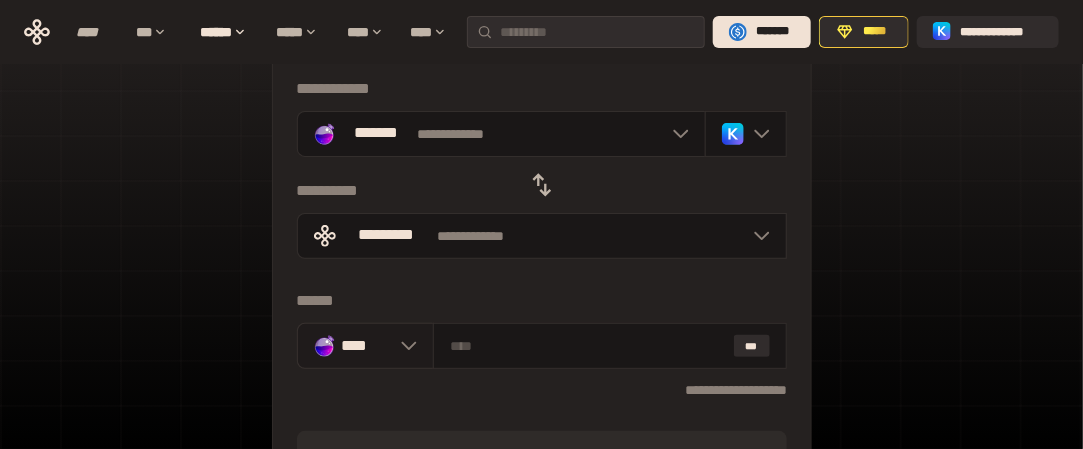 click on "****" at bounding box center (365, 346) 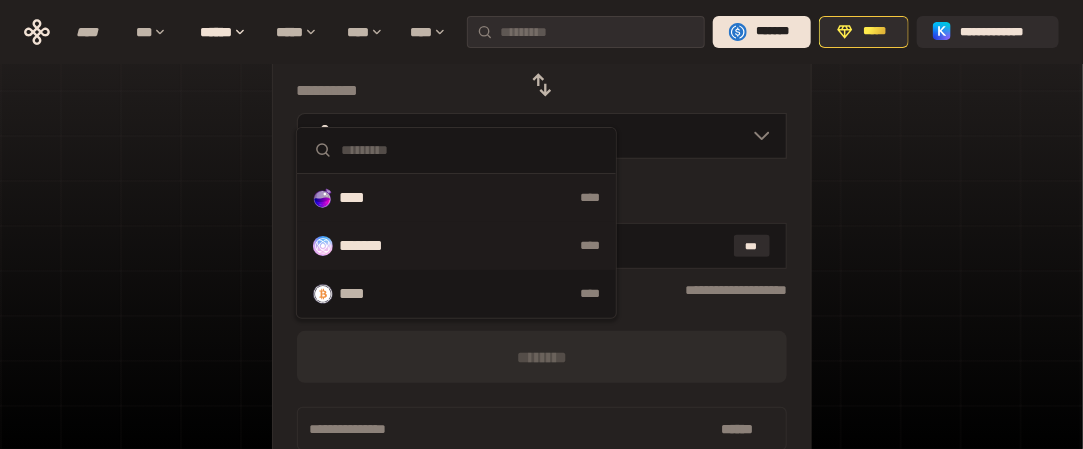scroll, scrollTop: 100, scrollLeft: 0, axis: vertical 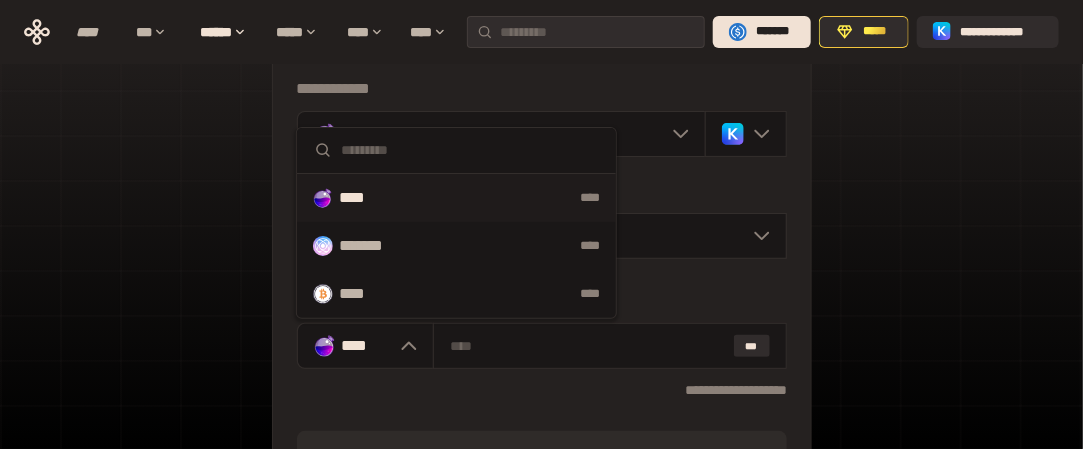 click on "**********" at bounding box center (541, 345) 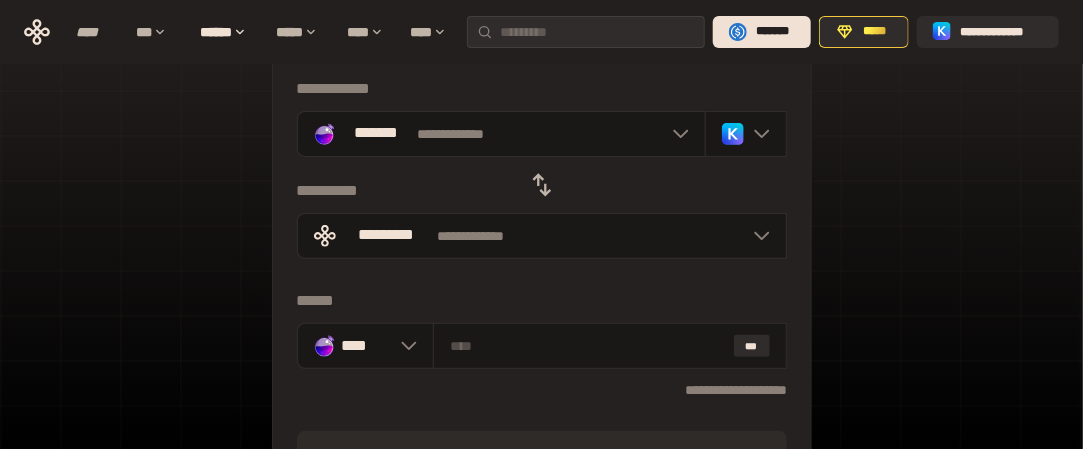scroll, scrollTop: 0, scrollLeft: 0, axis: both 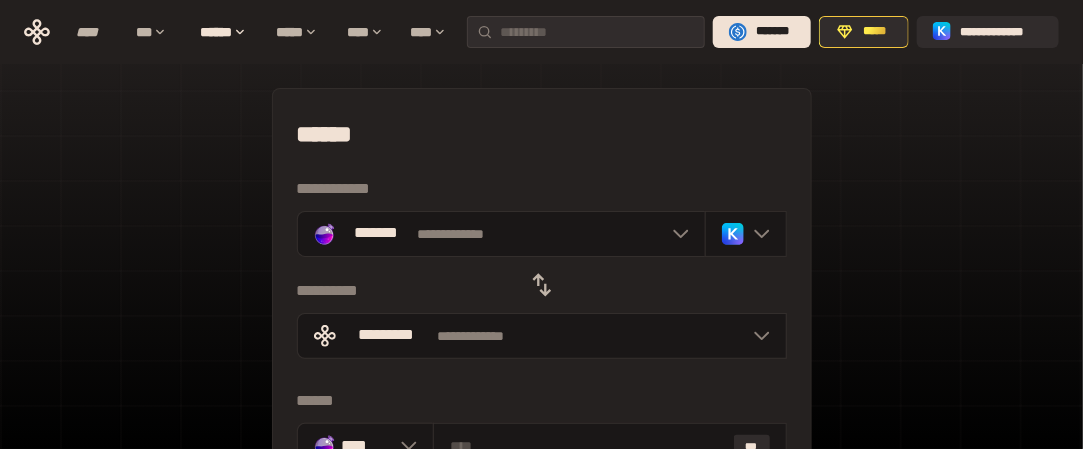 click 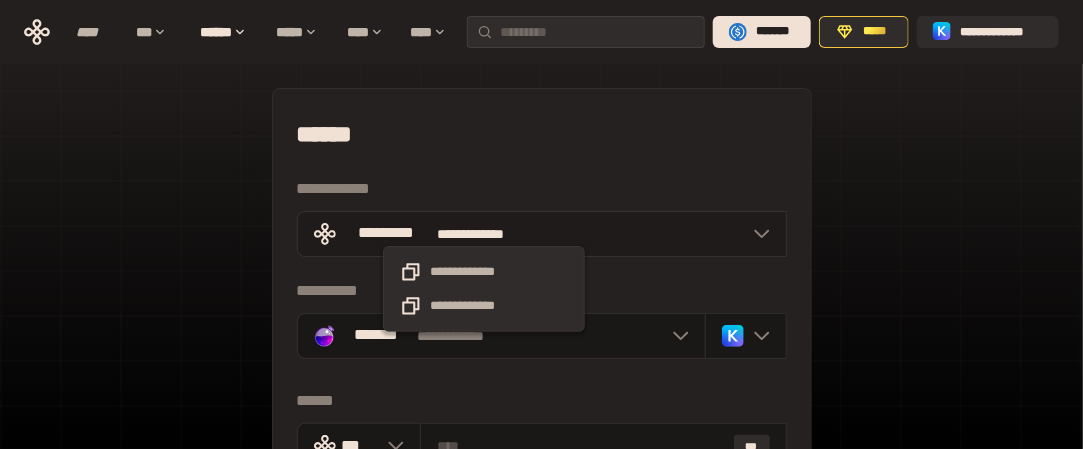 click on "**********" at bounding box center [484, 233] 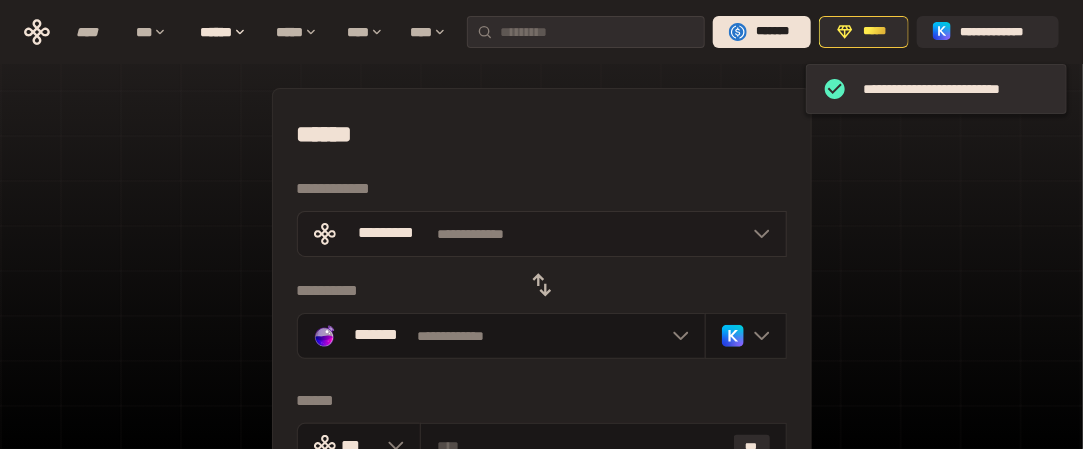 click on "*********" at bounding box center [387, 233] 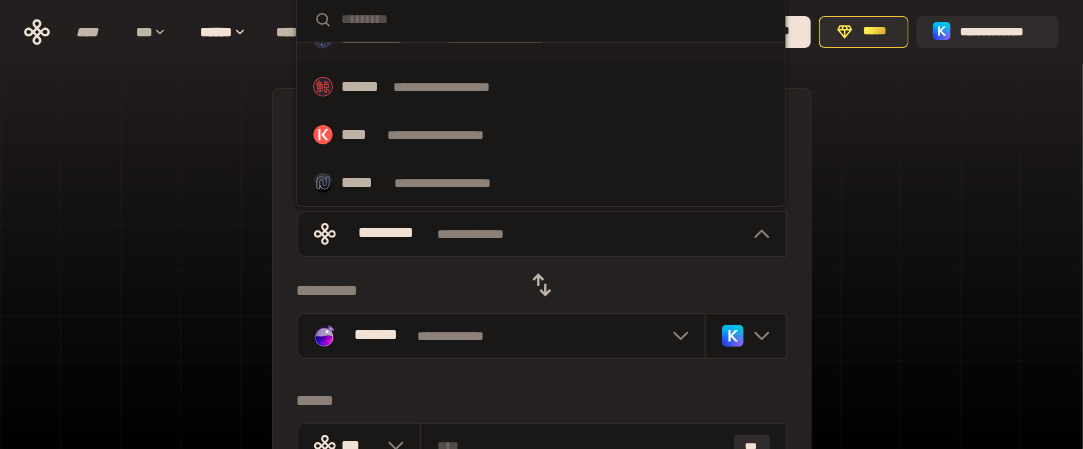 scroll, scrollTop: 600, scrollLeft: 0, axis: vertical 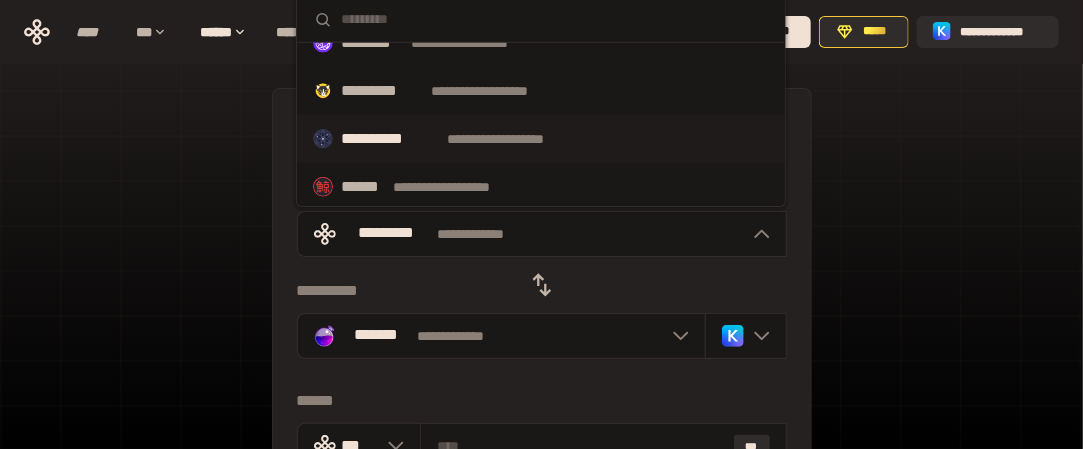 click on "**********" at bounding box center (390, 139) 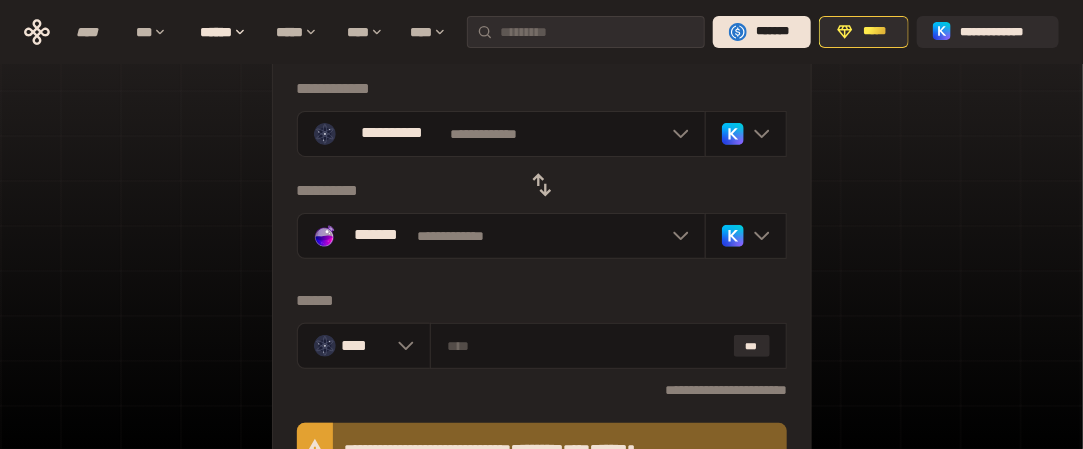 scroll, scrollTop: 200, scrollLeft: 0, axis: vertical 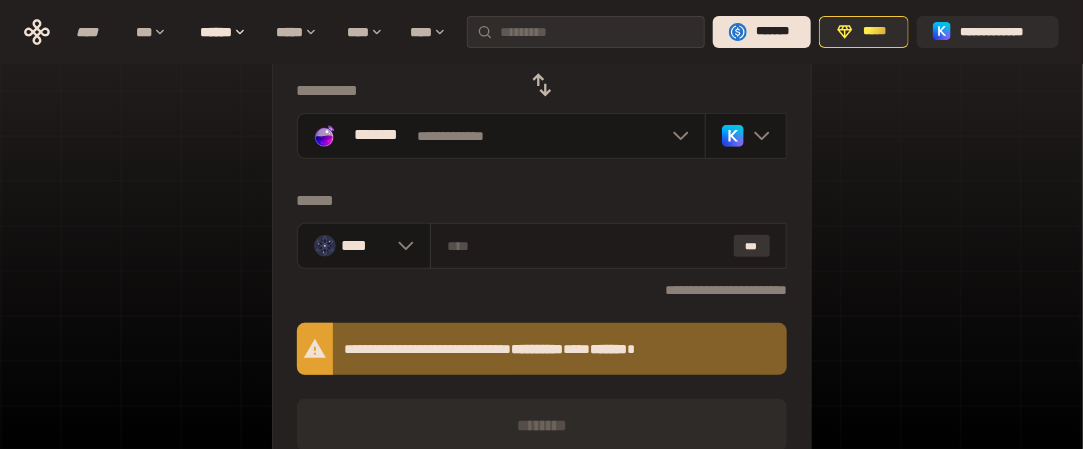 click on "***" at bounding box center [752, 246] 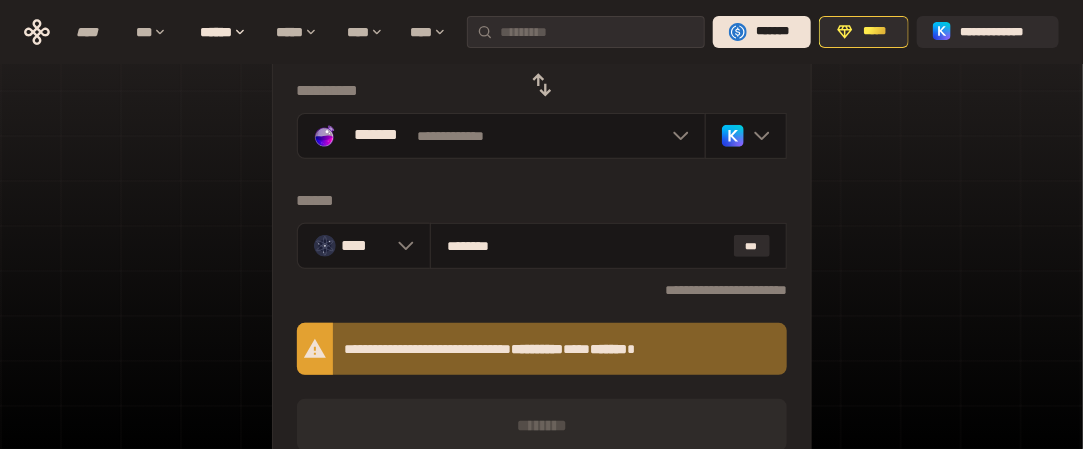 scroll, scrollTop: 100, scrollLeft: 0, axis: vertical 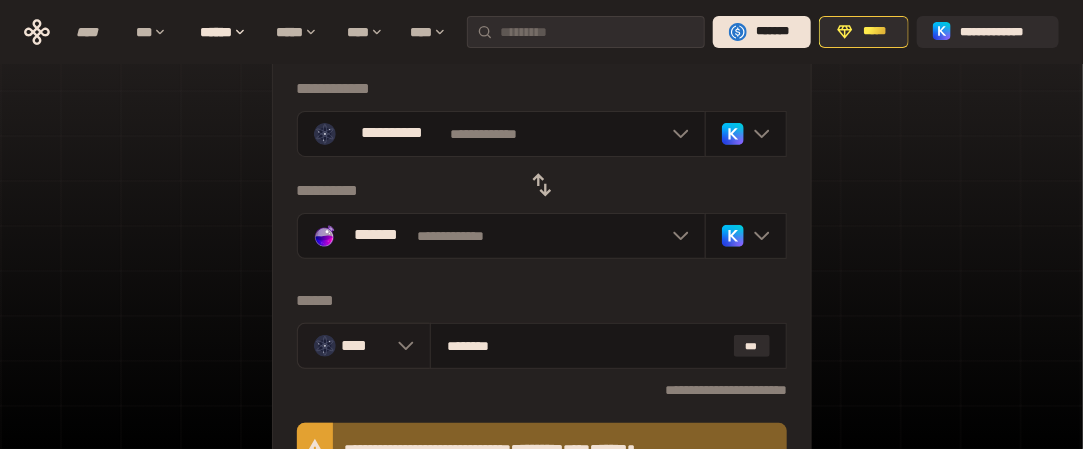 click on "****" at bounding box center [364, 346] 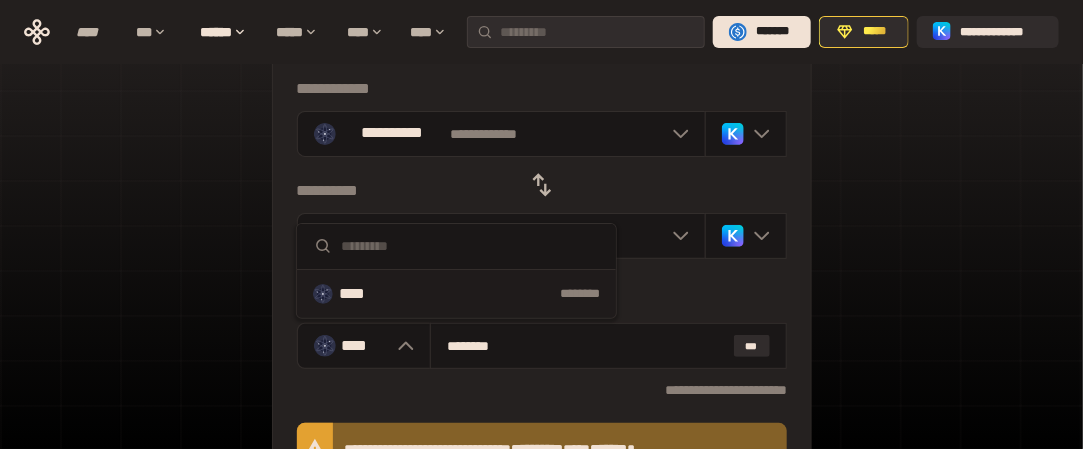 click on "**********" at bounding box center [541, 379] 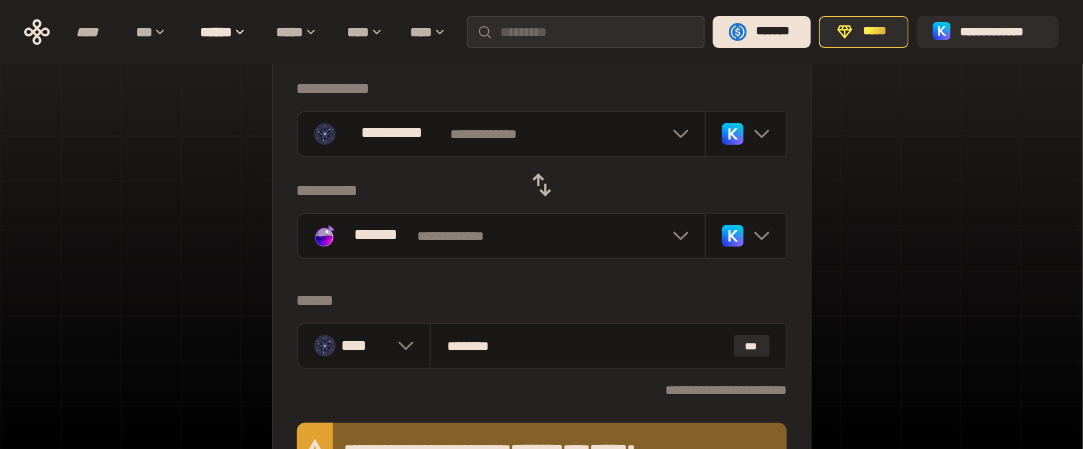 scroll, scrollTop: 200, scrollLeft: 0, axis: vertical 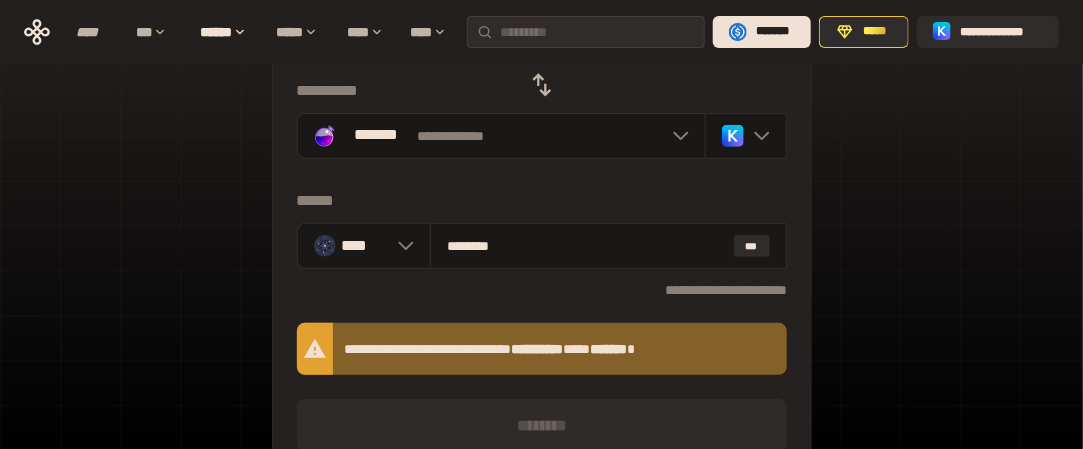 click on "**********" at bounding box center (541, 279) 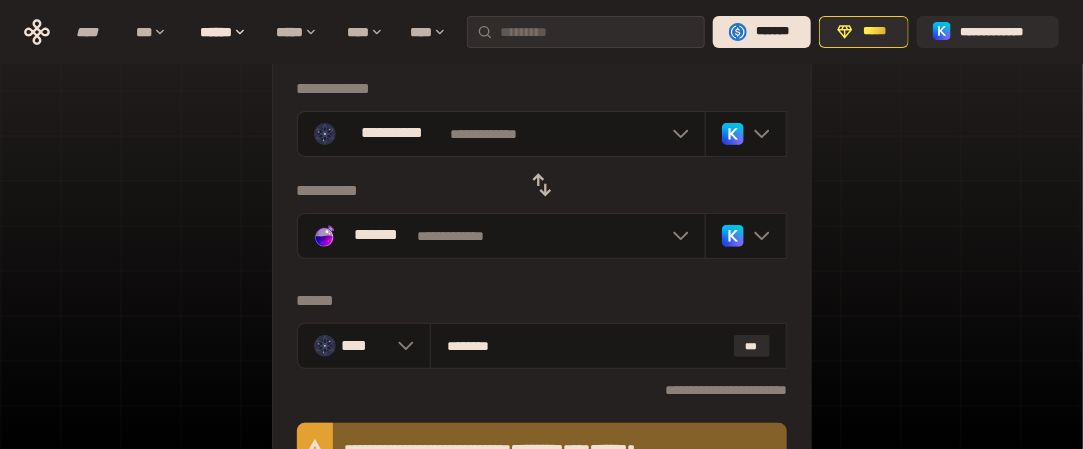 click 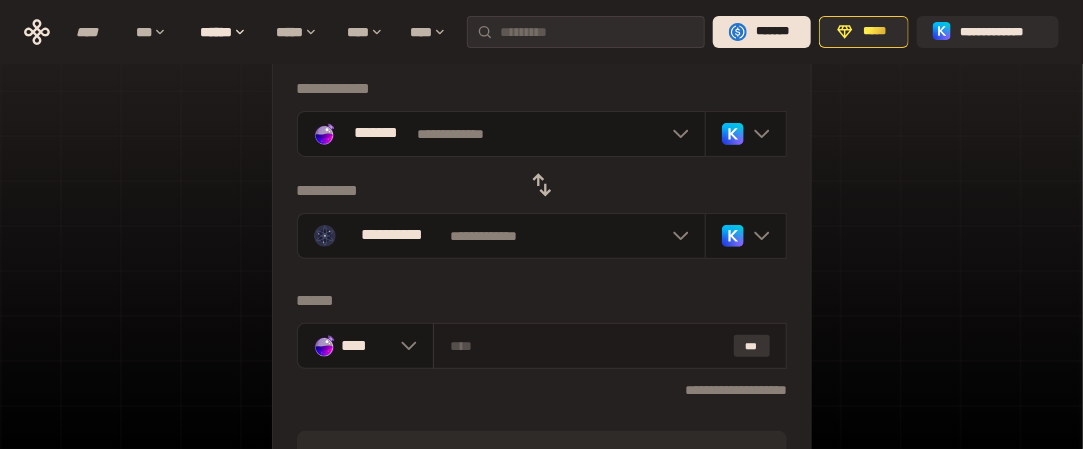 click on "***" at bounding box center (752, 346) 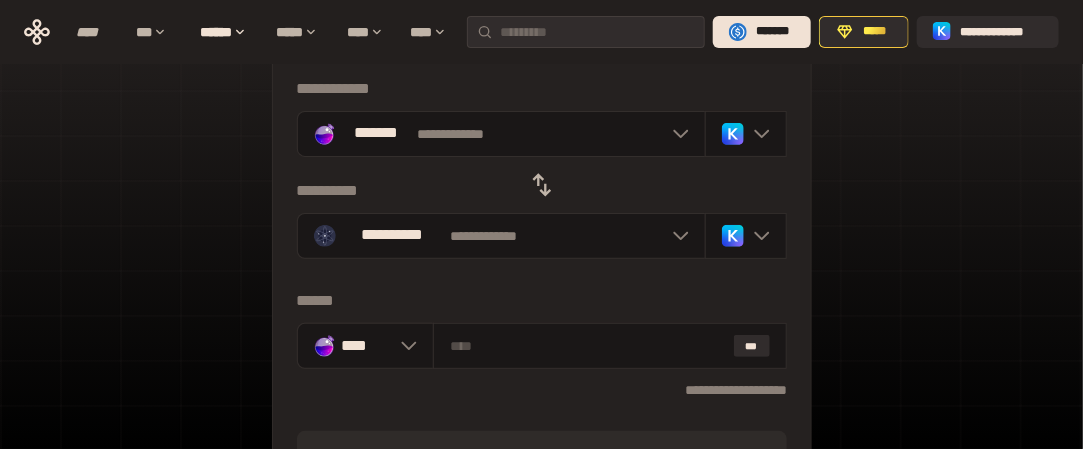 click on "**********" at bounding box center [541, 345] 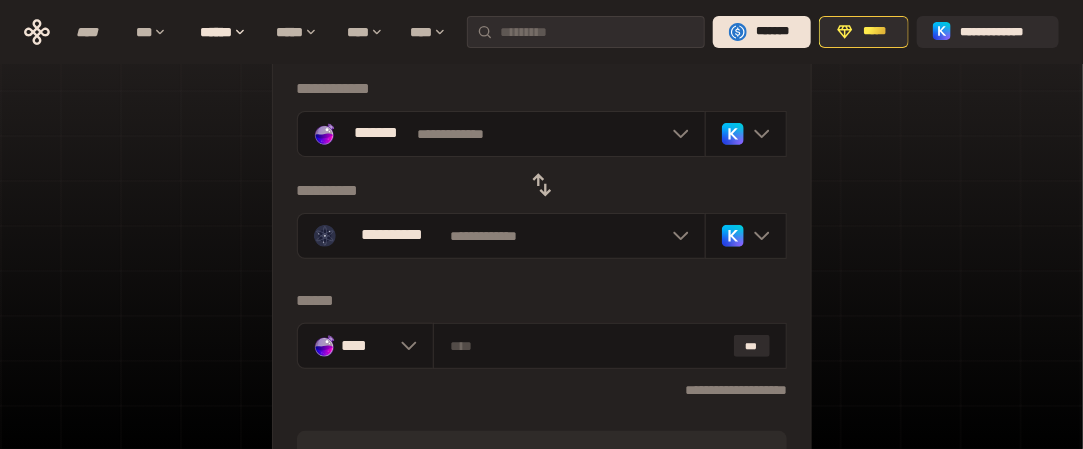 click on "**********" at bounding box center [541, 345] 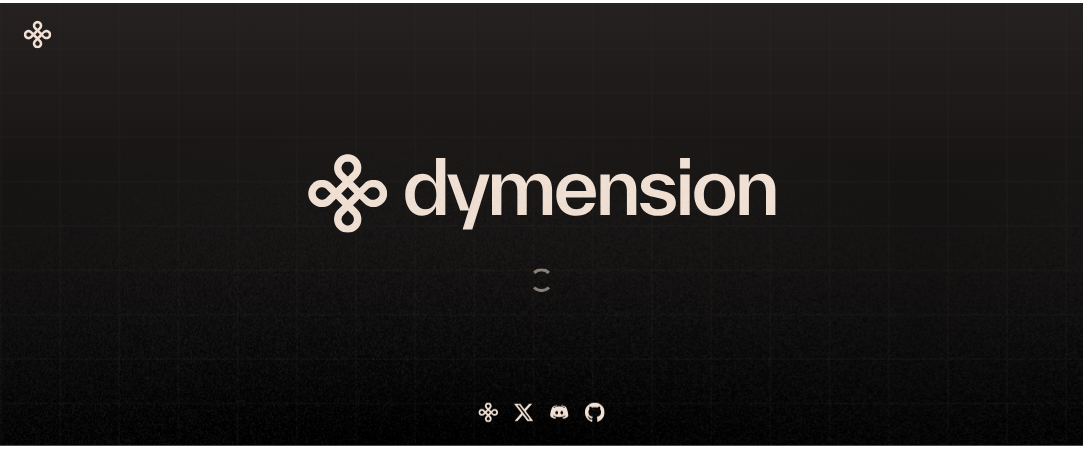 scroll, scrollTop: 0, scrollLeft: 0, axis: both 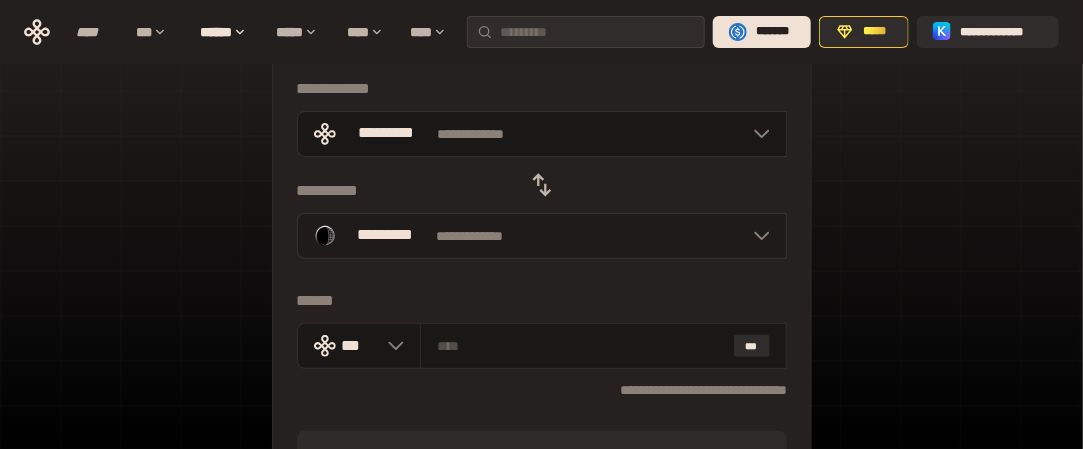 click on "*********" at bounding box center [386, 235] 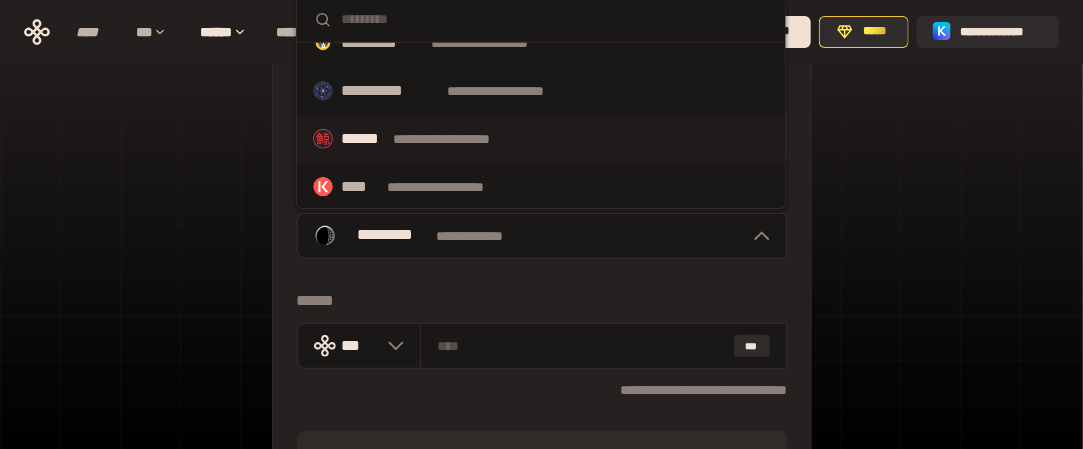 scroll, scrollTop: 746, scrollLeft: 0, axis: vertical 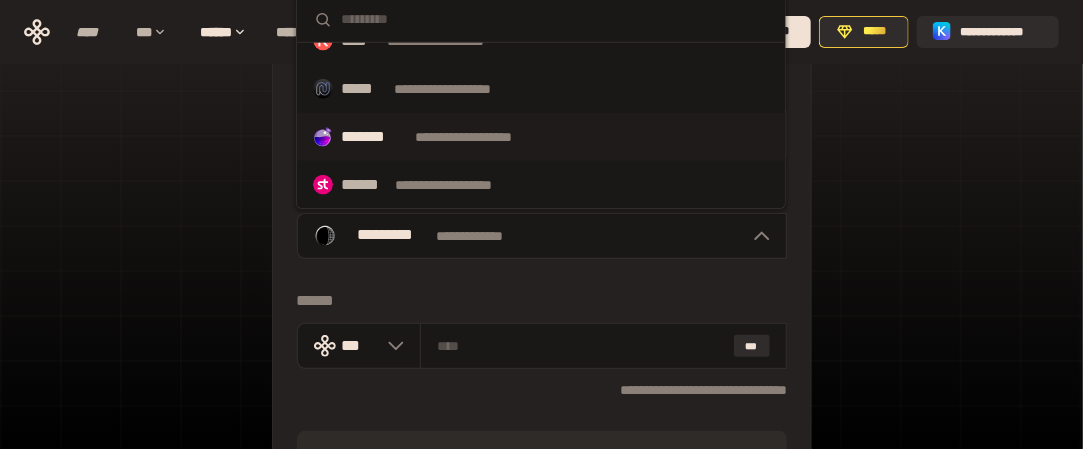 click on "**********" at bounding box center (482, 137) 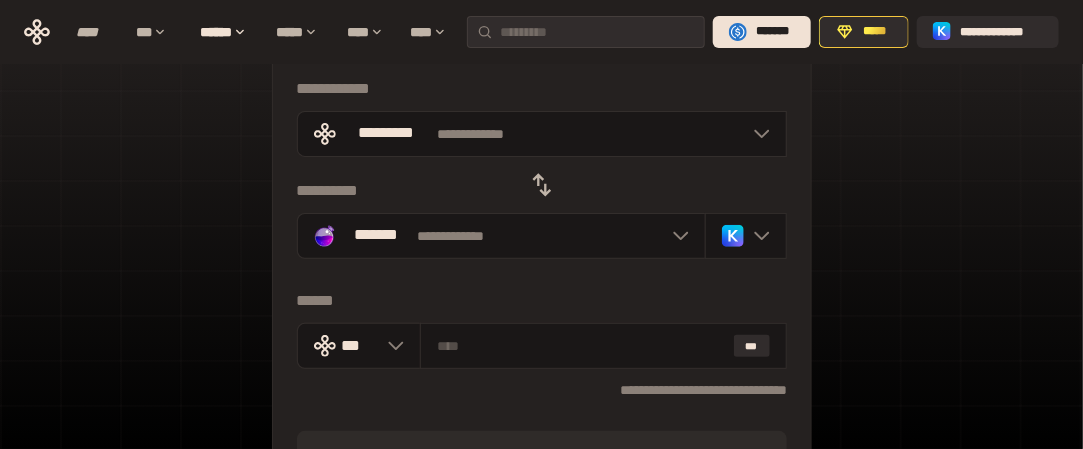 click on "**********" at bounding box center [541, 345] 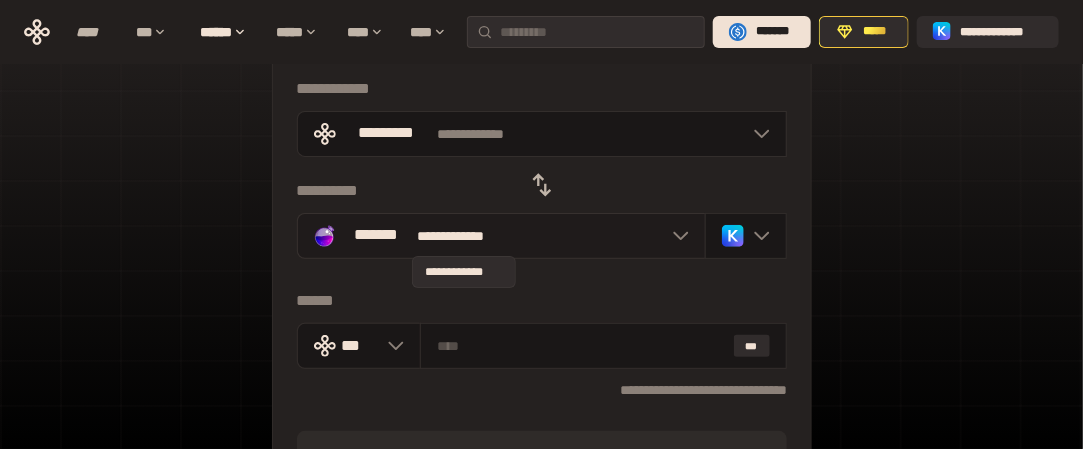 click on "**********" at bounding box center (465, 235) 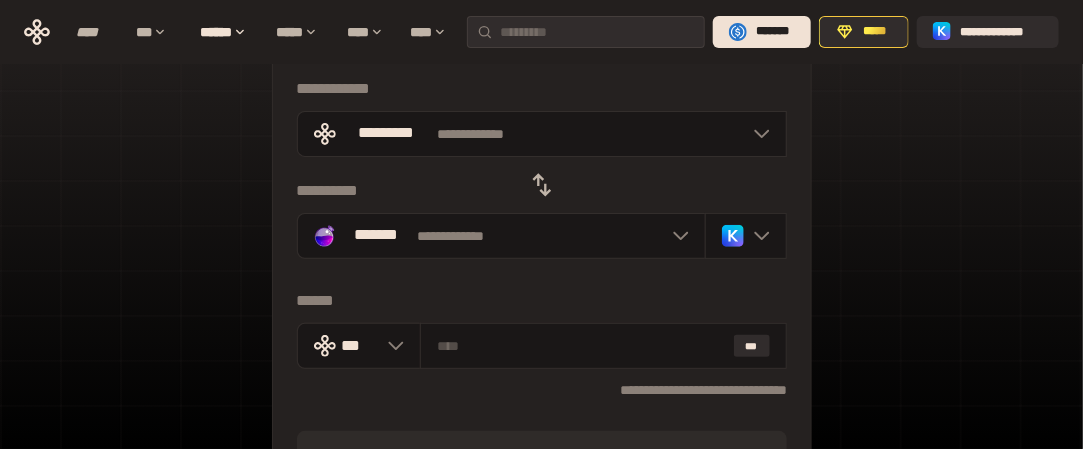 click 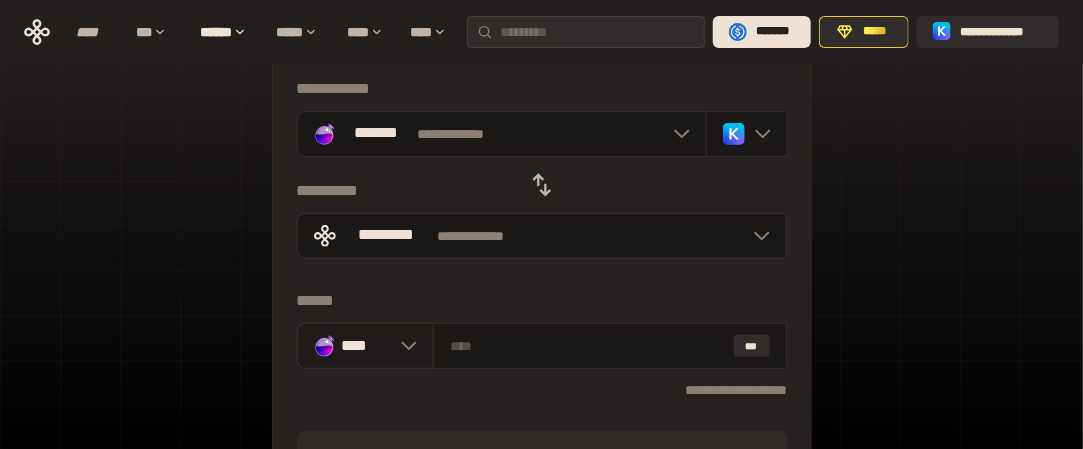 click on "****" at bounding box center (366, 345) 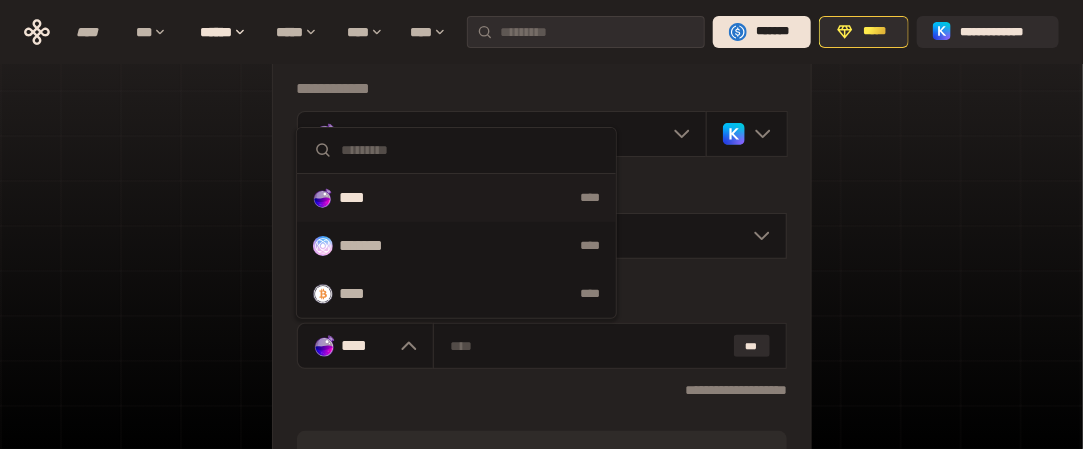 click on "[FIRST] [LAST] [STREET] [CITY] [STATE] [ZIP] [COUNTRY] [PHONE] [EMAIL]" at bounding box center [541, 345] 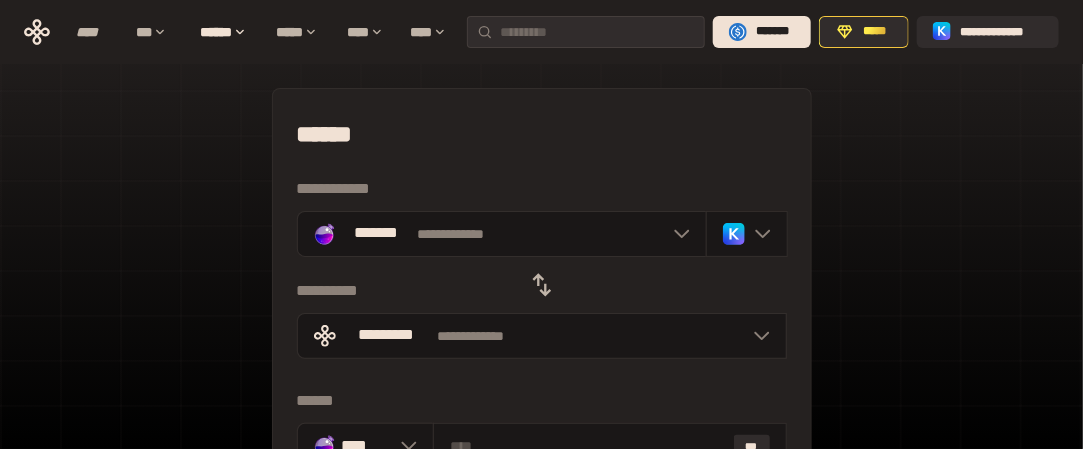 scroll, scrollTop: 100, scrollLeft: 0, axis: vertical 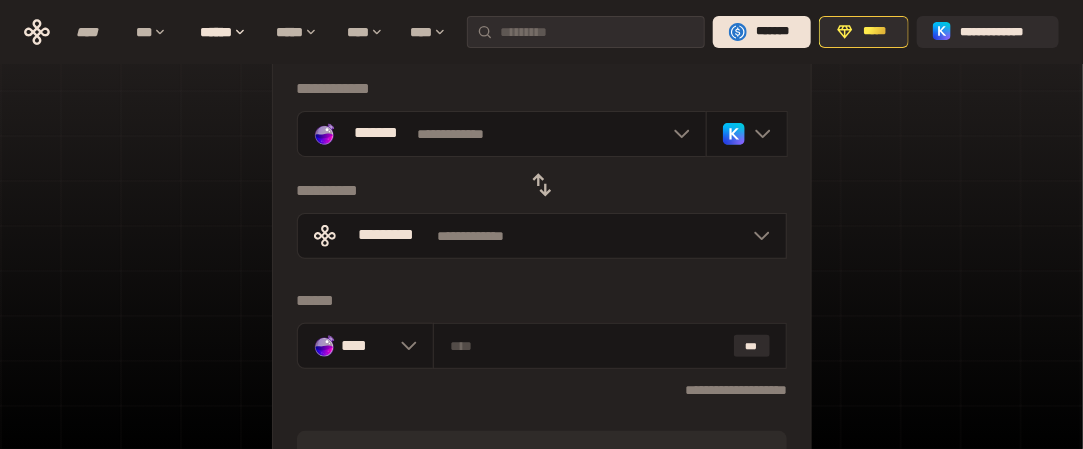 click at bounding box center [542, 185] 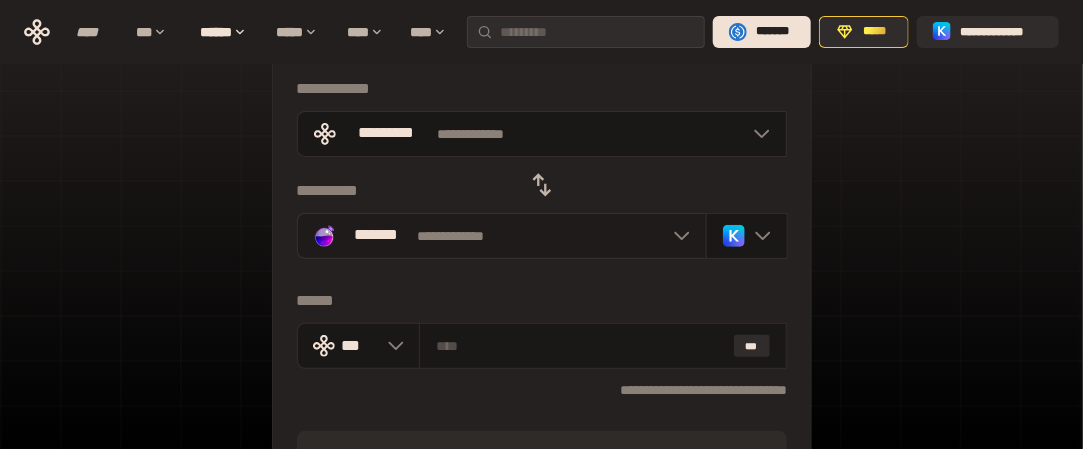 click on "**********" at bounding box center (502, 236) 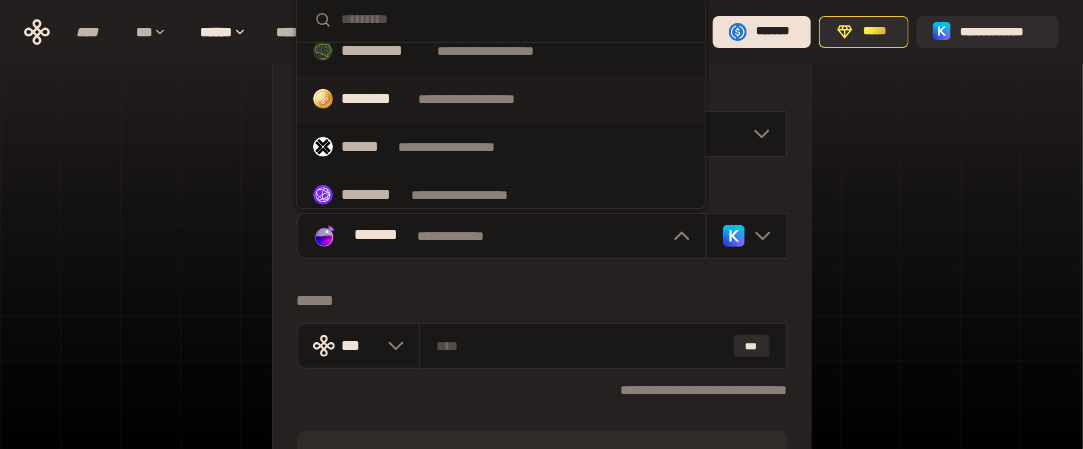 scroll, scrollTop: 746, scrollLeft: 0, axis: vertical 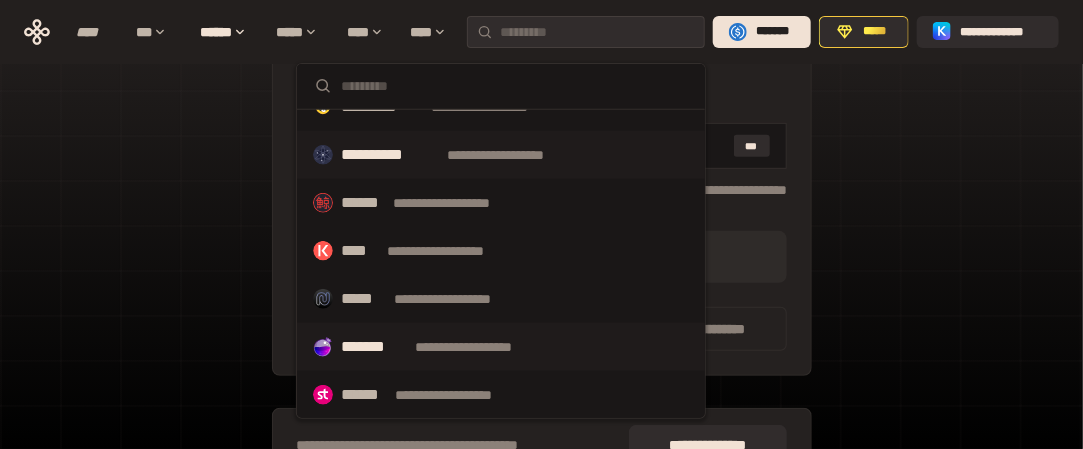 click on "**********" at bounding box center [501, 155] 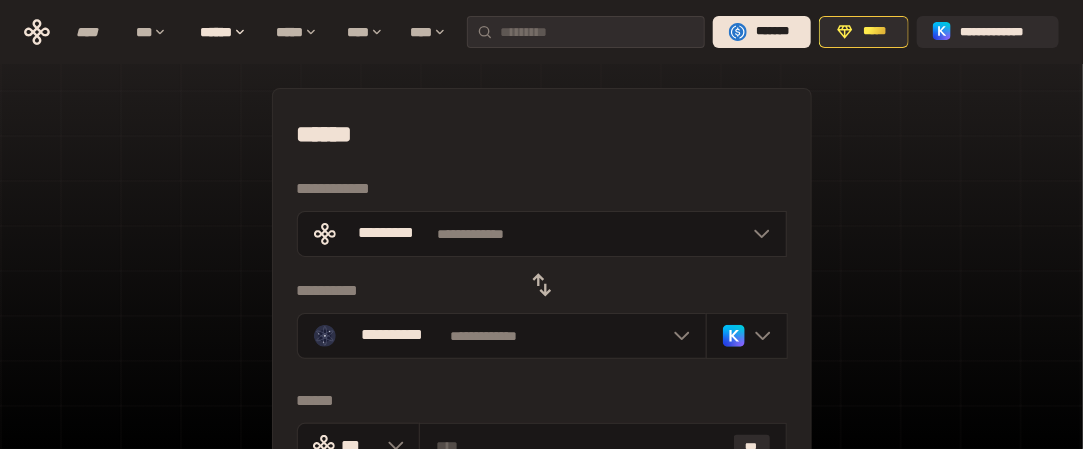 scroll, scrollTop: 100, scrollLeft: 0, axis: vertical 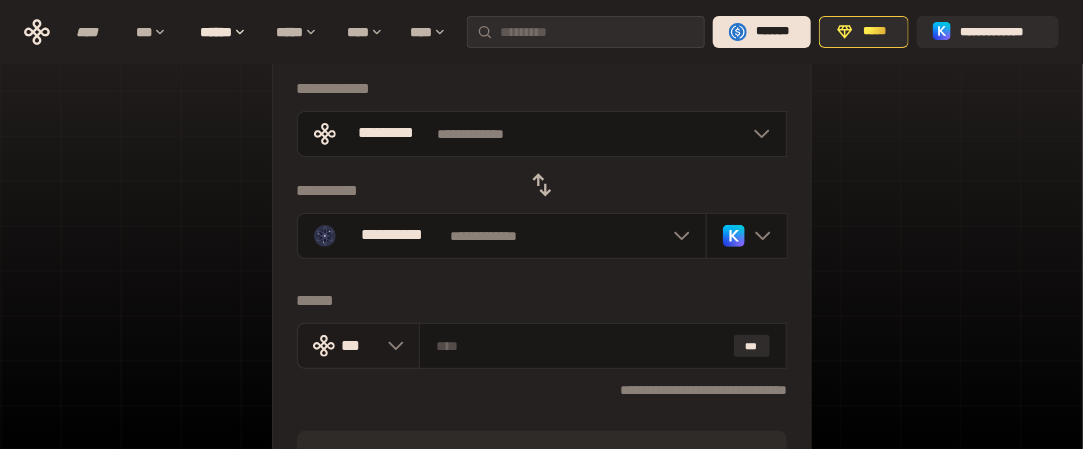 click on "***" at bounding box center [359, 345] 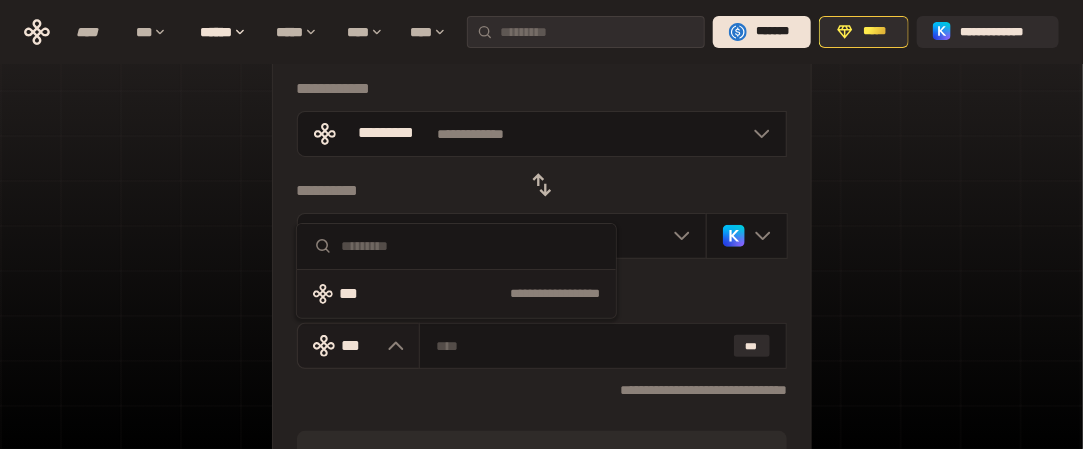 click on "***" at bounding box center [359, 345] 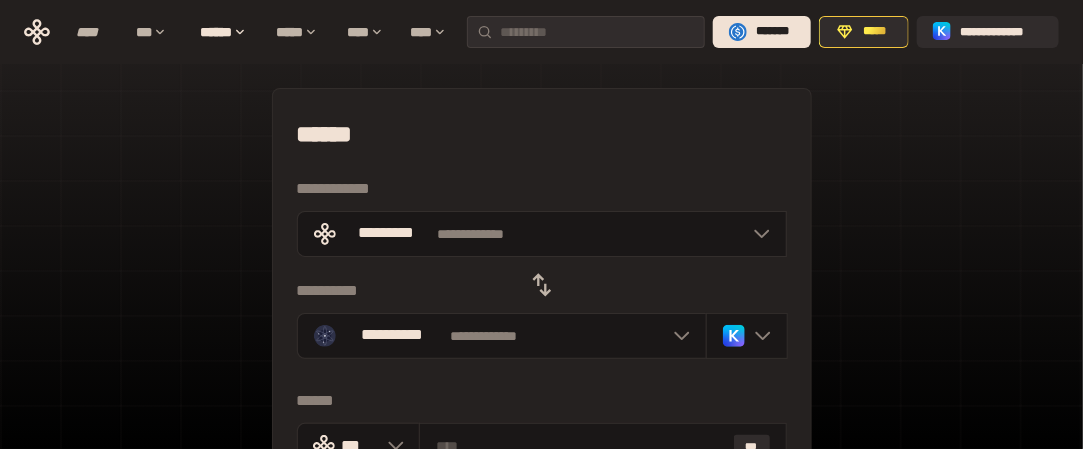 scroll, scrollTop: 100, scrollLeft: 0, axis: vertical 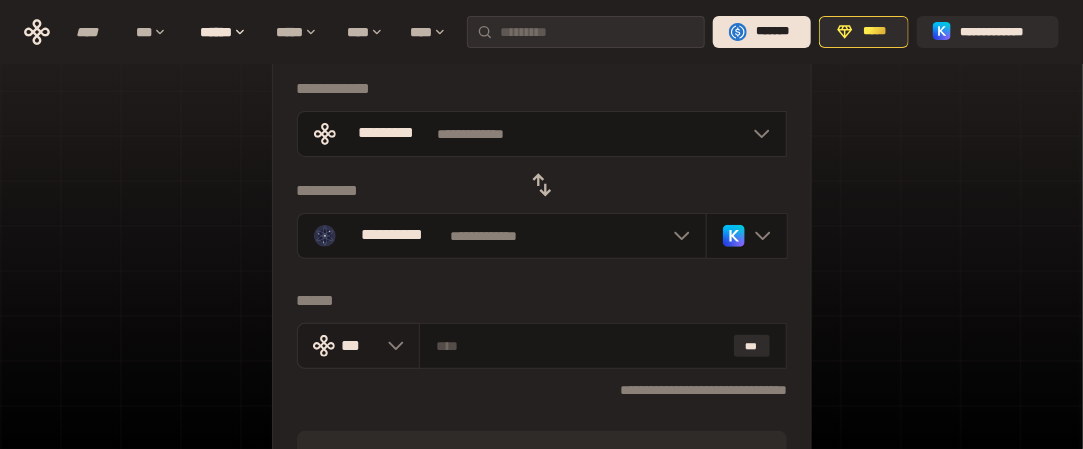 click on "***" at bounding box center [359, 346] 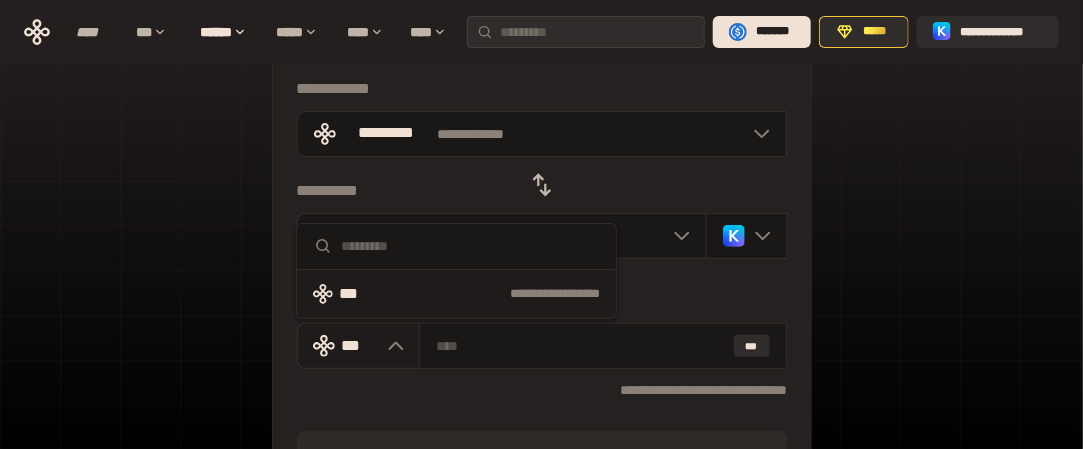 click on "***" at bounding box center (359, 346) 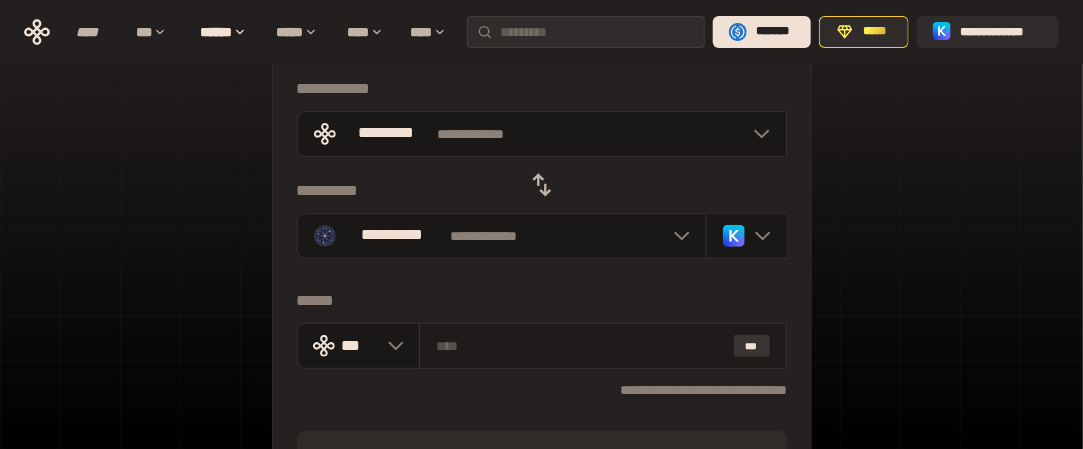 click on "***" at bounding box center [752, 346] 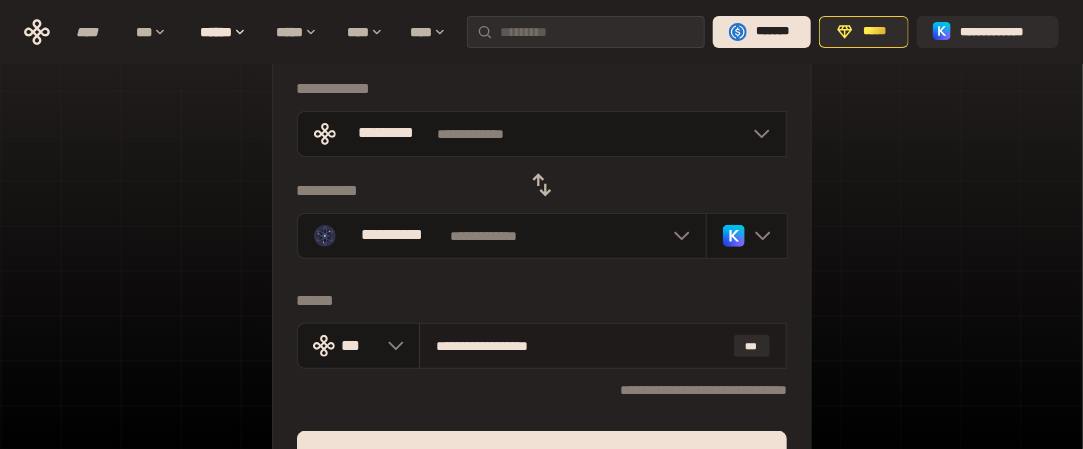 drag, startPoint x: 451, startPoint y: 343, endPoint x: 492, endPoint y: 347, distance: 41.19466 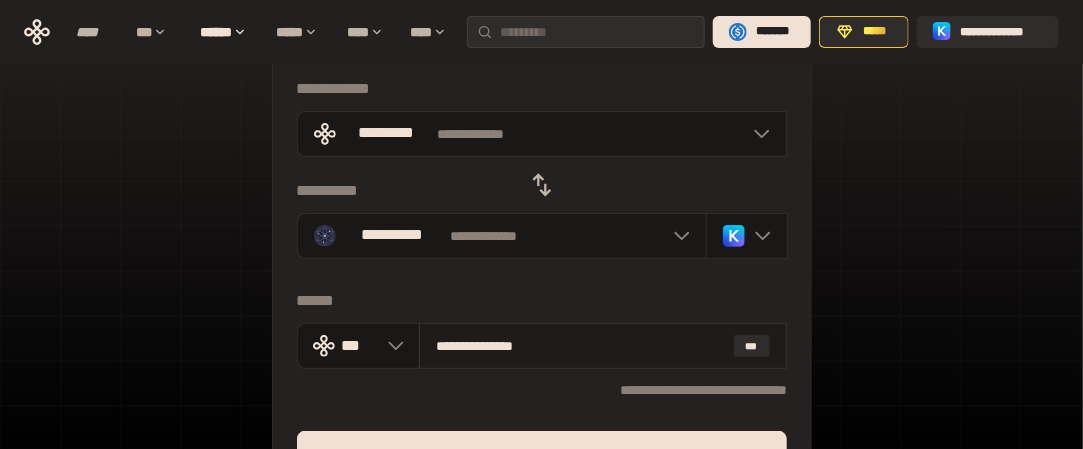 click on "**********" at bounding box center [580, 346] 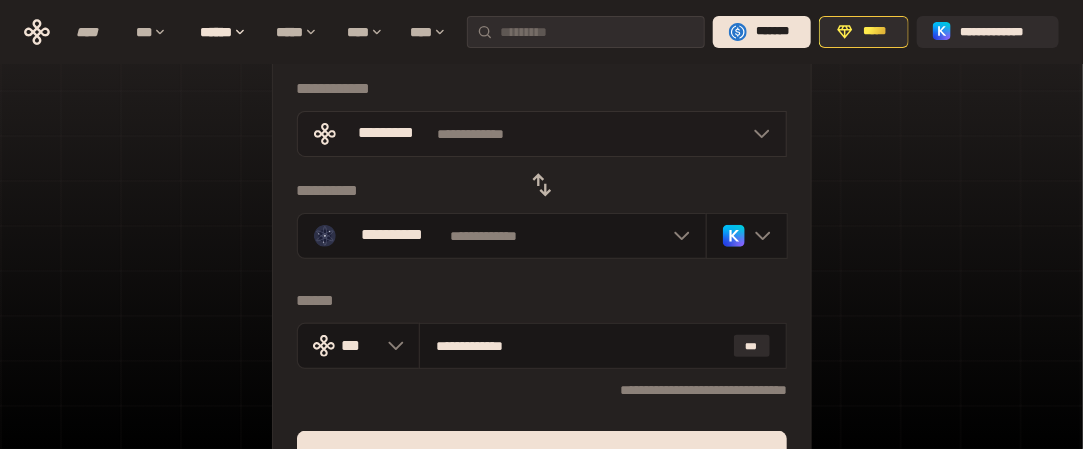 type on "**********" 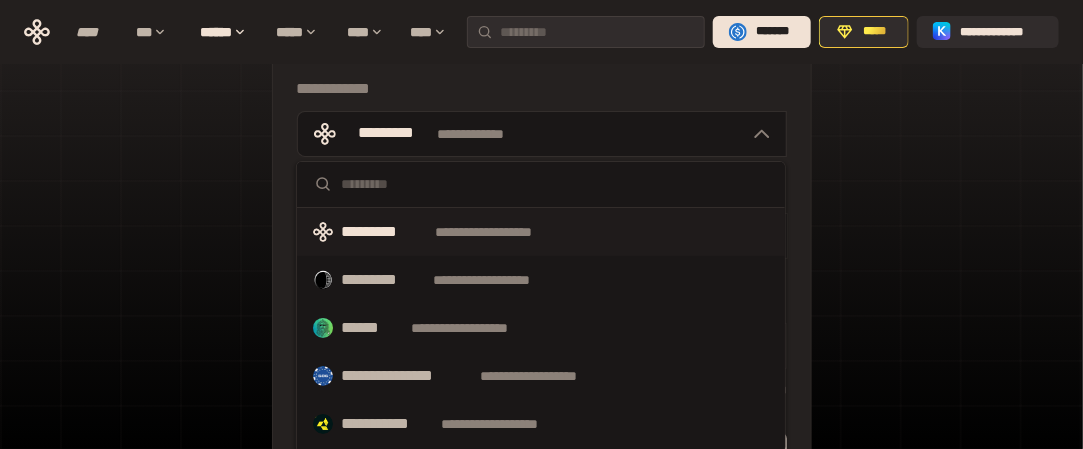 click on "**********" at bounding box center (502, 232) 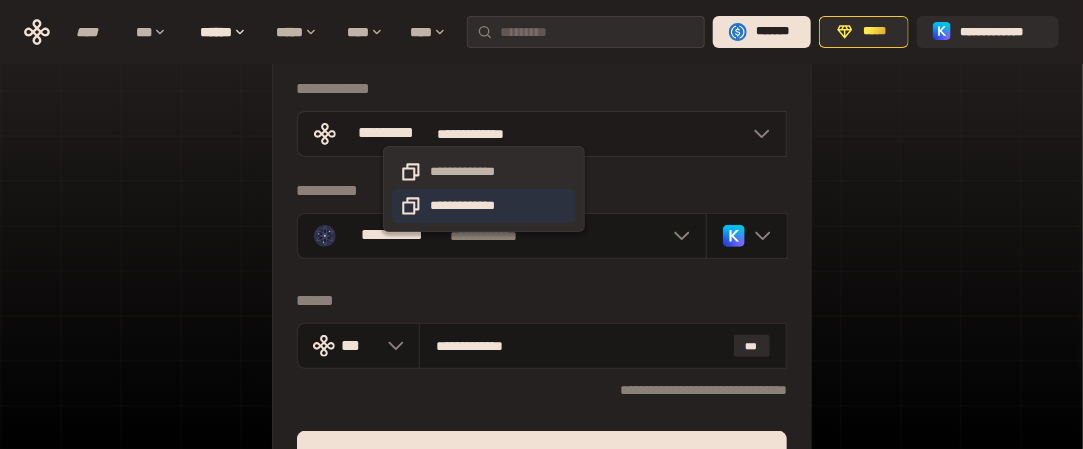 click on "**********" at bounding box center [484, 206] 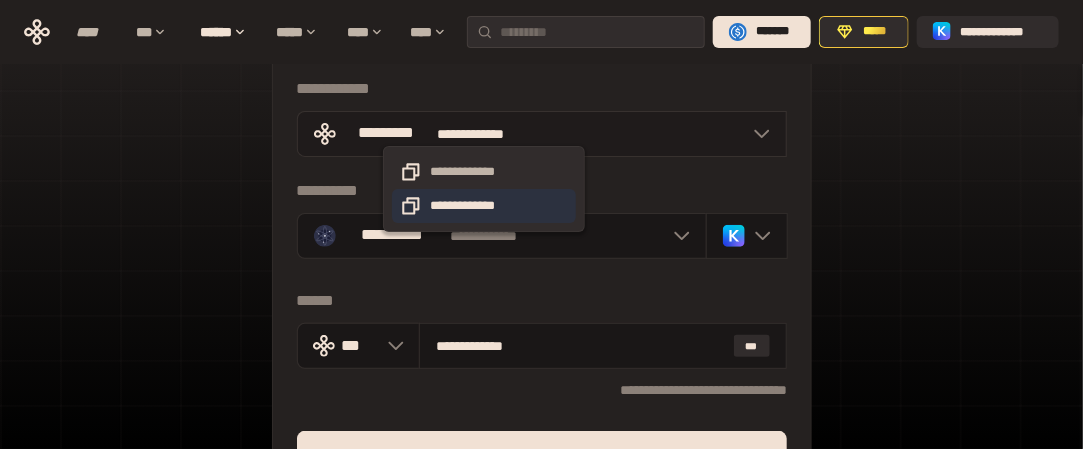 click on "**********" at bounding box center (484, 206) 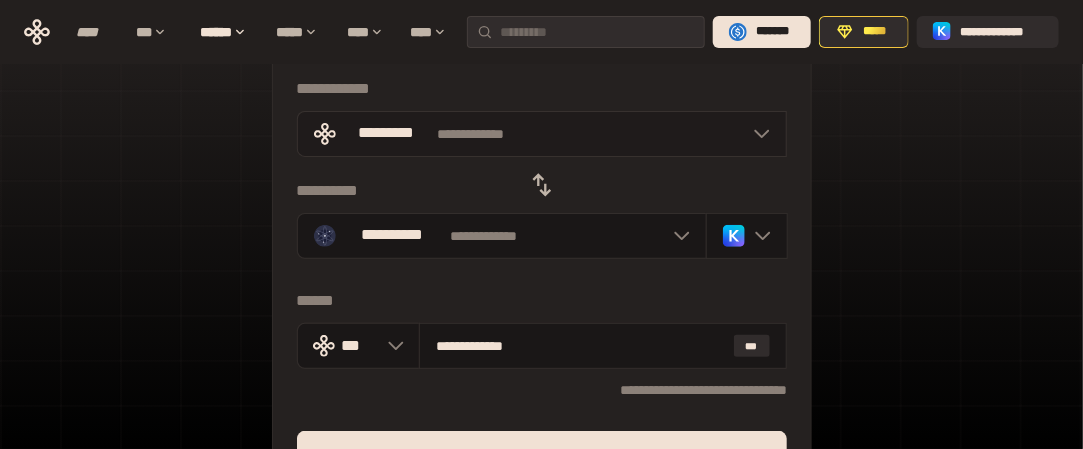 scroll, scrollTop: 200, scrollLeft: 0, axis: vertical 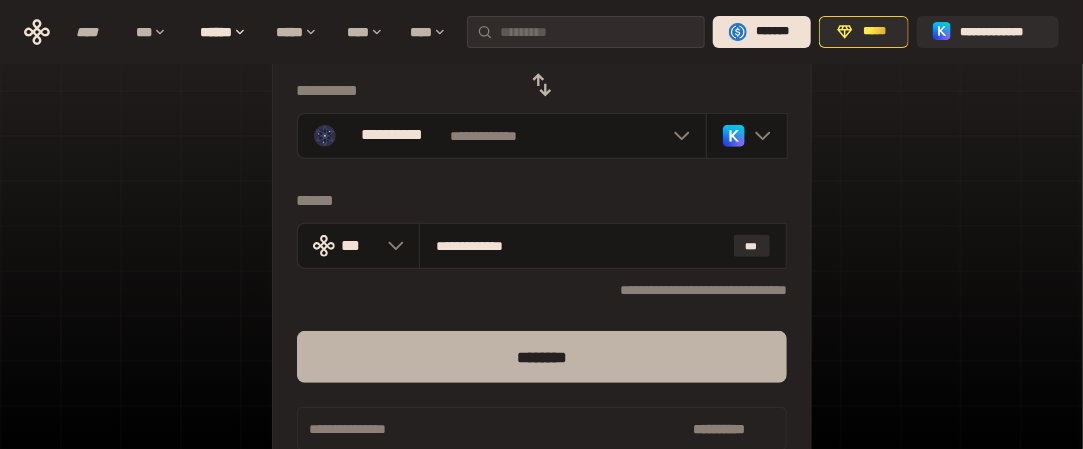 click on "********" at bounding box center [542, 357] 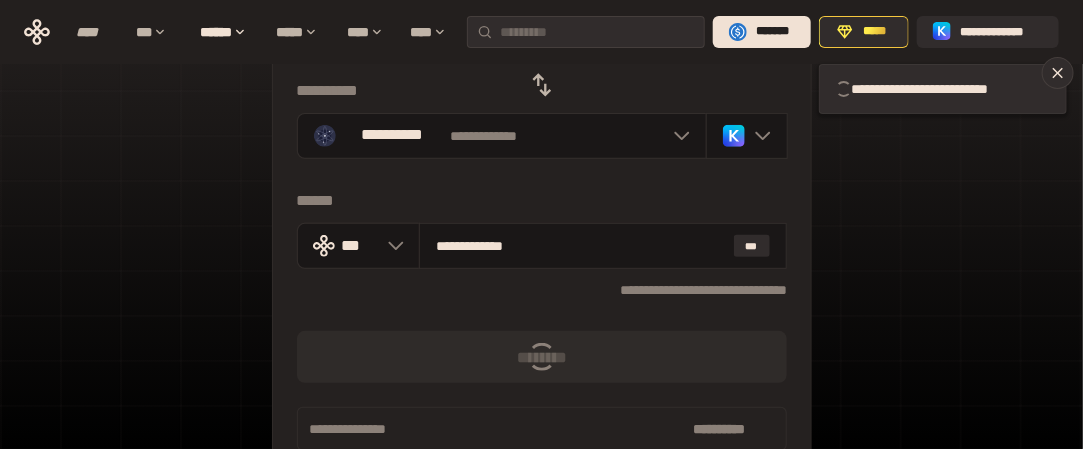 type 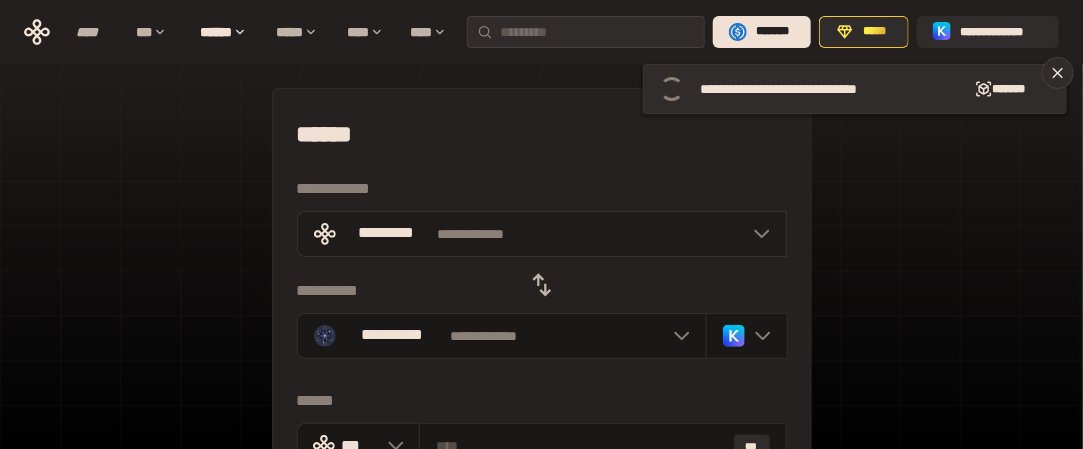 scroll, scrollTop: 100, scrollLeft: 0, axis: vertical 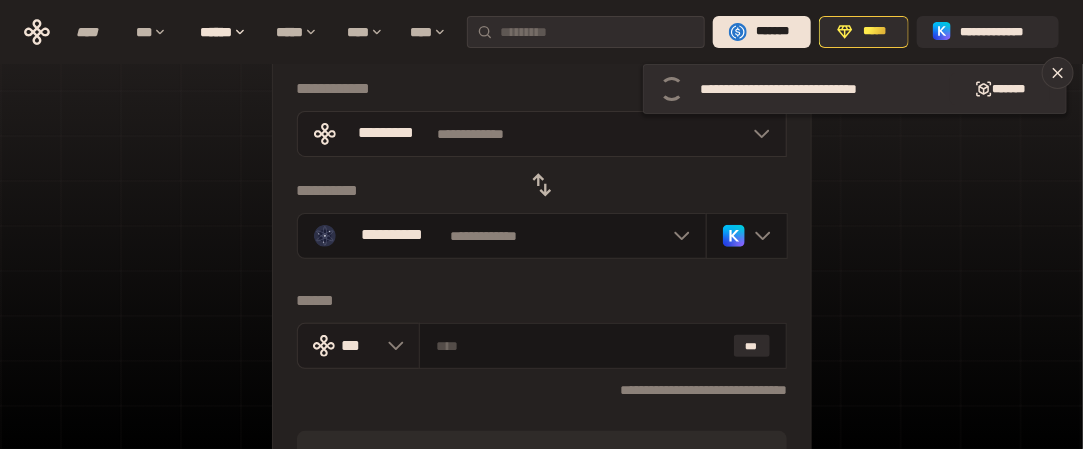 click on "***" at bounding box center [359, 345] 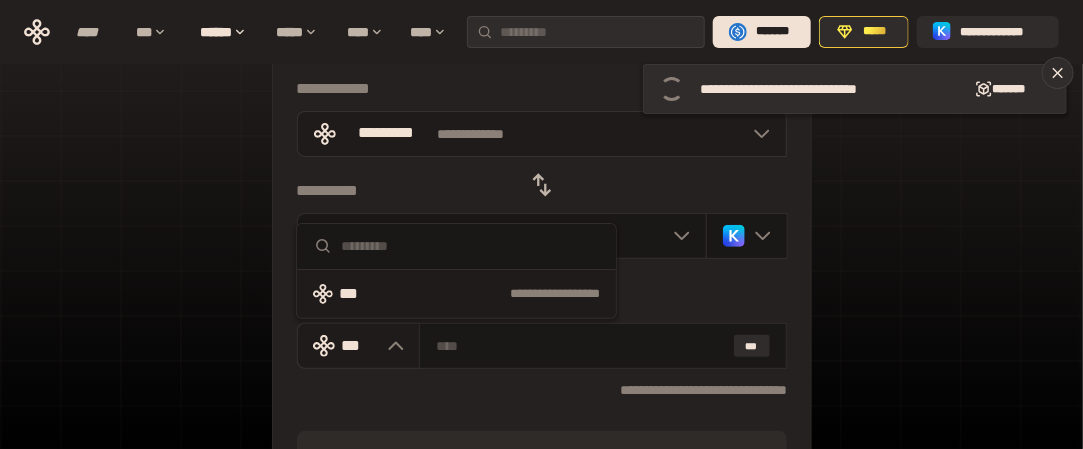 click on "***" at bounding box center (359, 345) 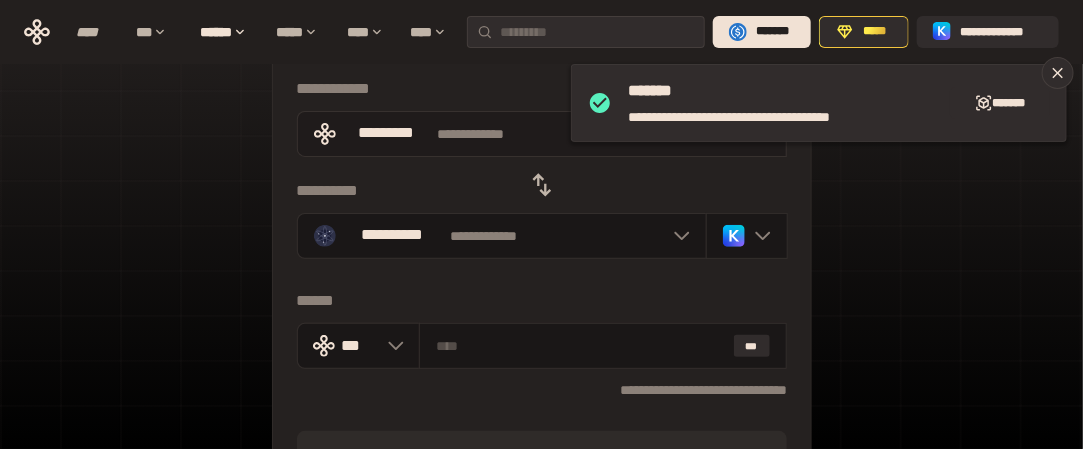 click 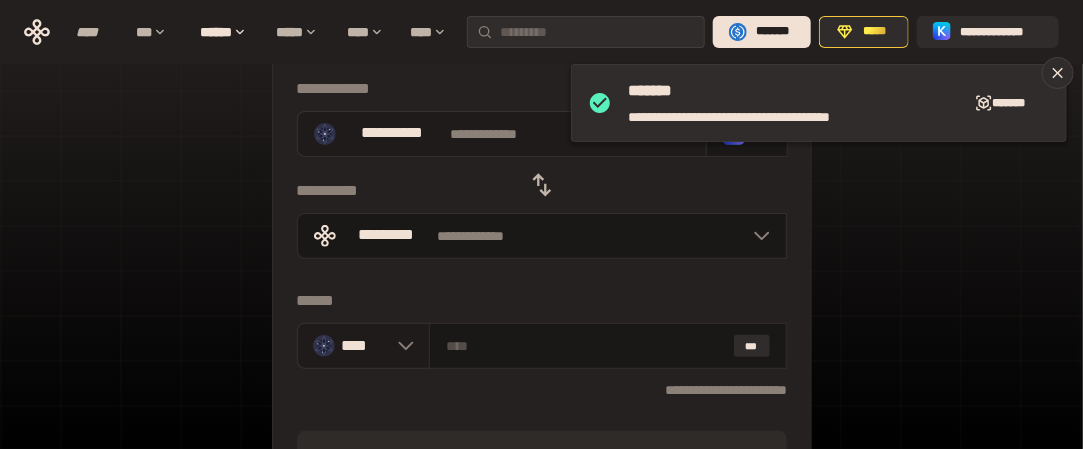 click 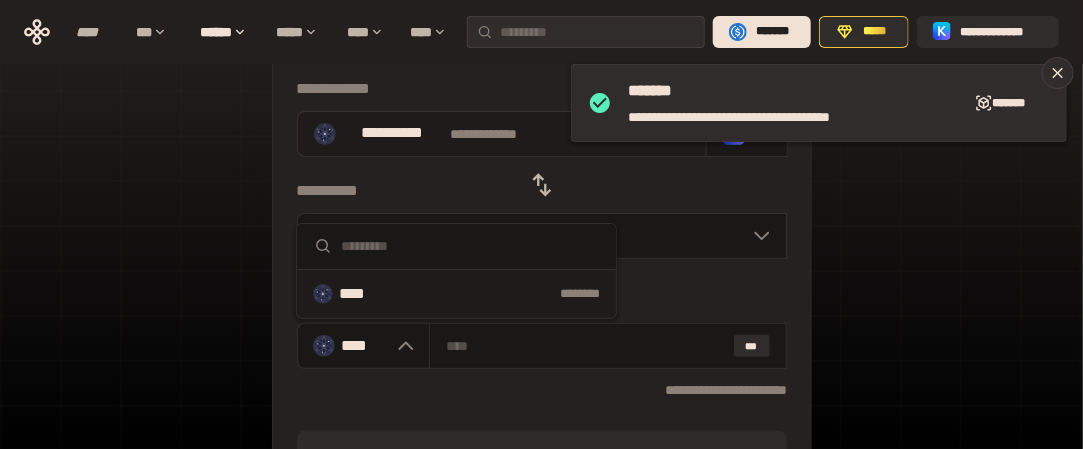 click at bounding box center (470, 246) 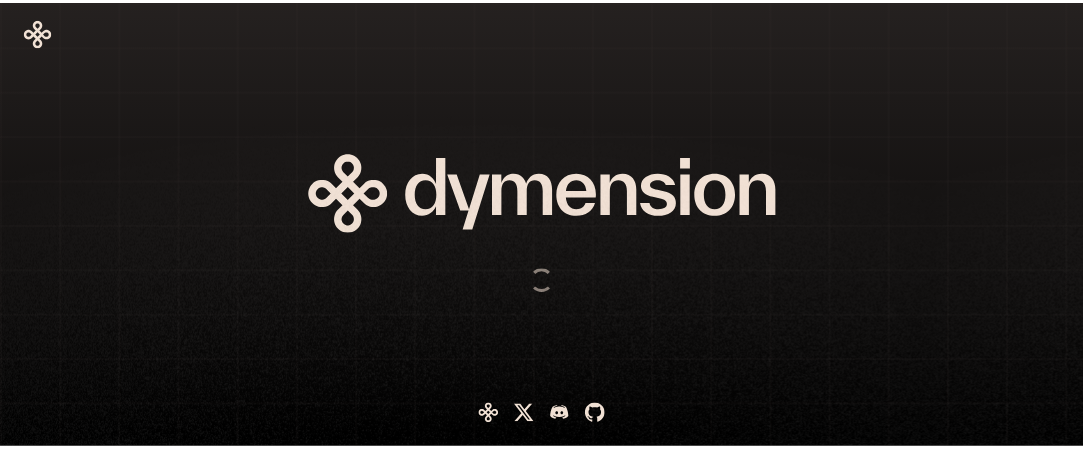 scroll, scrollTop: 0, scrollLeft: 0, axis: both 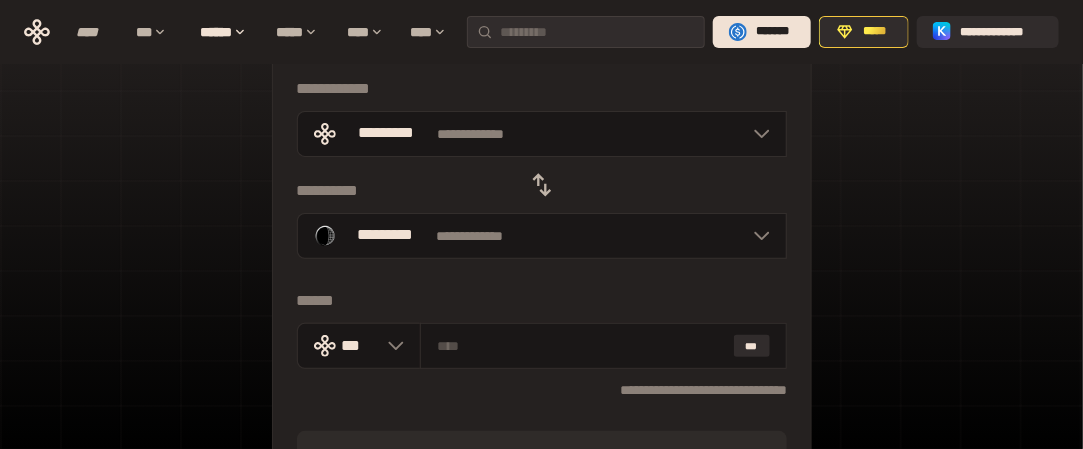 click 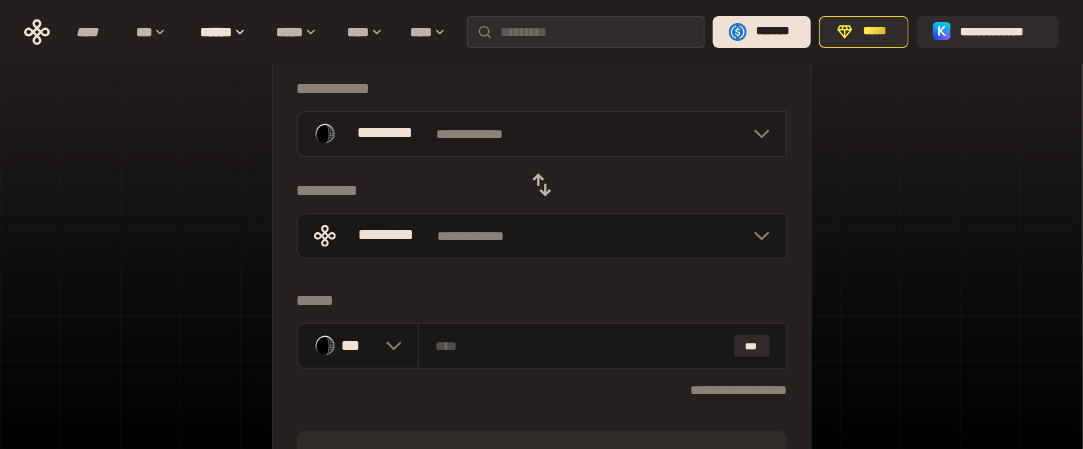 click on "*********" at bounding box center (386, 133) 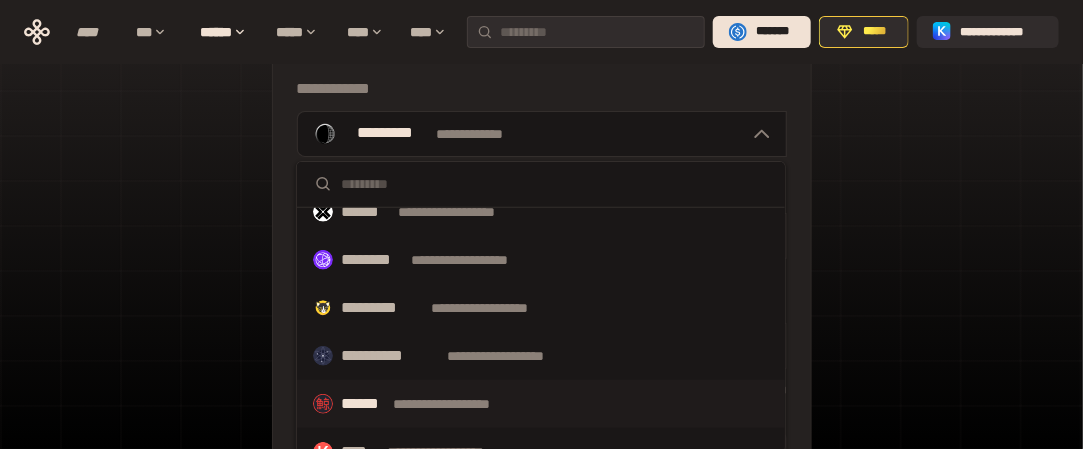 scroll, scrollTop: 600, scrollLeft: 0, axis: vertical 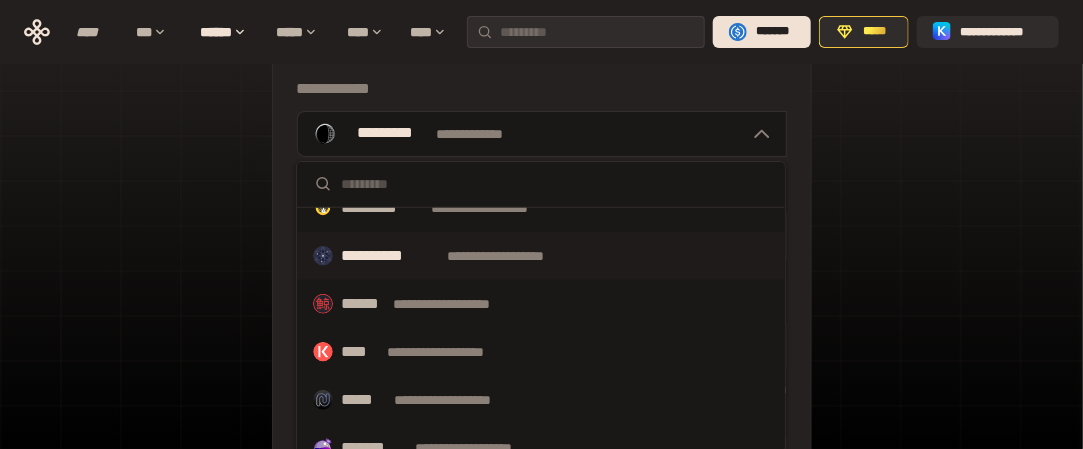 click on "**********" at bounding box center (390, 256) 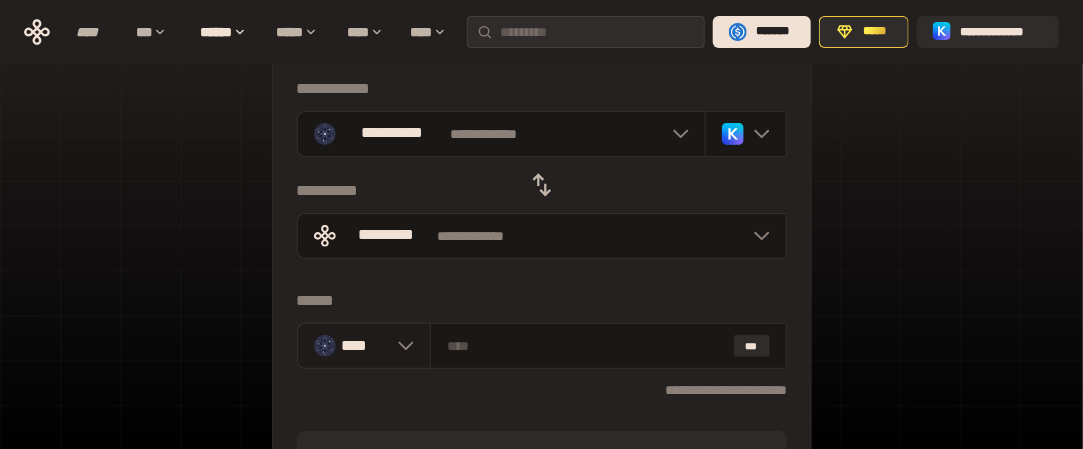 click on "****" at bounding box center (365, 345) 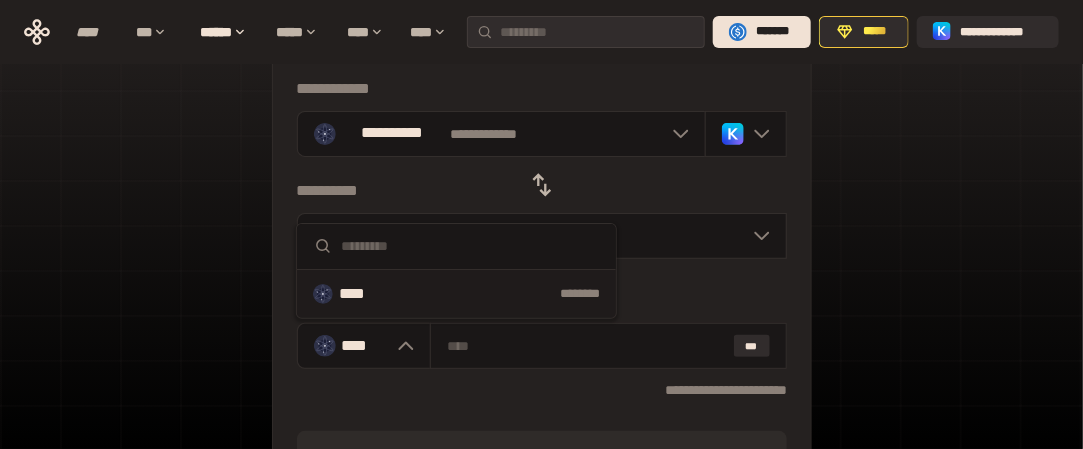 click on "****" at bounding box center (362, 294) 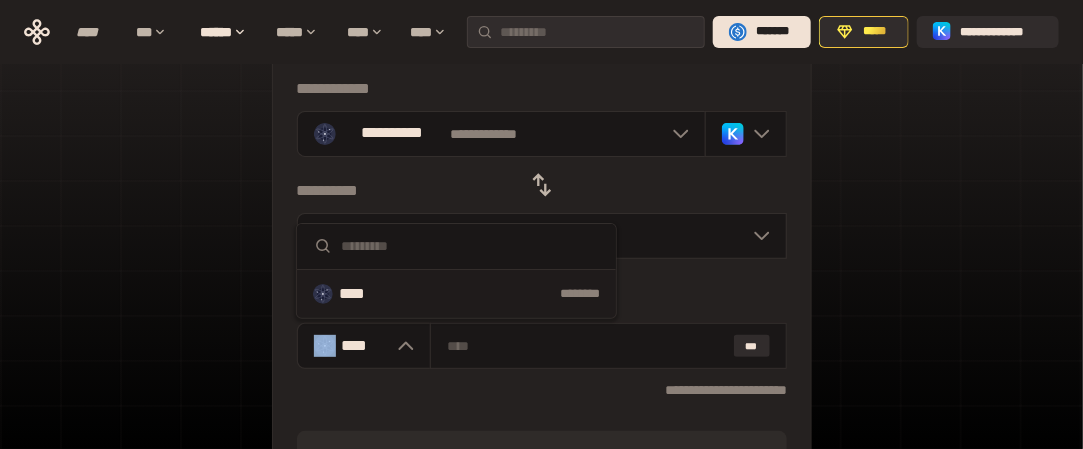 click on "******" at bounding box center (542, 301) 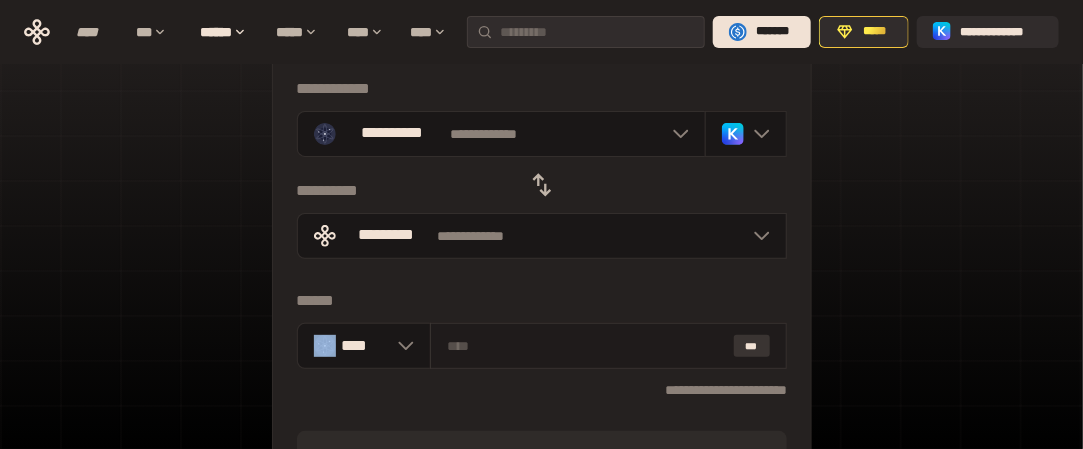 click on "***" at bounding box center (752, 346) 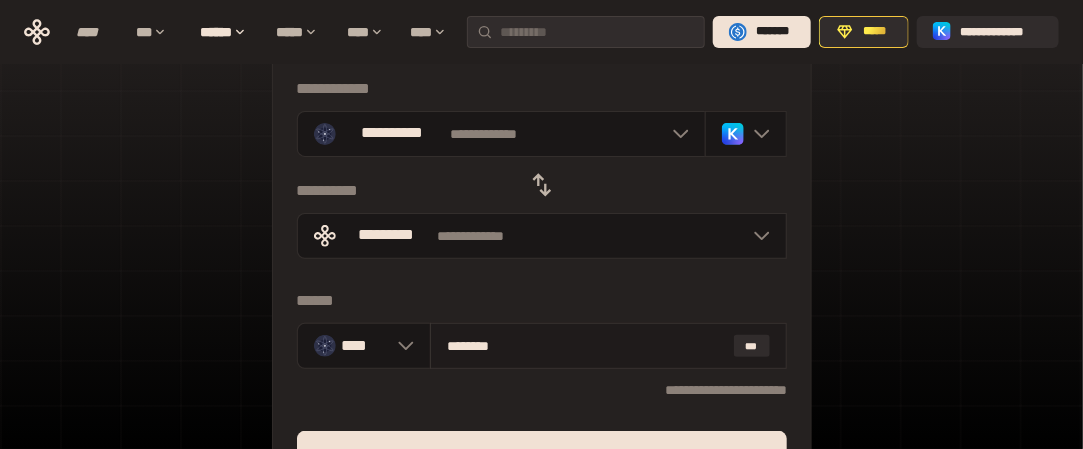 drag, startPoint x: 461, startPoint y: 345, endPoint x: 485, endPoint y: 345, distance: 24 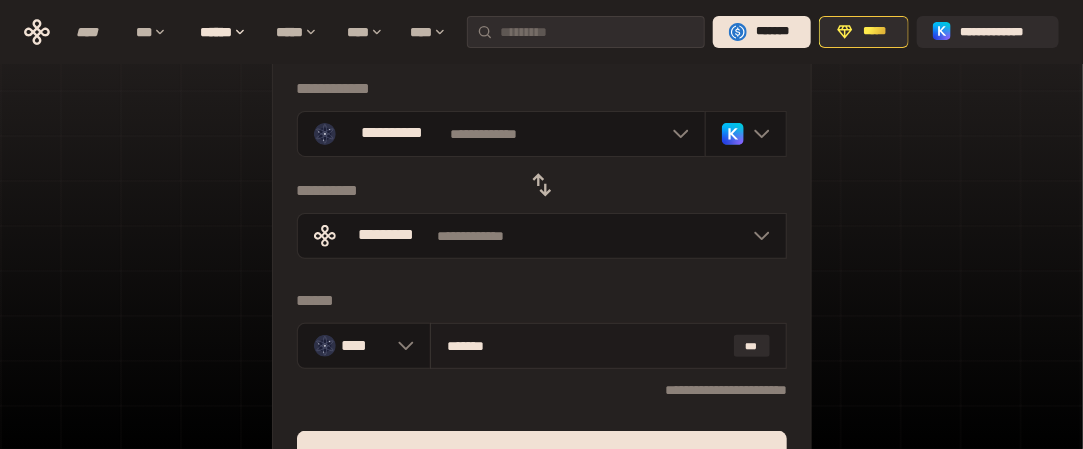 click on "*******" at bounding box center [586, 346] 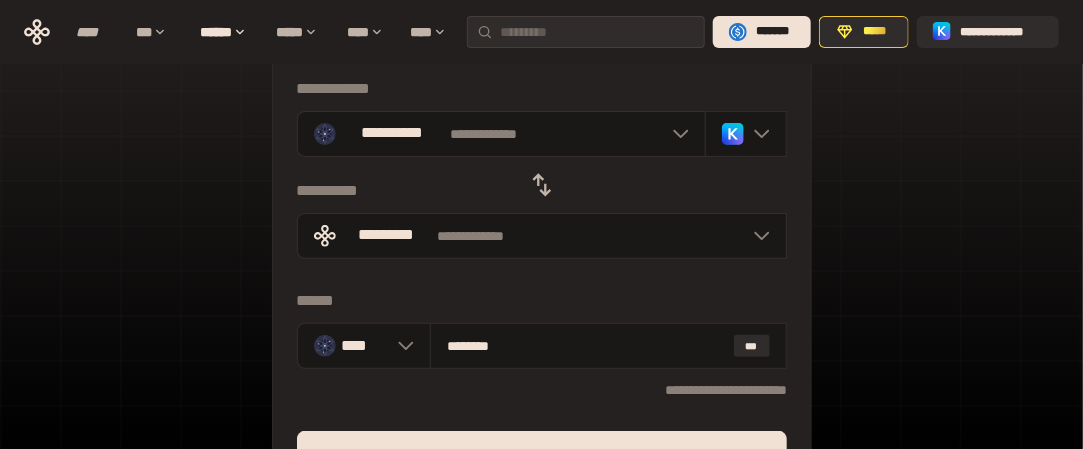 scroll, scrollTop: 200, scrollLeft: 0, axis: vertical 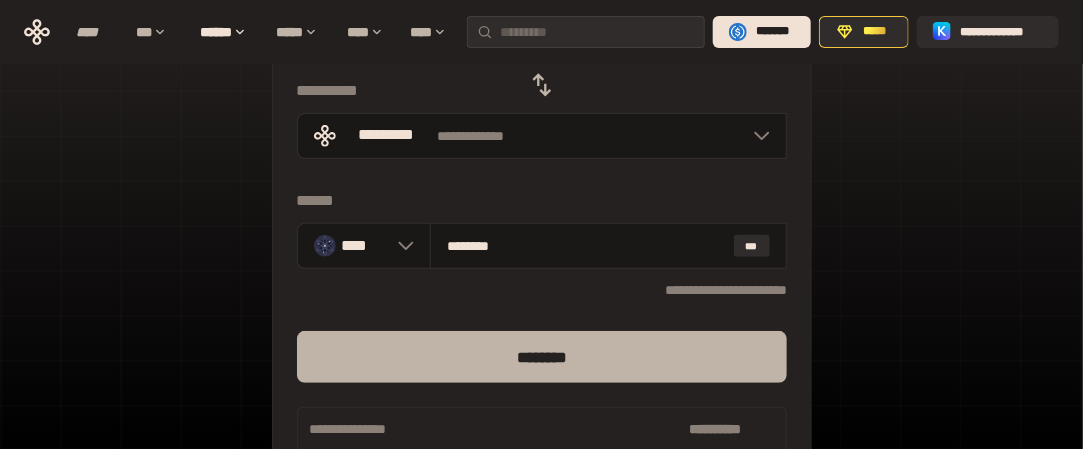 type on "********" 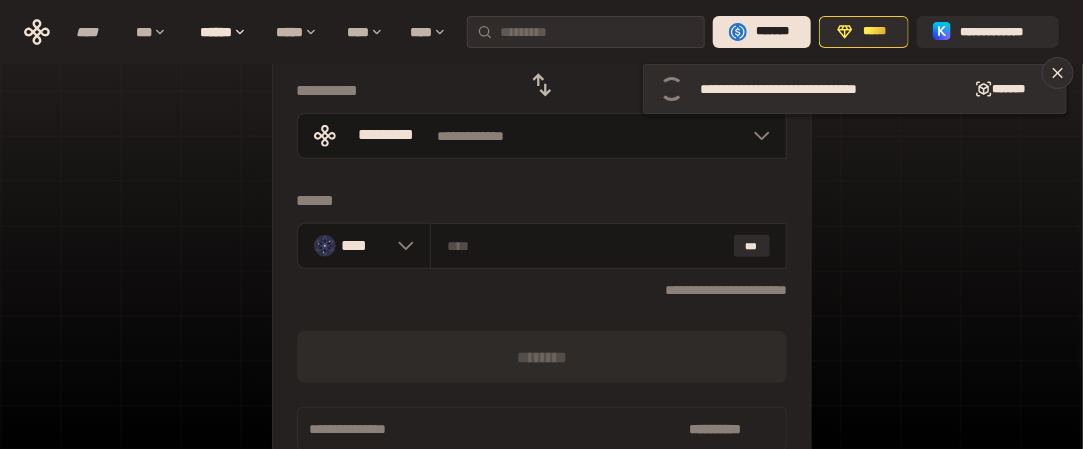 scroll, scrollTop: 100, scrollLeft: 0, axis: vertical 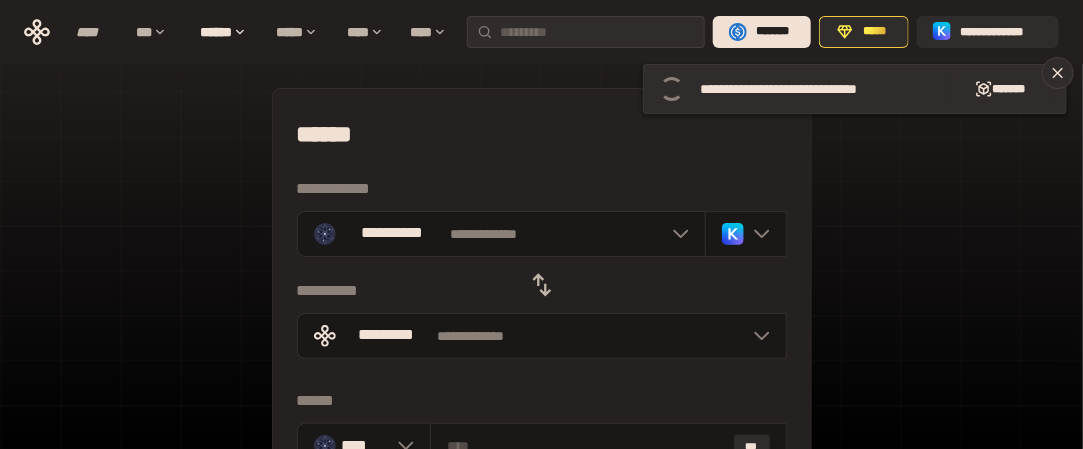 click 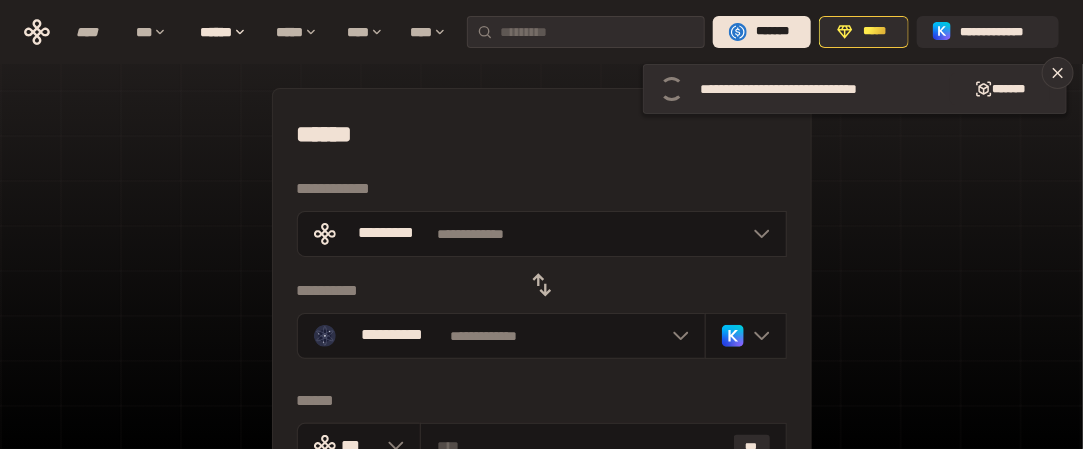 scroll, scrollTop: 100, scrollLeft: 0, axis: vertical 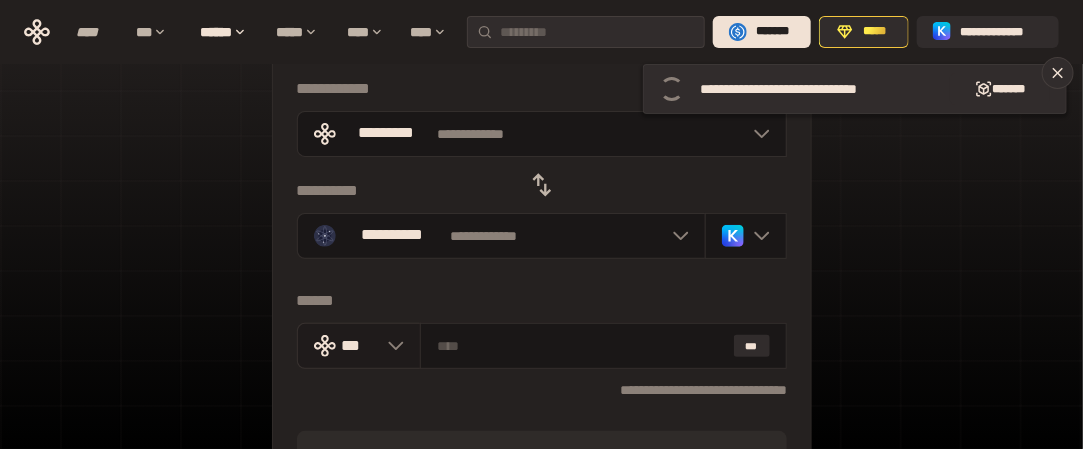 click at bounding box center [325, 346] 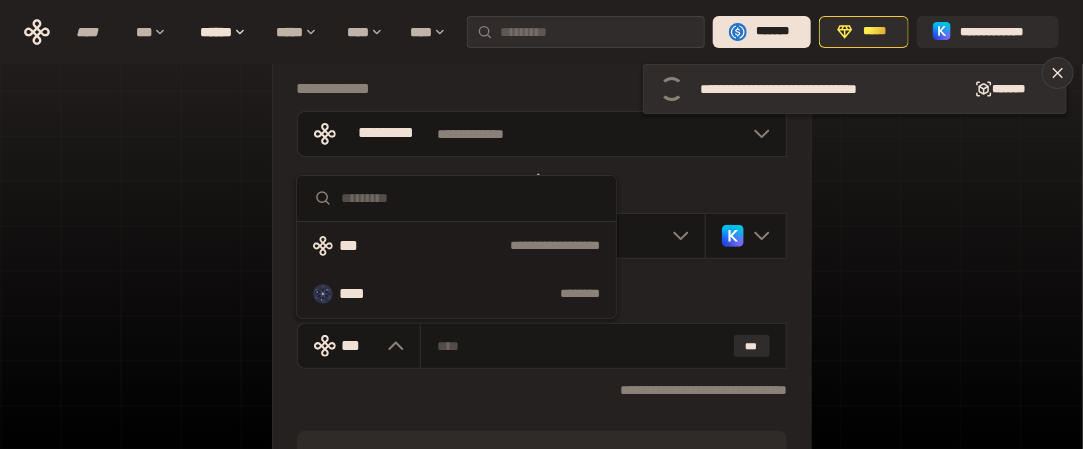click on "**** ********" at bounding box center (456, 294) 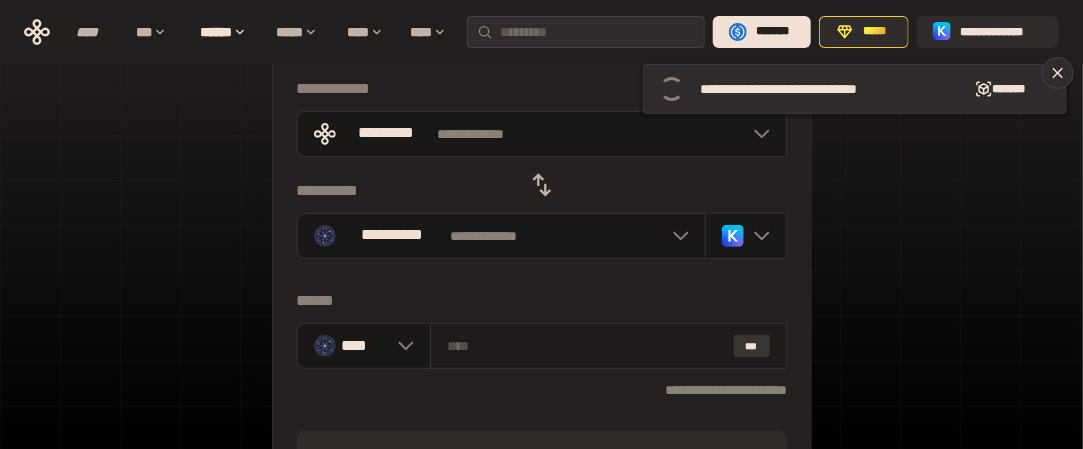 click on "***" at bounding box center [752, 346] 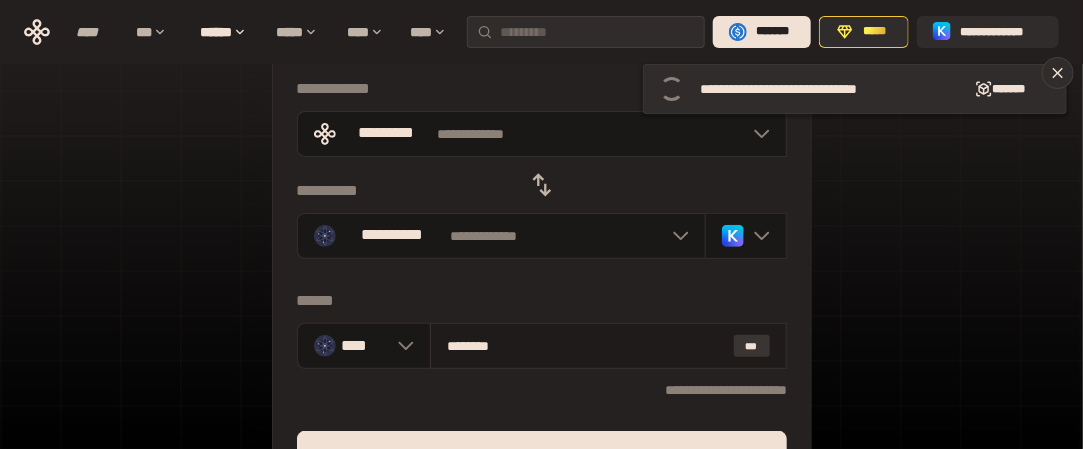 click on "***" at bounding box center [752, 346] 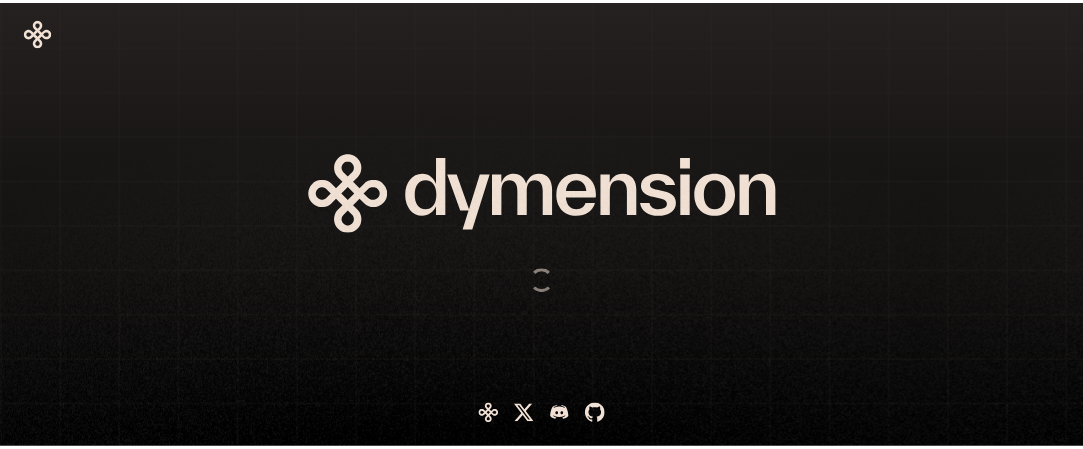 scroll, scrollTop: 0, scrollLeft: 0, axis: both 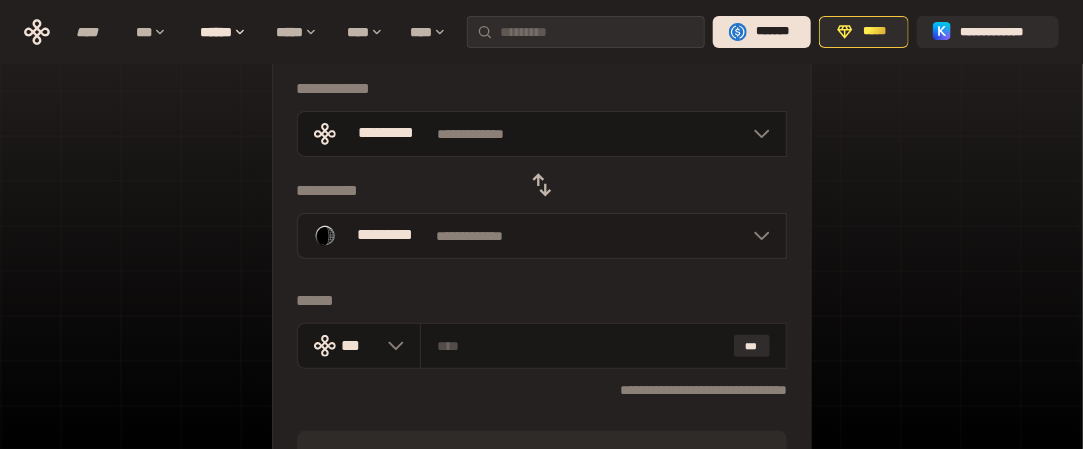 click on "**********" at bounding box center [542, 236] 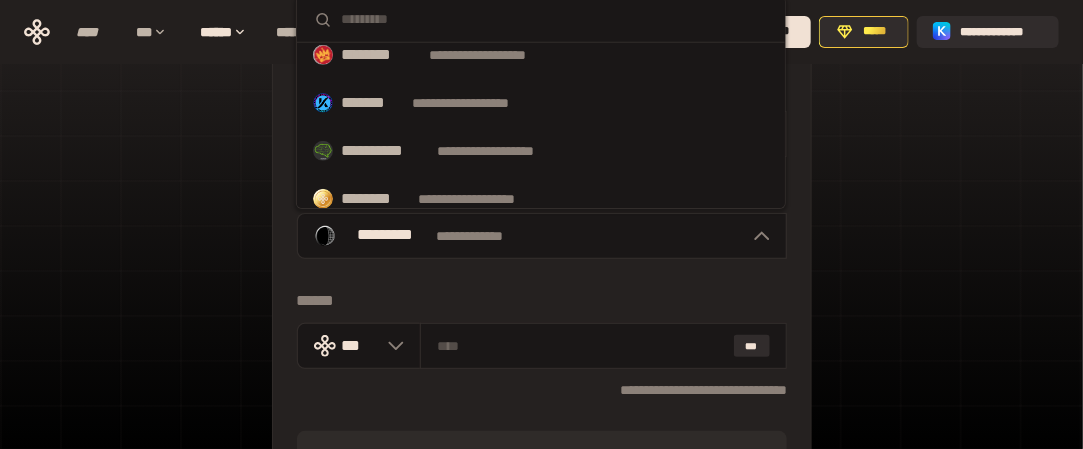 scroll, scrollTop: 500, scrollLeft: 0, axis: vertical 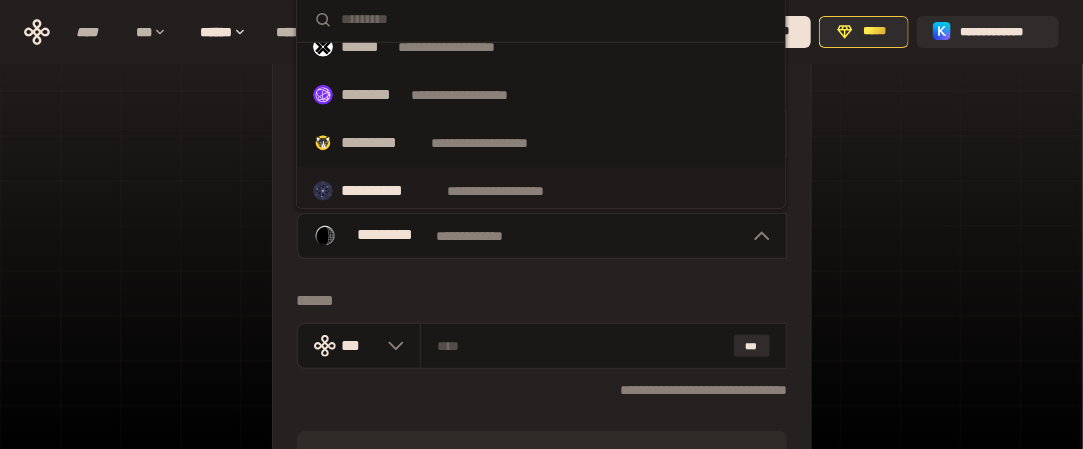 click on "**********" at bounding box center (390, 191) 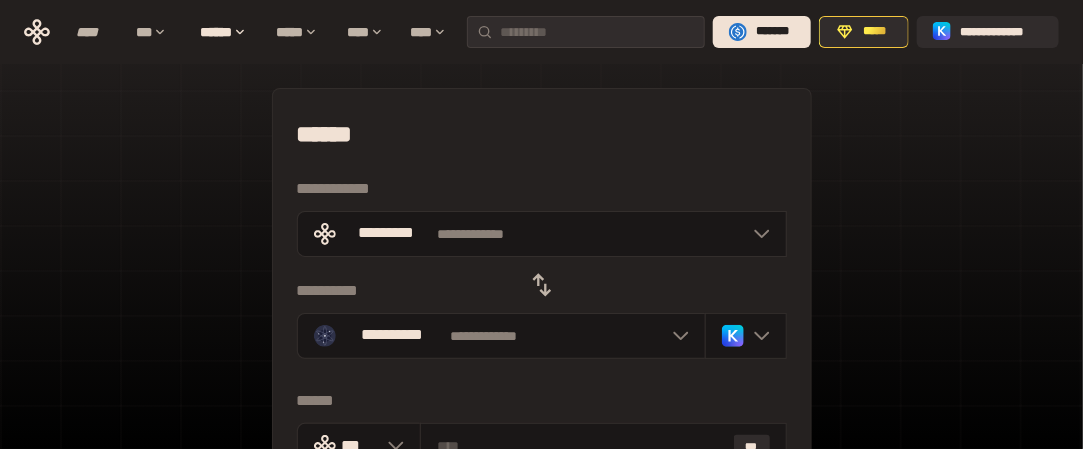 scroll, scrollTop: 100, scrollLeft: 0, axis: vertical 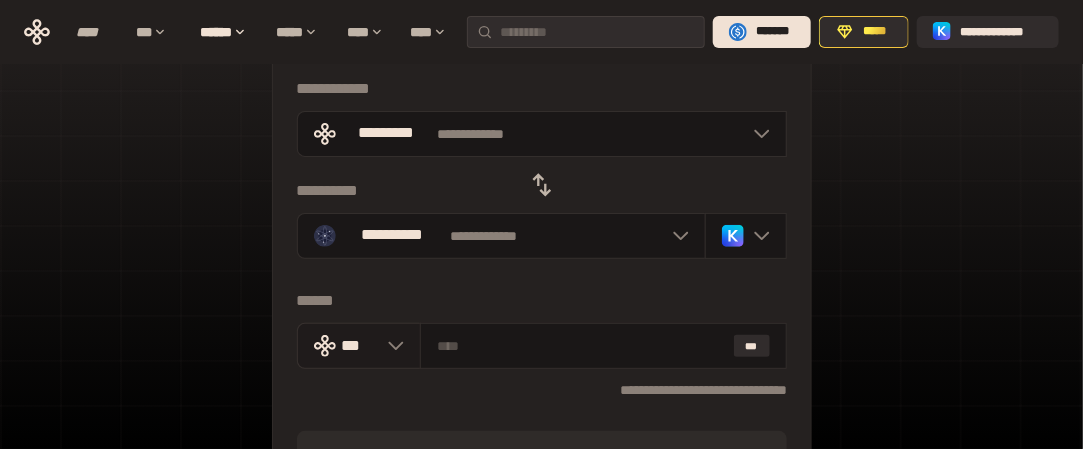 click on "***" at bounding box center (360, 345) 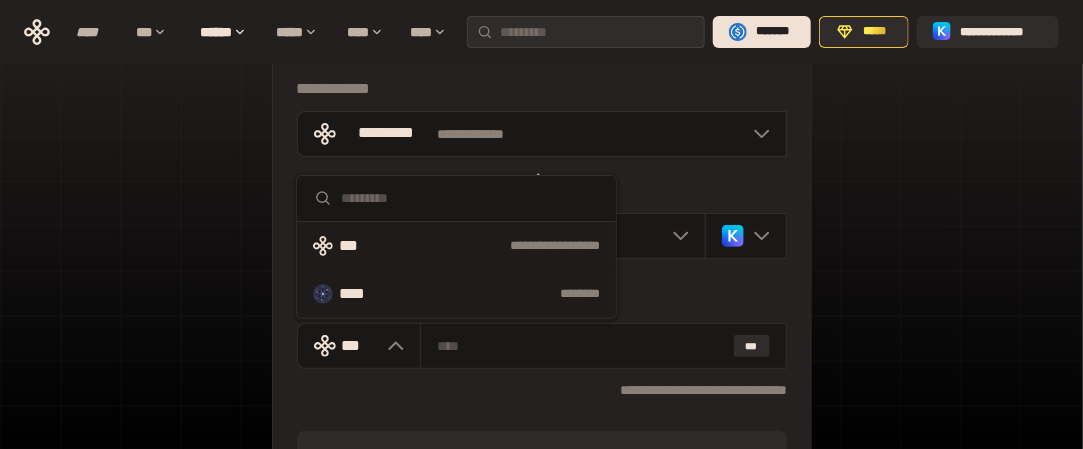 click on "****" at bounding box center (362, 294) 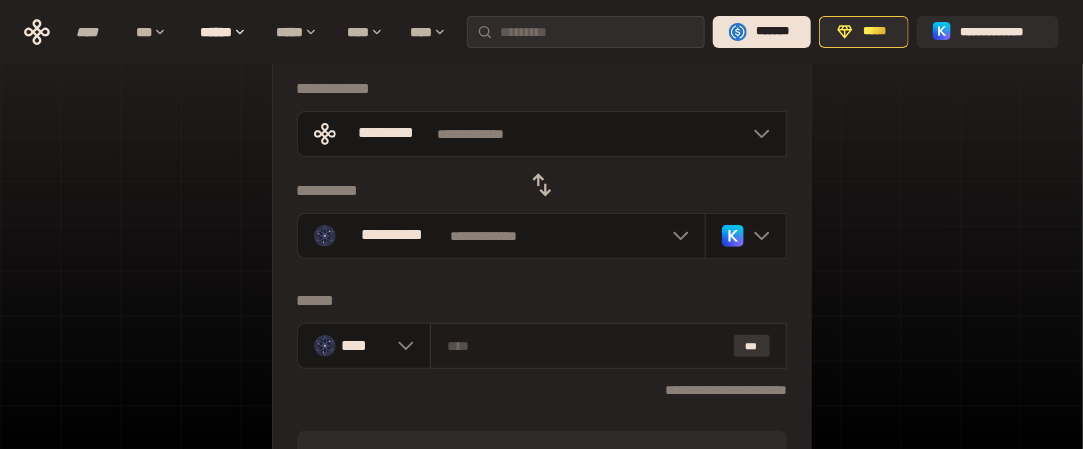 click on "***" at bounding box center [752, 346] 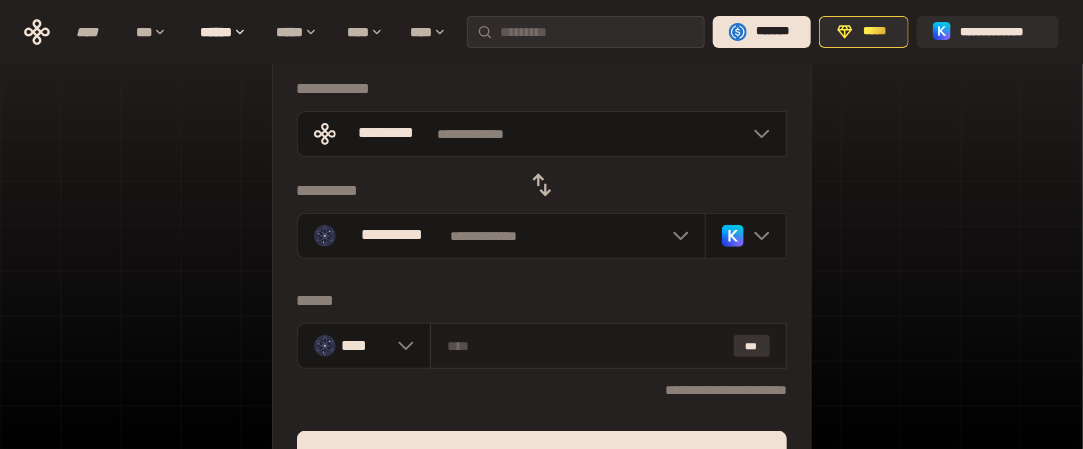 type on "********" 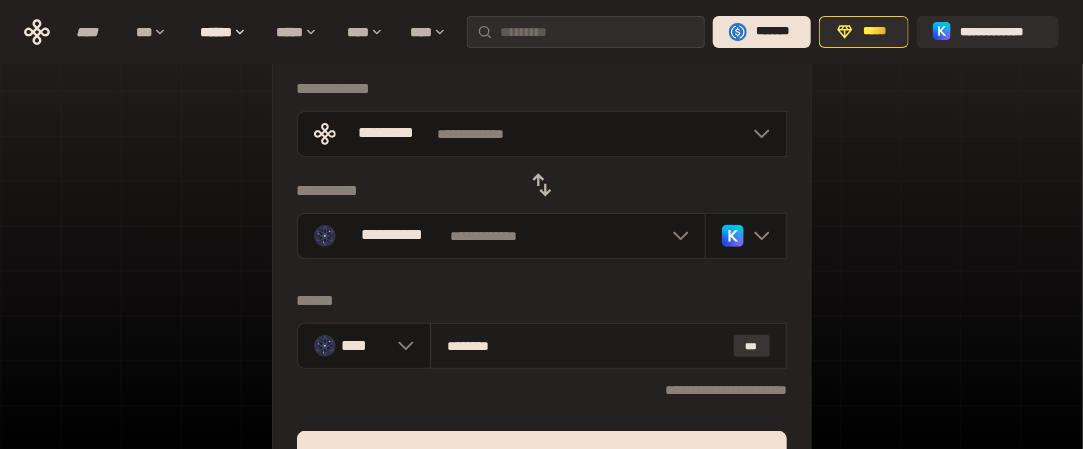 click on "***" at bounding box center [752, 346] 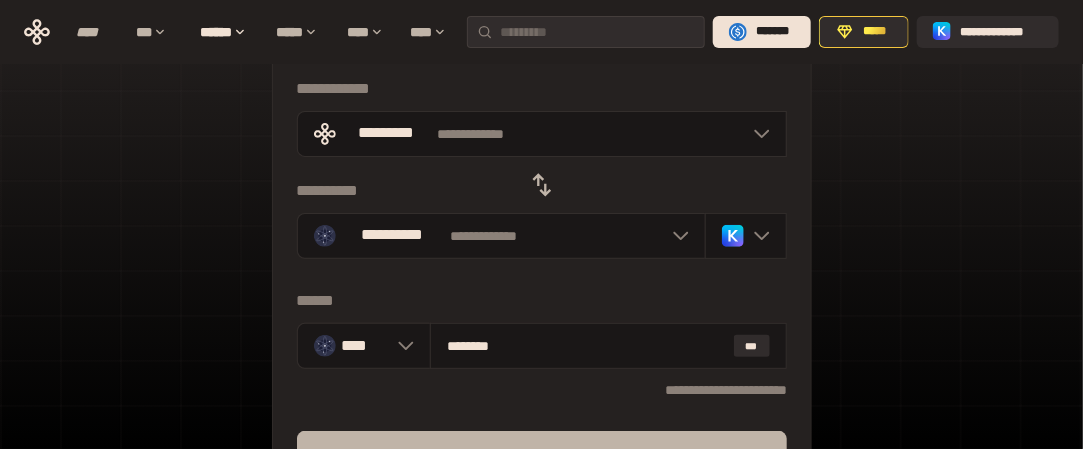 scroll, scrollTop: 200, scrollLeft: 0, axis: vertical 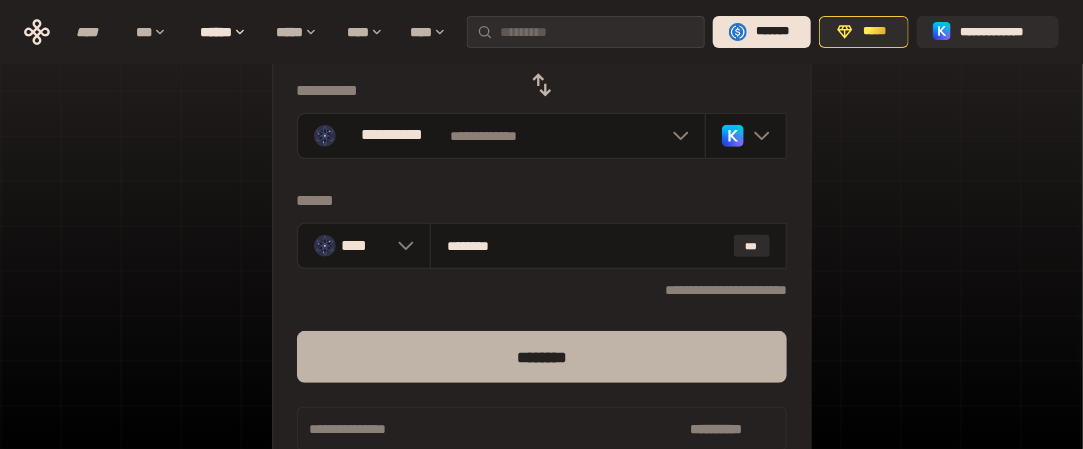 click on "********" at bounding box center (542, 357) 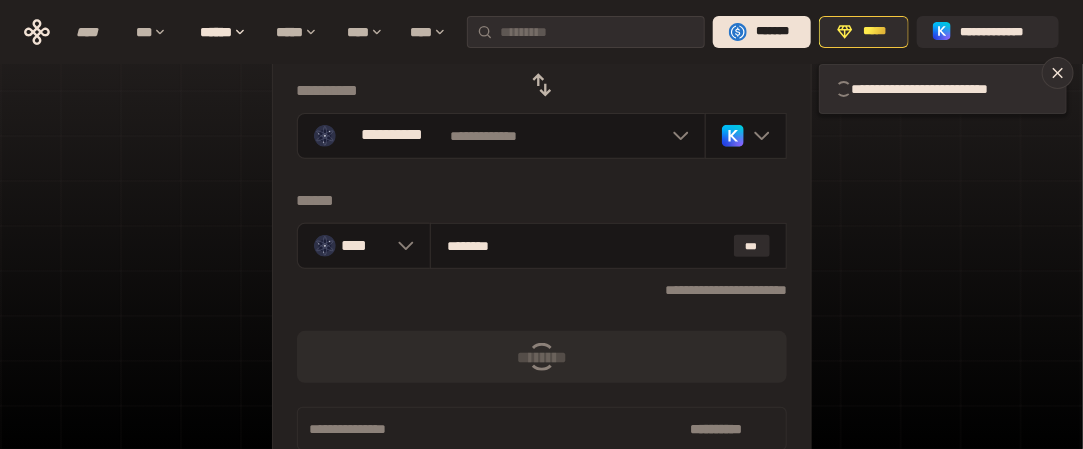type 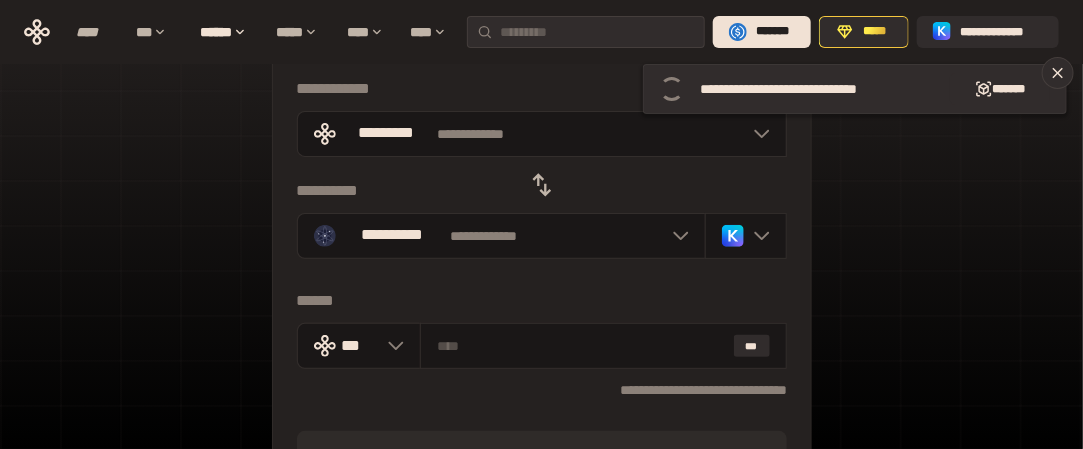 scroll, scrollTop: 200, scrollLeft: 0, axis: vertical 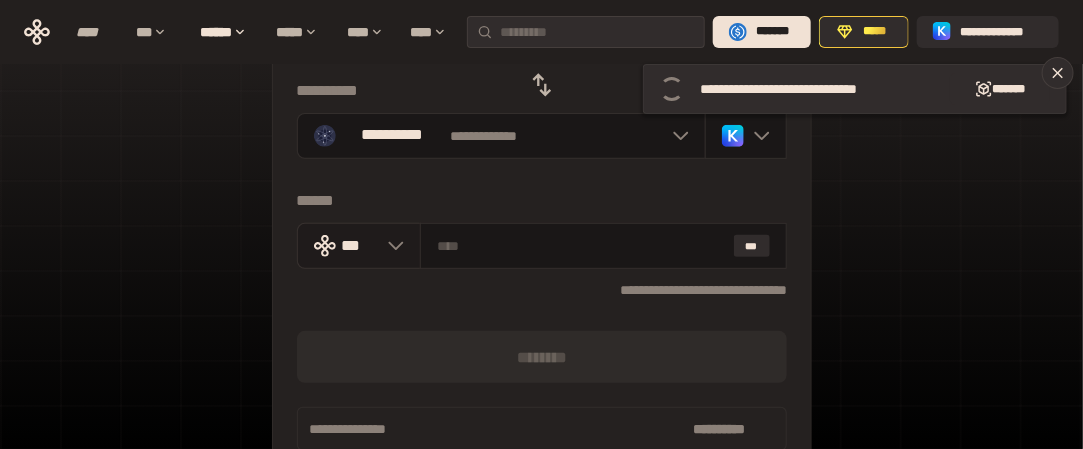 click at bounding box center (391, 246) 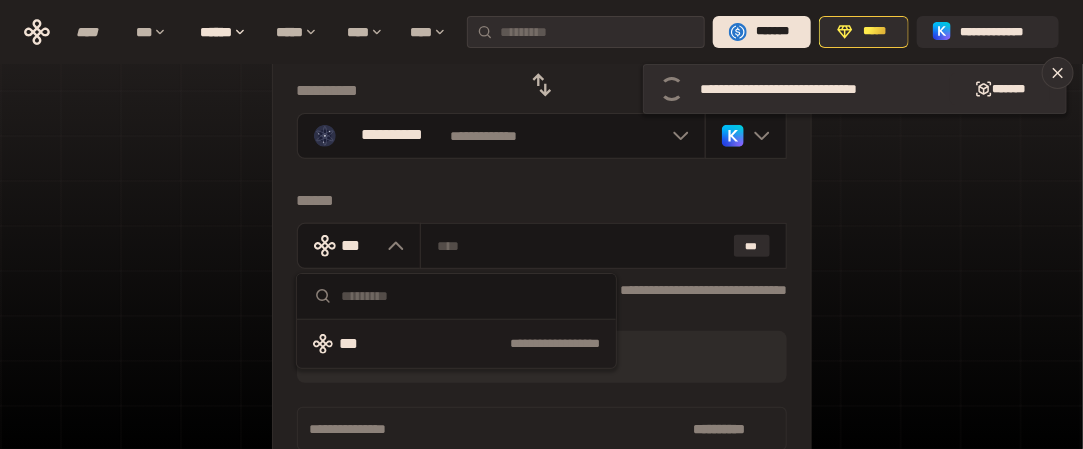 click on "**********" at bounding box center [541, 245] 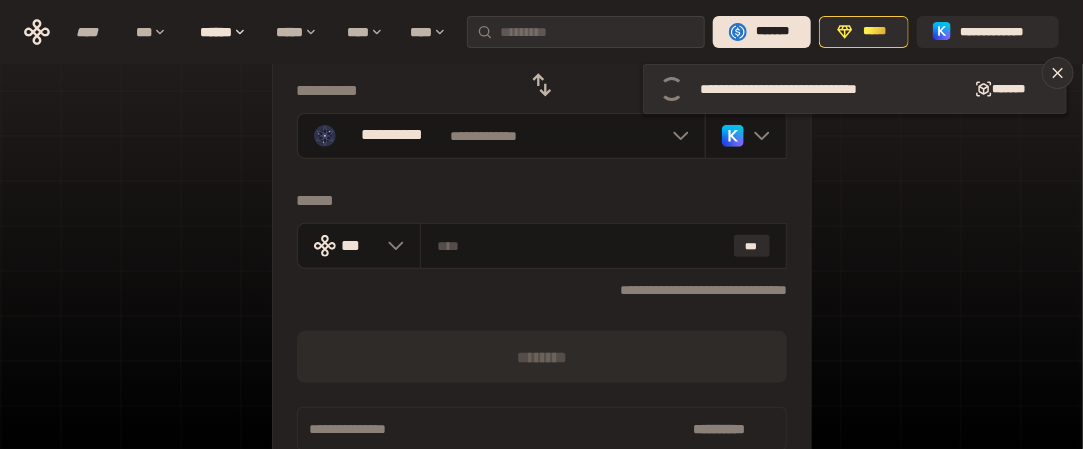scroll, scrollTop: 100, scrollLeft: 0, axis: vertical 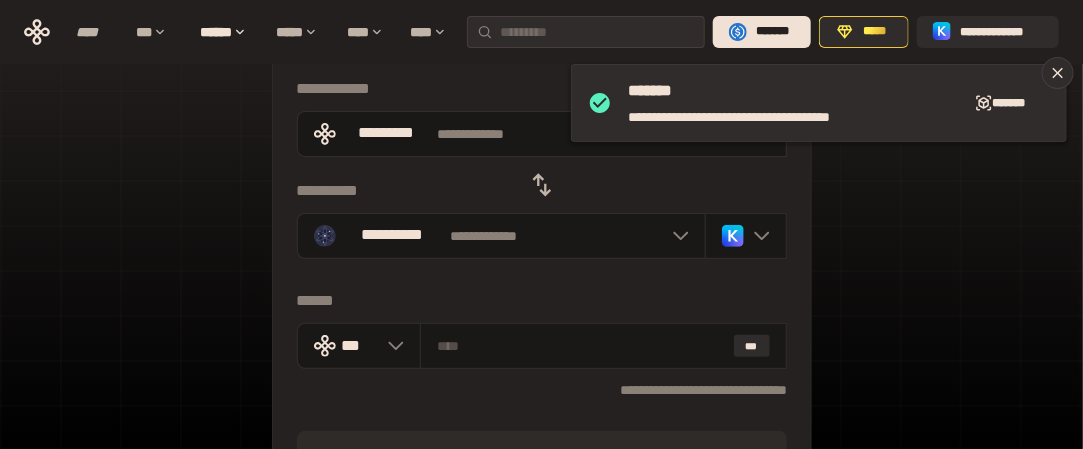click 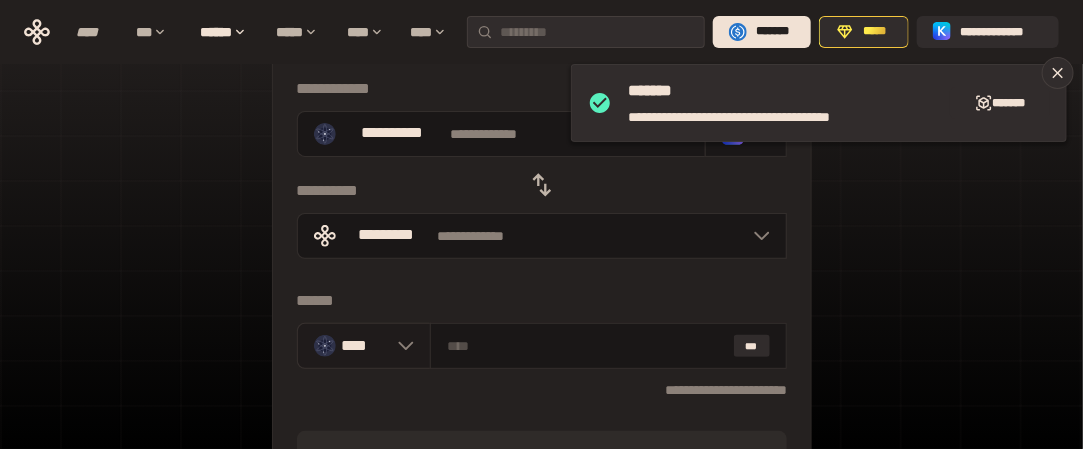 click on "****" at bounding box center [365, 345] 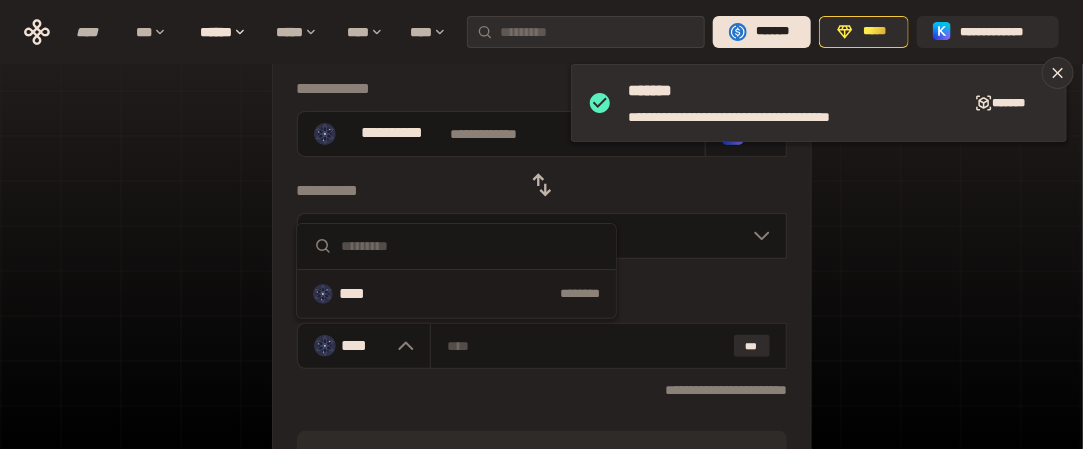 click at bounding box center (470, 246) 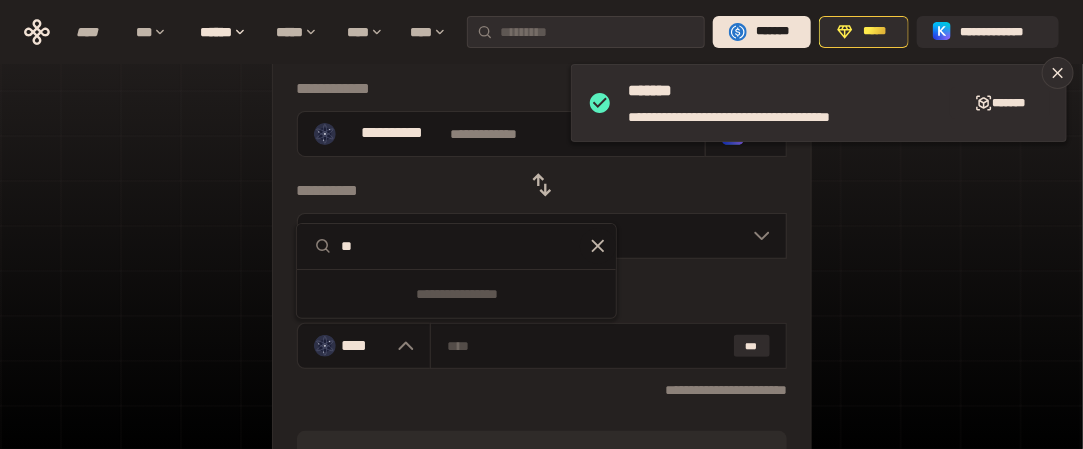 type on "**" 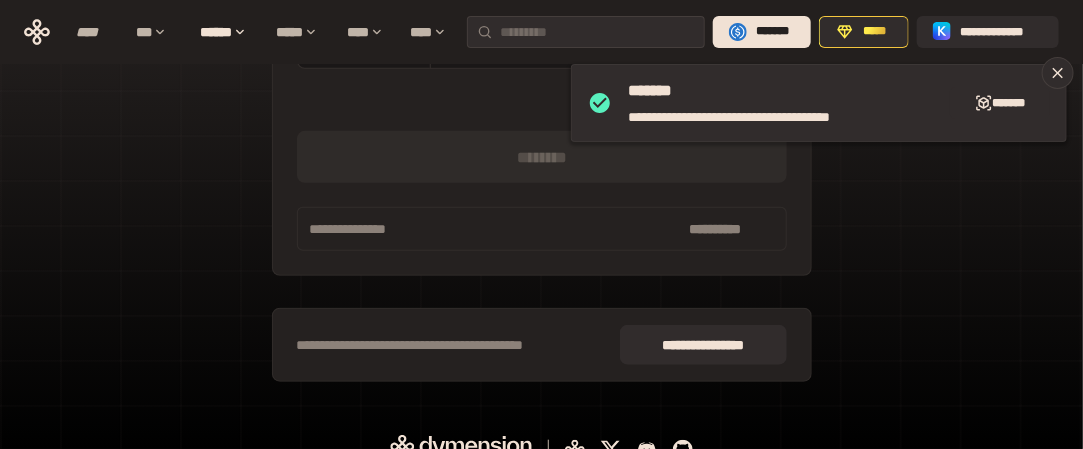 scroll, scrollTop: 0, scrollLeft: 0, axis: both 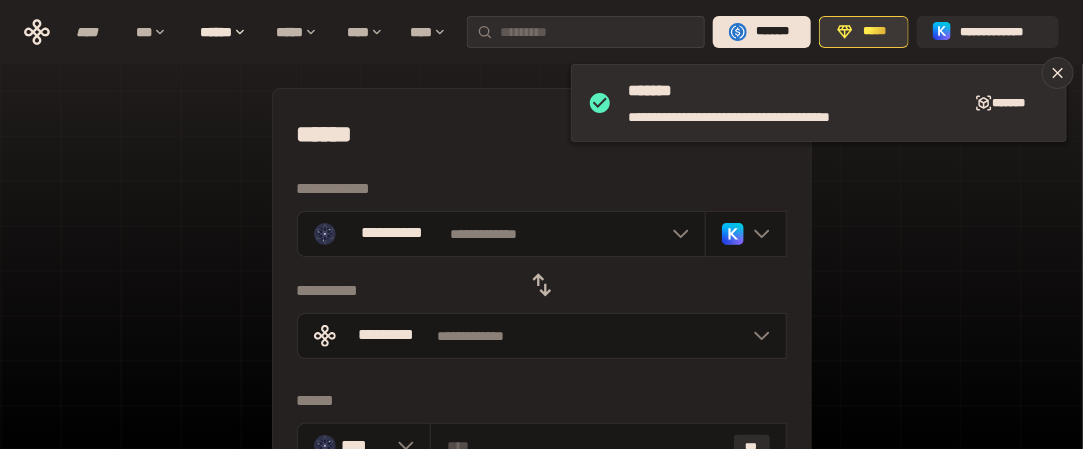 click on "*****" at bounding box center (863, 32) 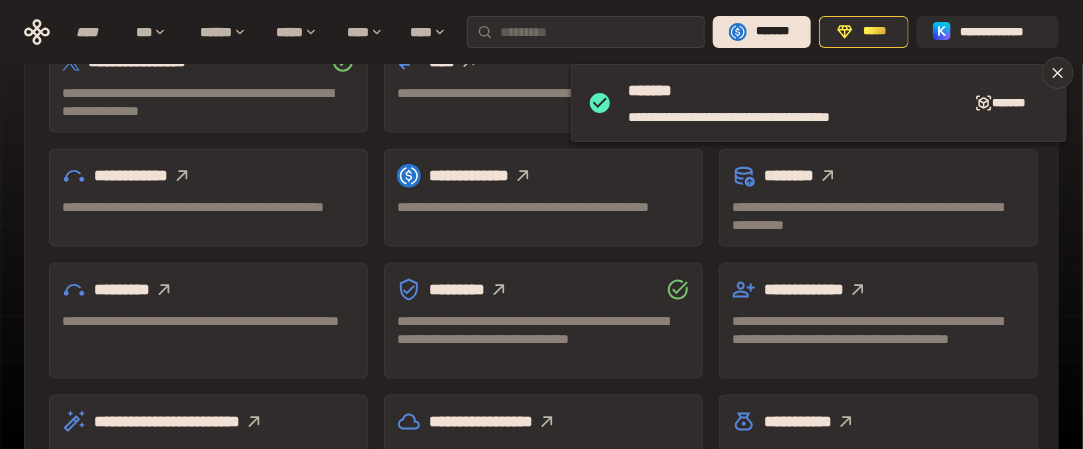 scroll, scrollTop: 600, scrollLeft: 0, axis: vertical 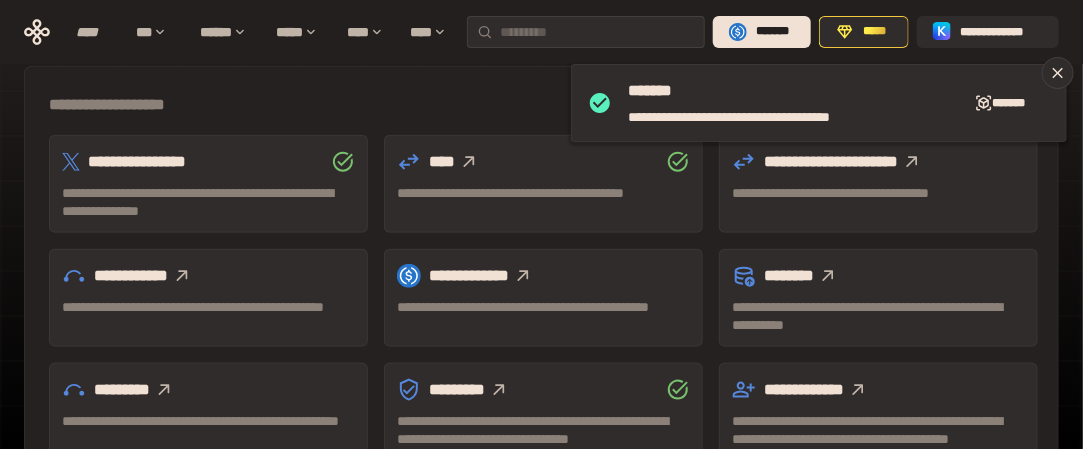 type 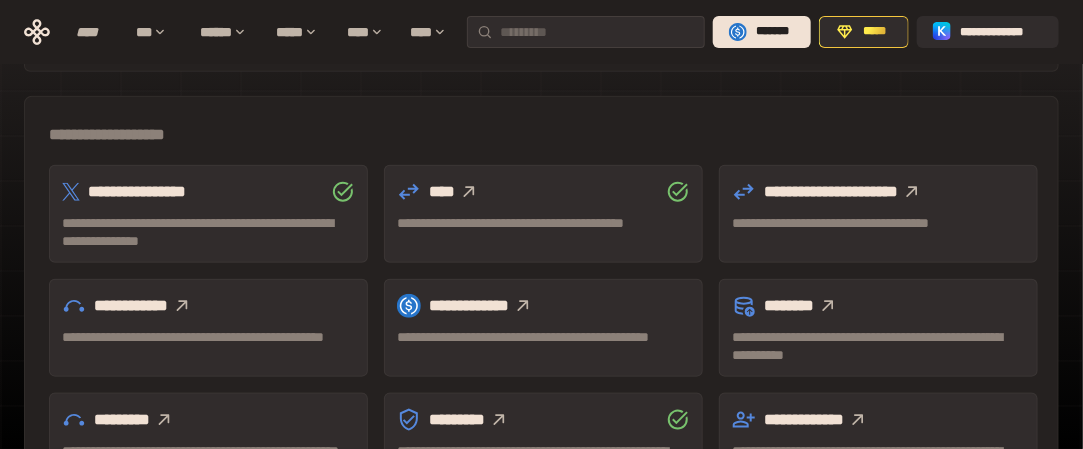 scroll, scrollTop: 470, scrollLeft: 0, axis: vertical 